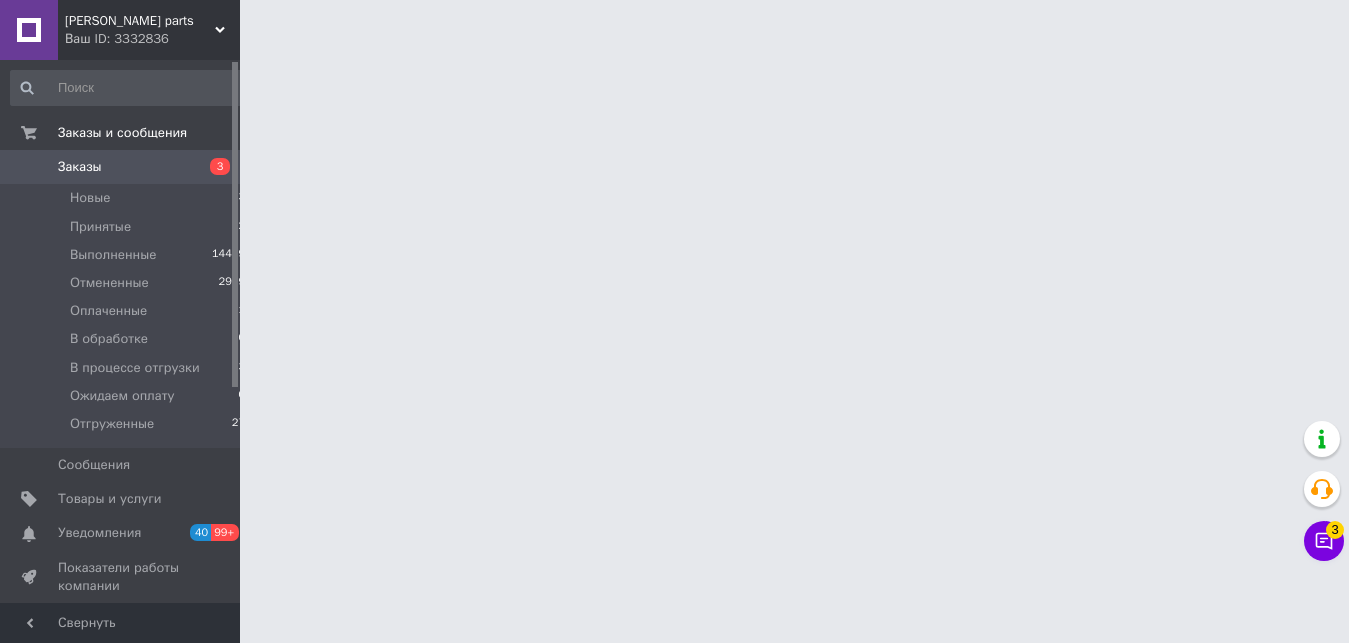 scroll, scrollTop: 0, scrollLeft: 0, axis: both 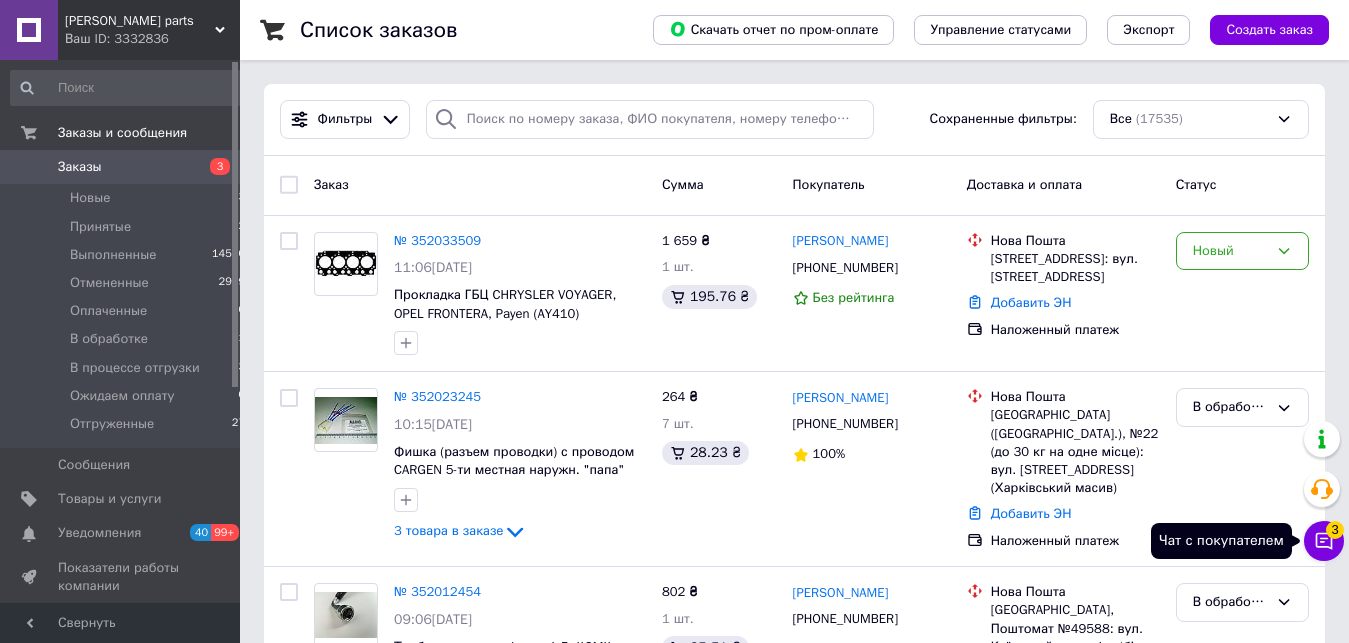click 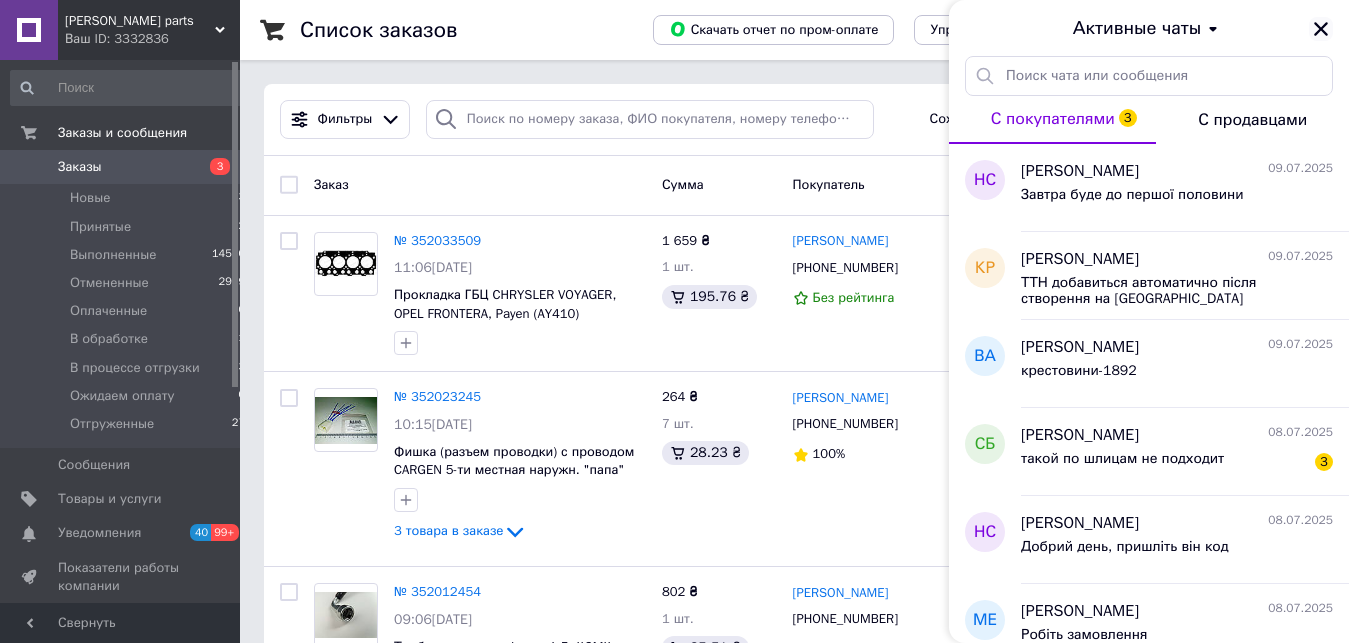 click 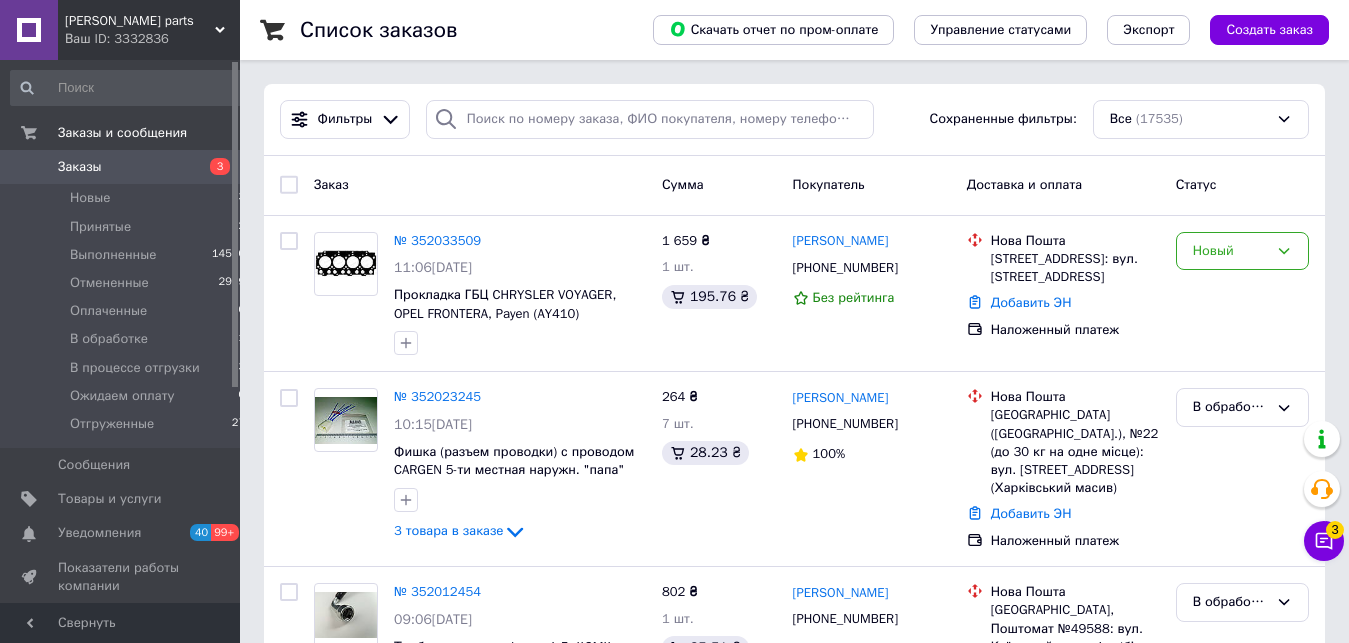 click on "[PERSON_NAME] parts" at bounding box center [140, 21] 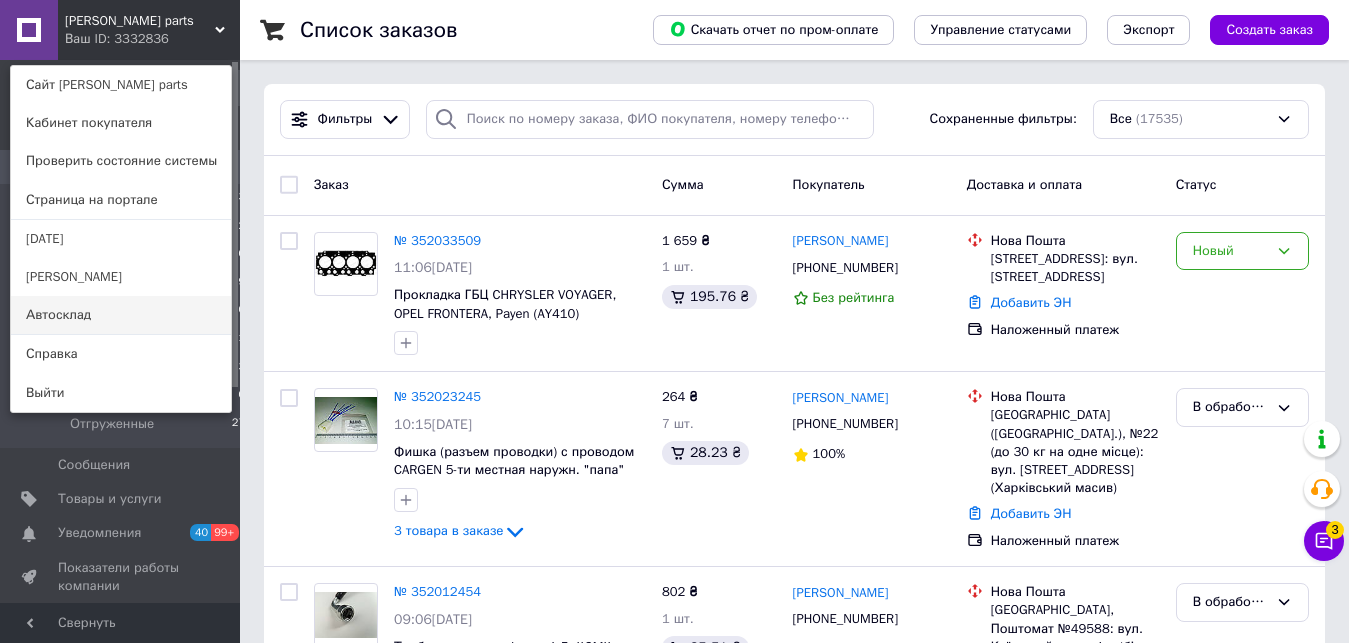 click on "Автосклад" at bounding box center [121, 315] 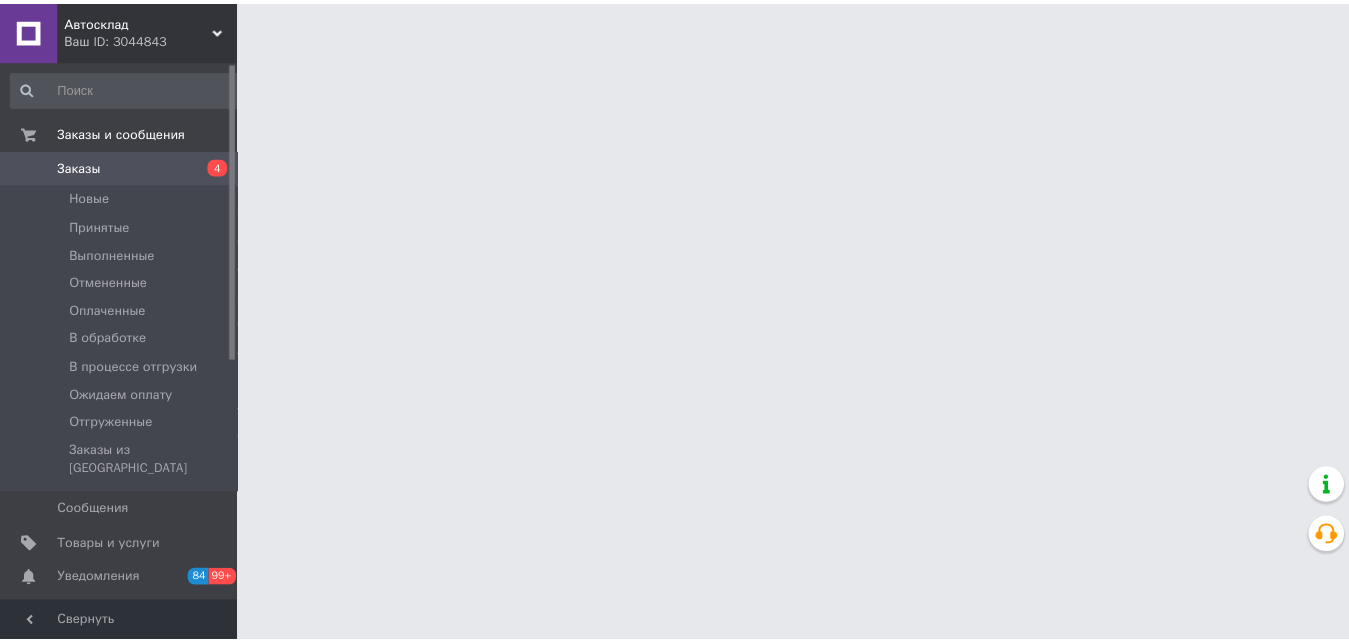 scroll, scrollTop: 0, scrollLeft: 0, axis: both 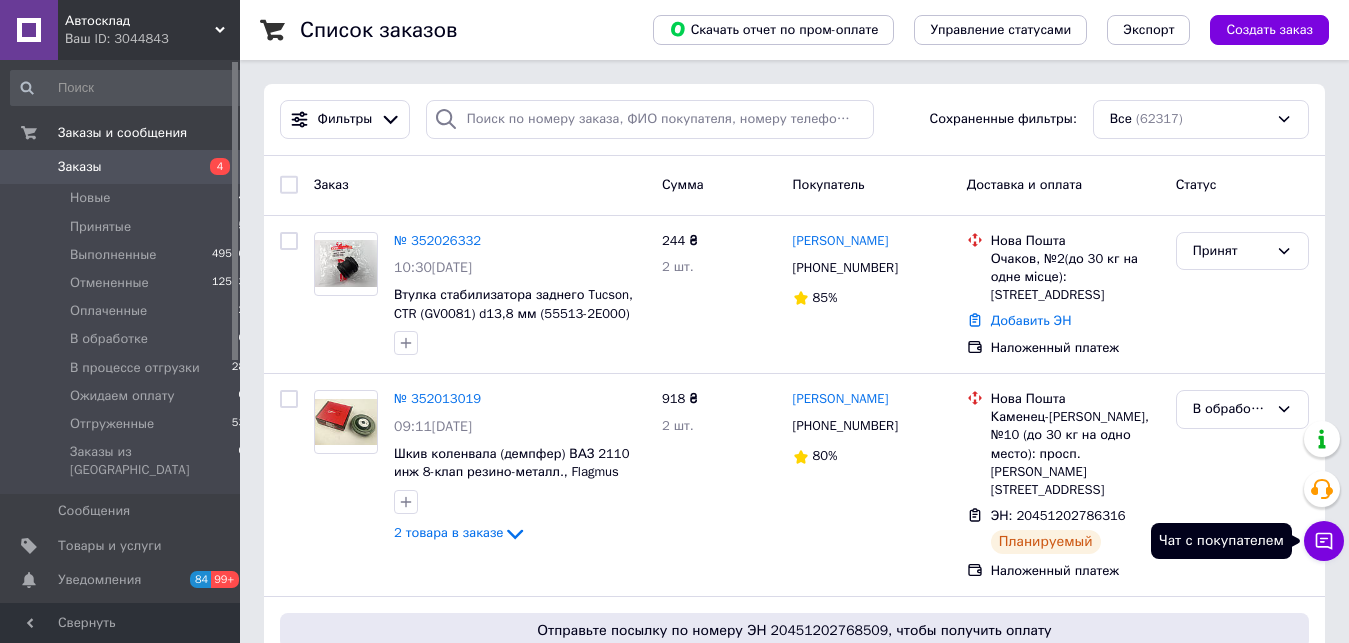 click 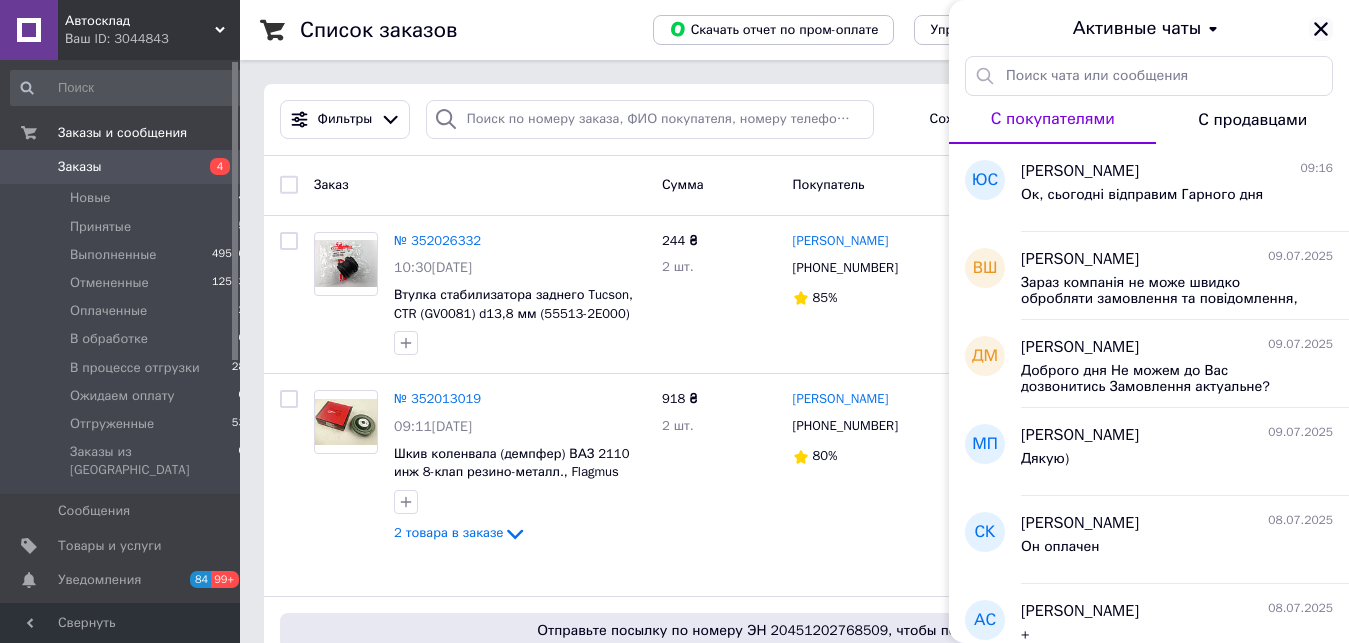 click 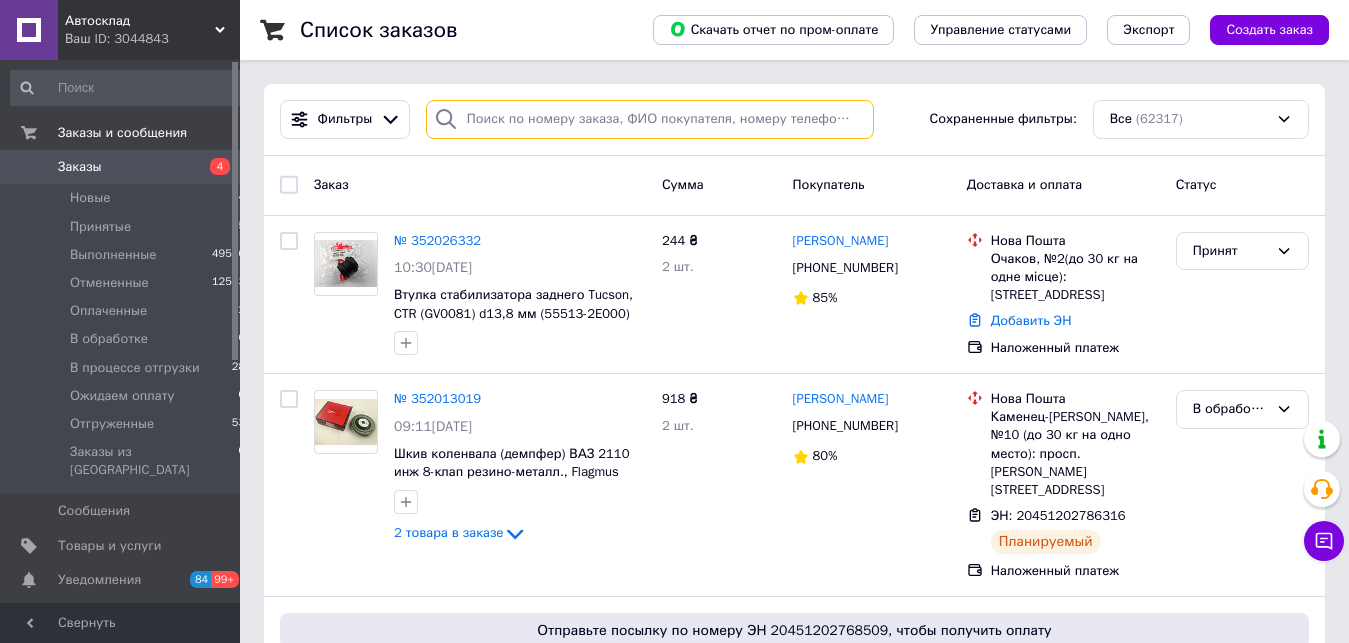 click at bounding box center [650, 119] 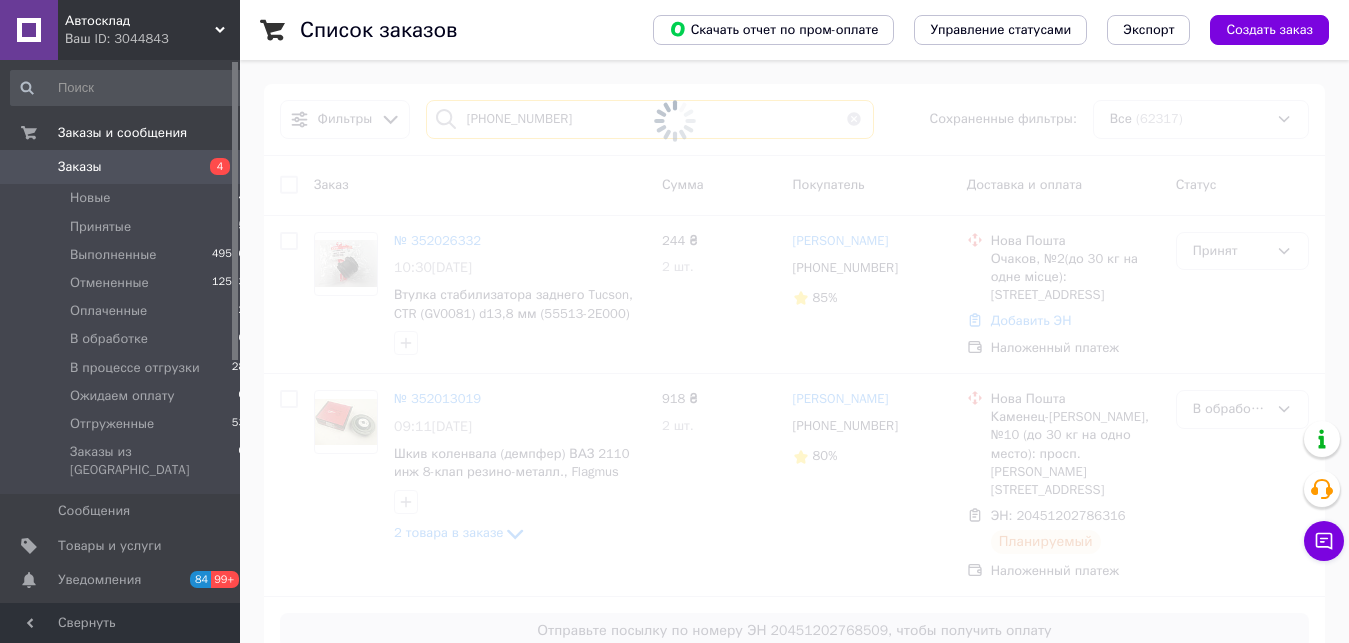 type on "+380665608023" 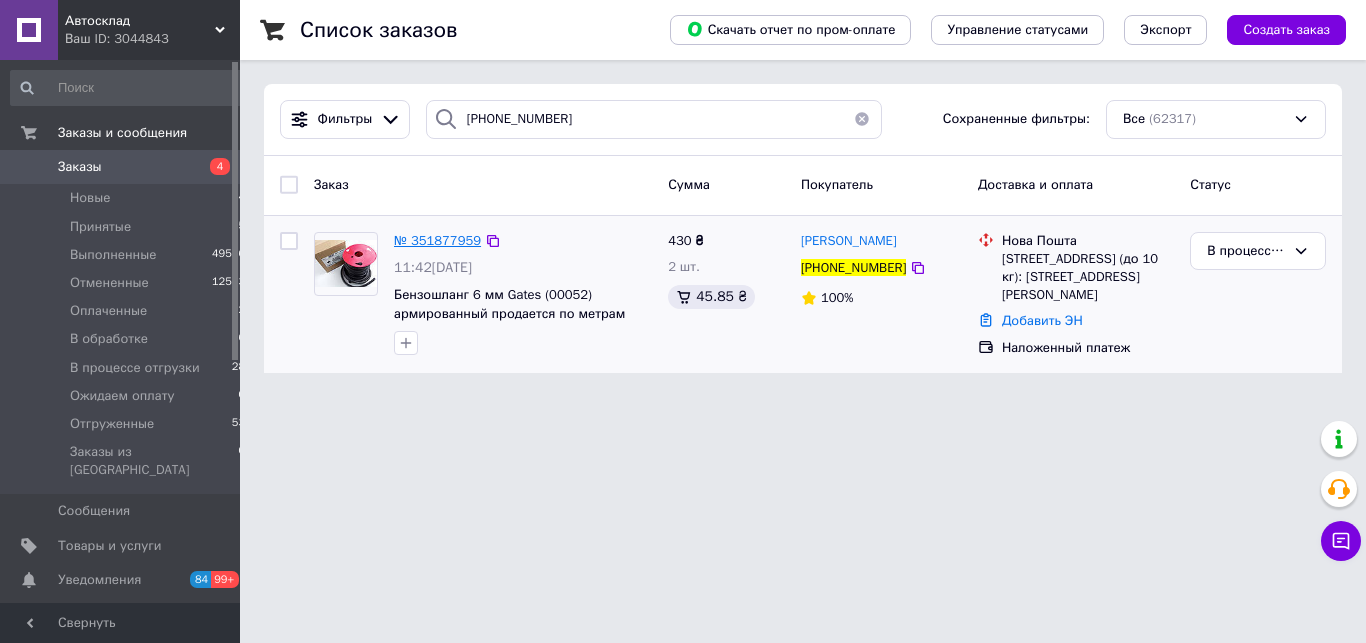 click on "№ 351877959" at bounding box center [437, 240] 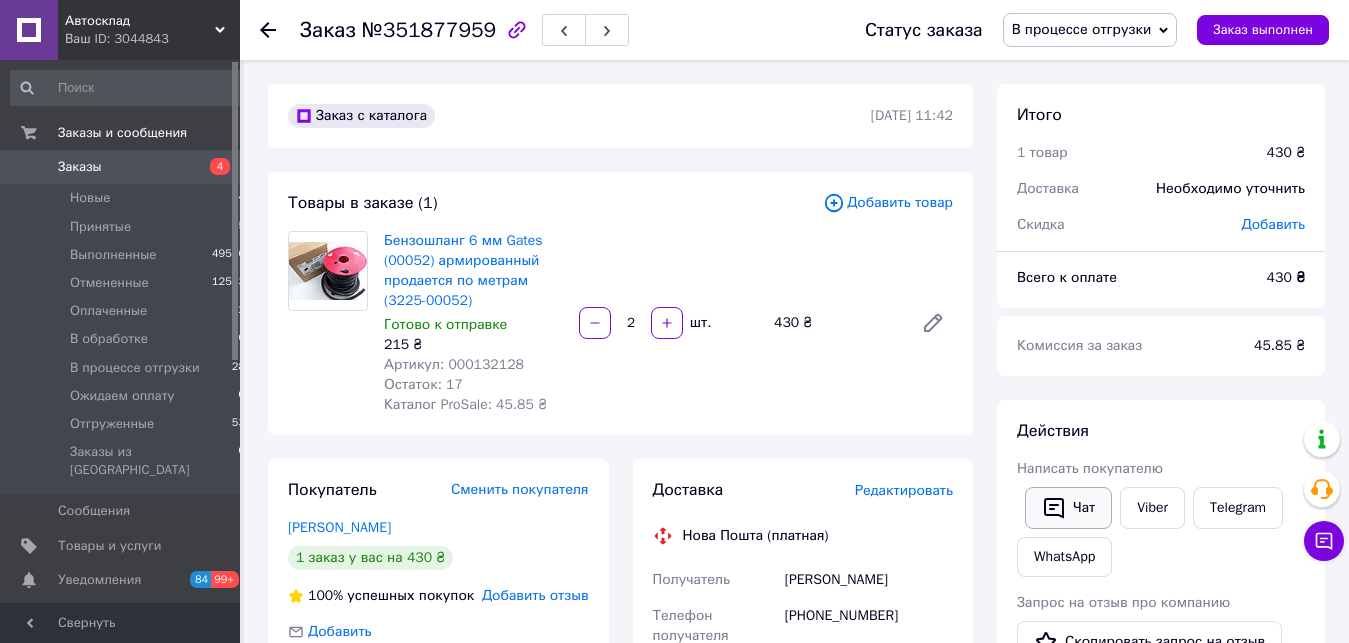 click 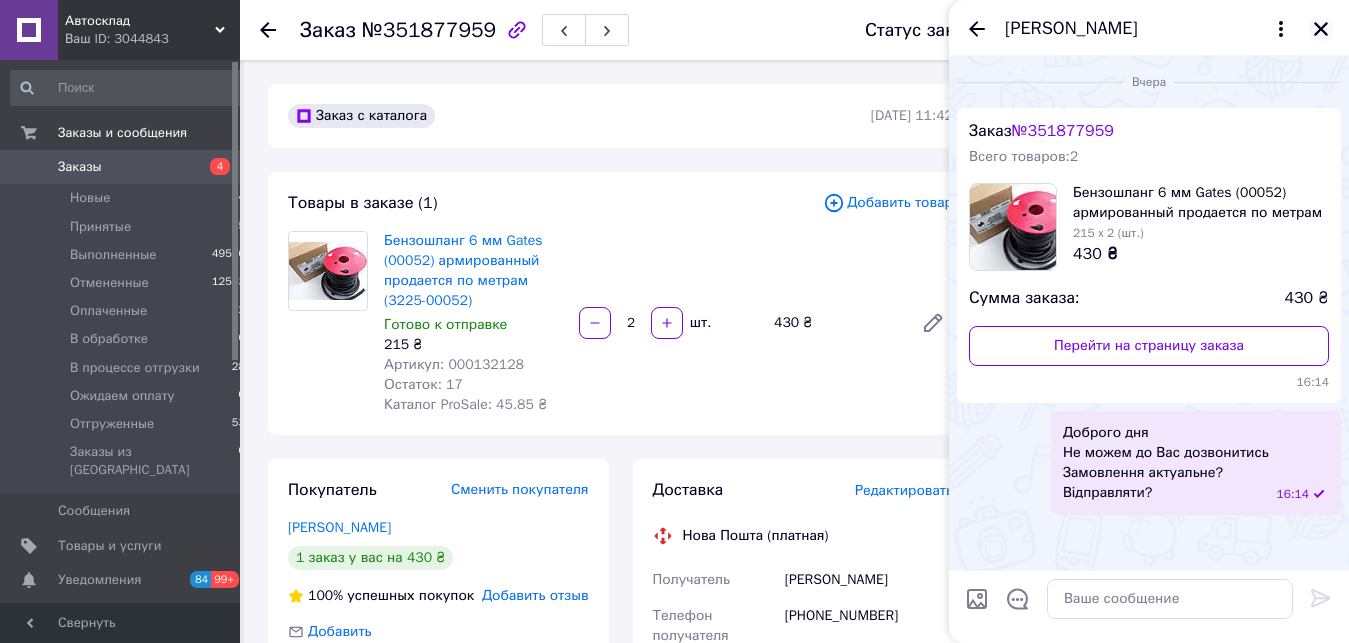 click 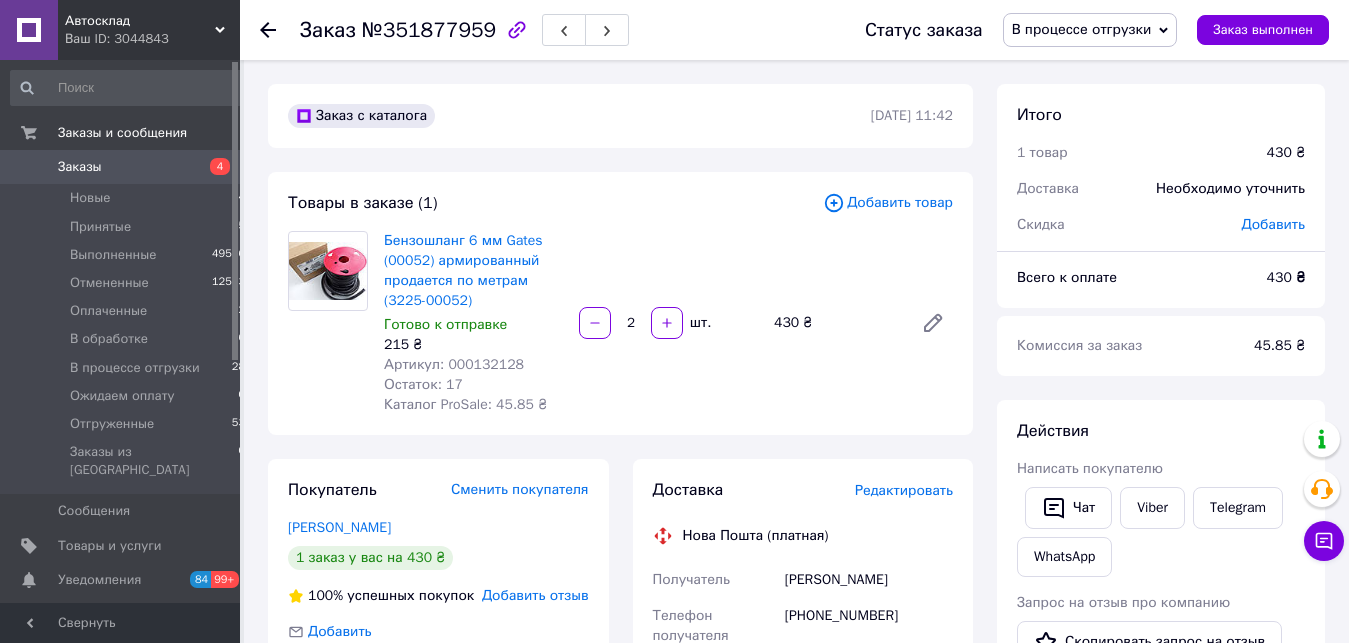 click on "Заказы" at bounding box center [80, 167] 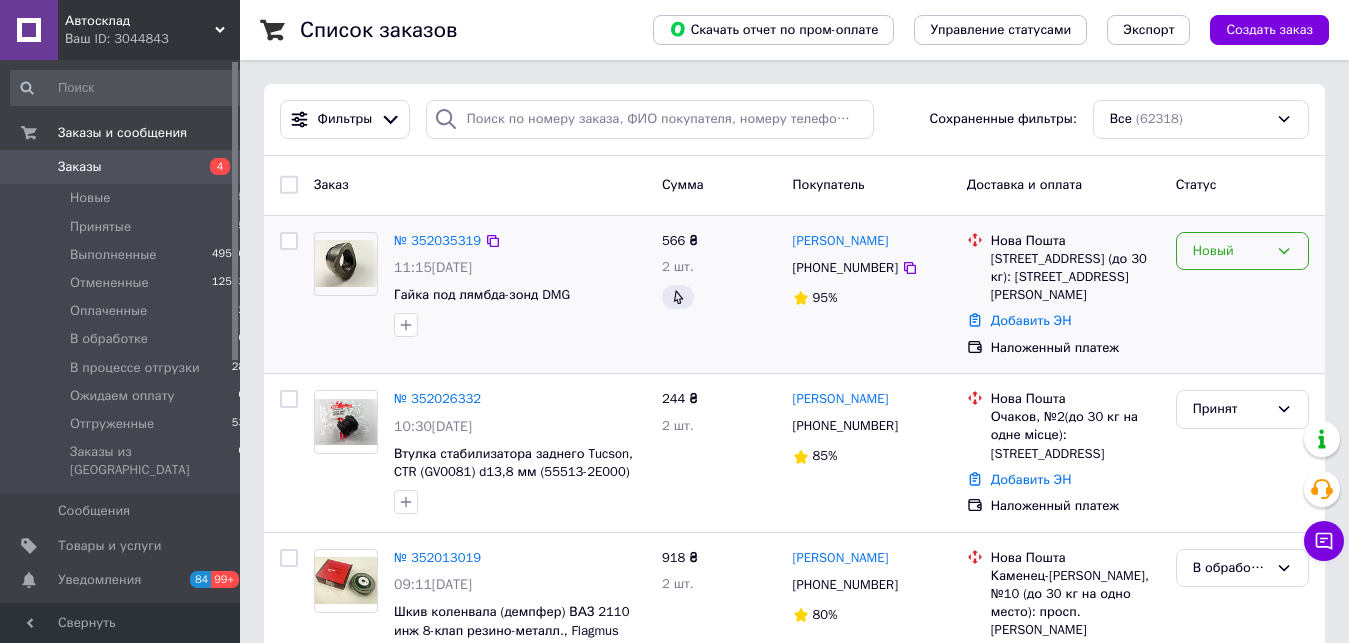 click on "Новый" at bounding box center (1230, 251) 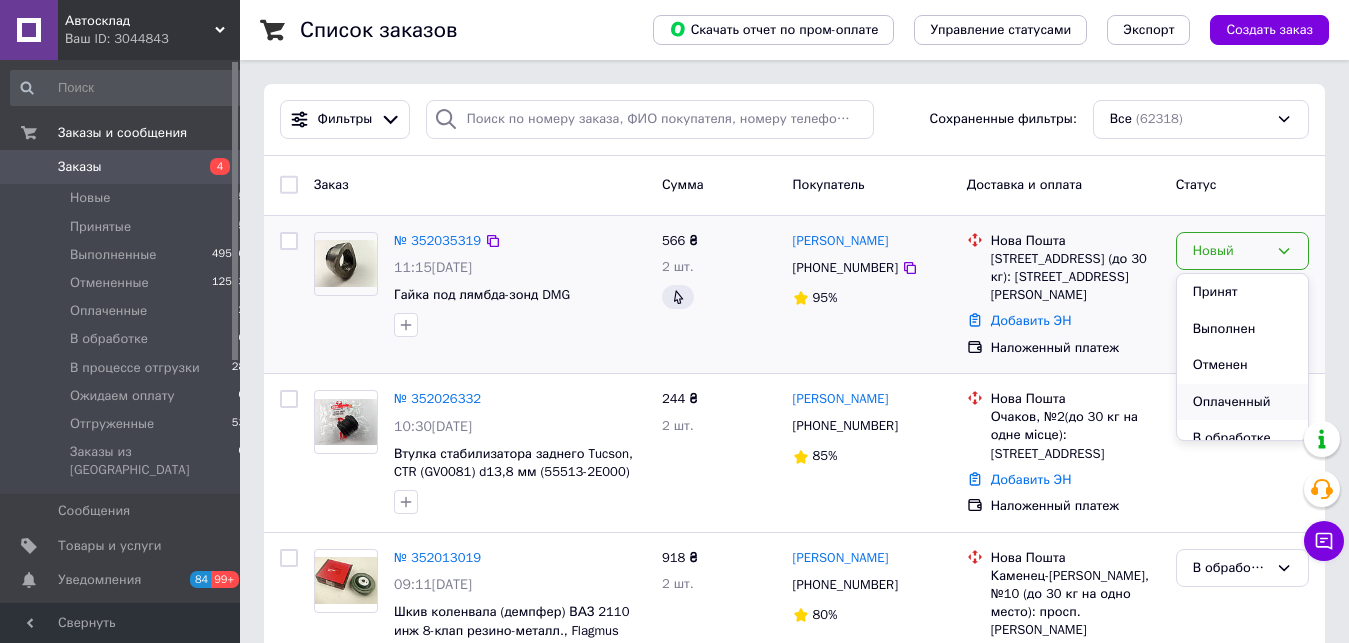 scroll, scrollTop: 102, scrollLeft: 0, axis: vertical 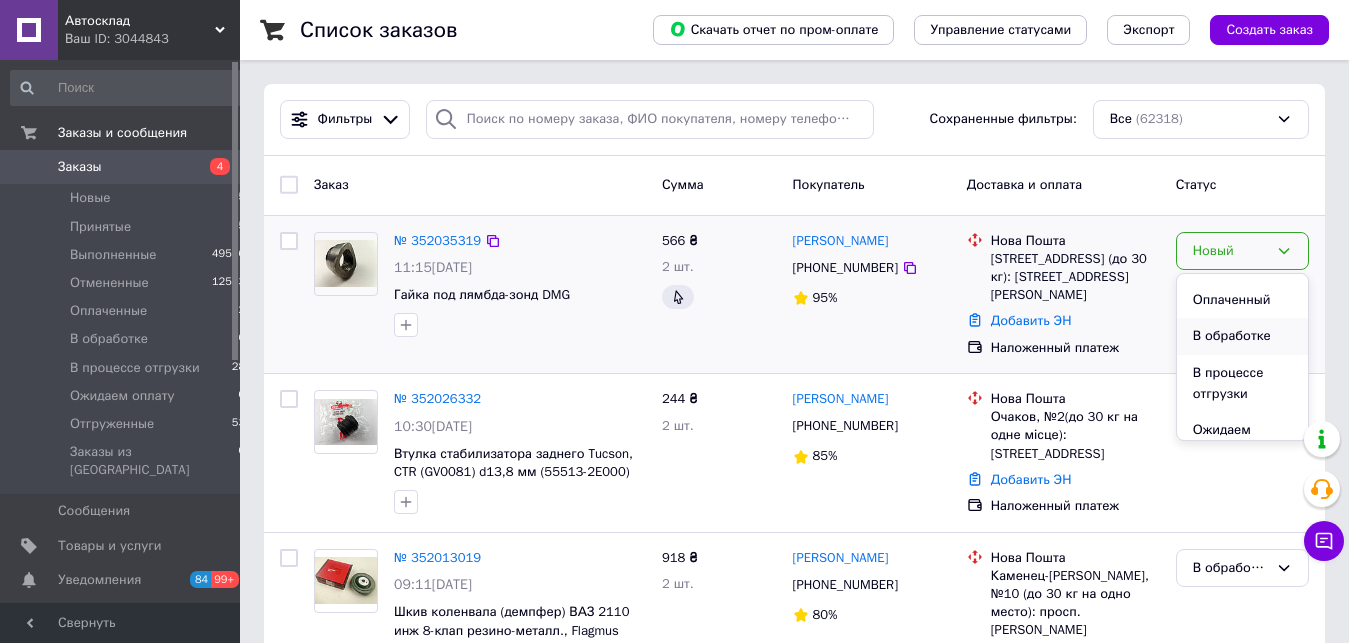 click on "В обработке" at bounding box center (1242, 336) 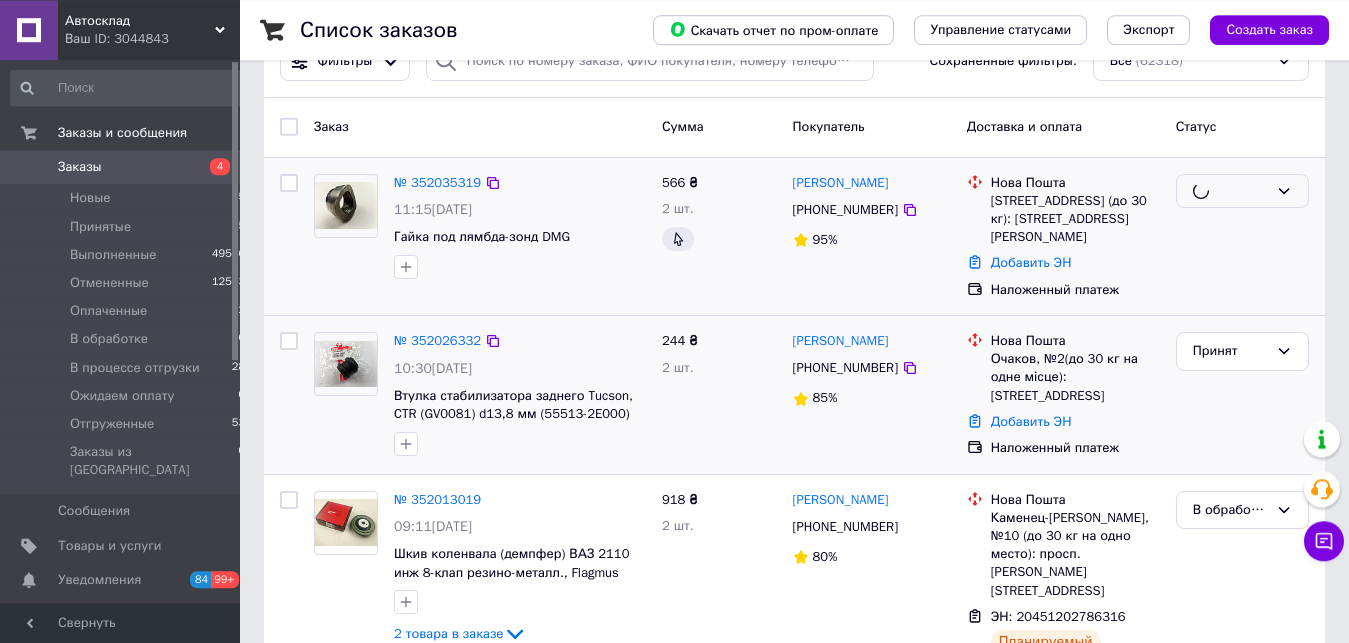 scroll, scrollTop: 102, scrollLeft: 0, axis: vertical 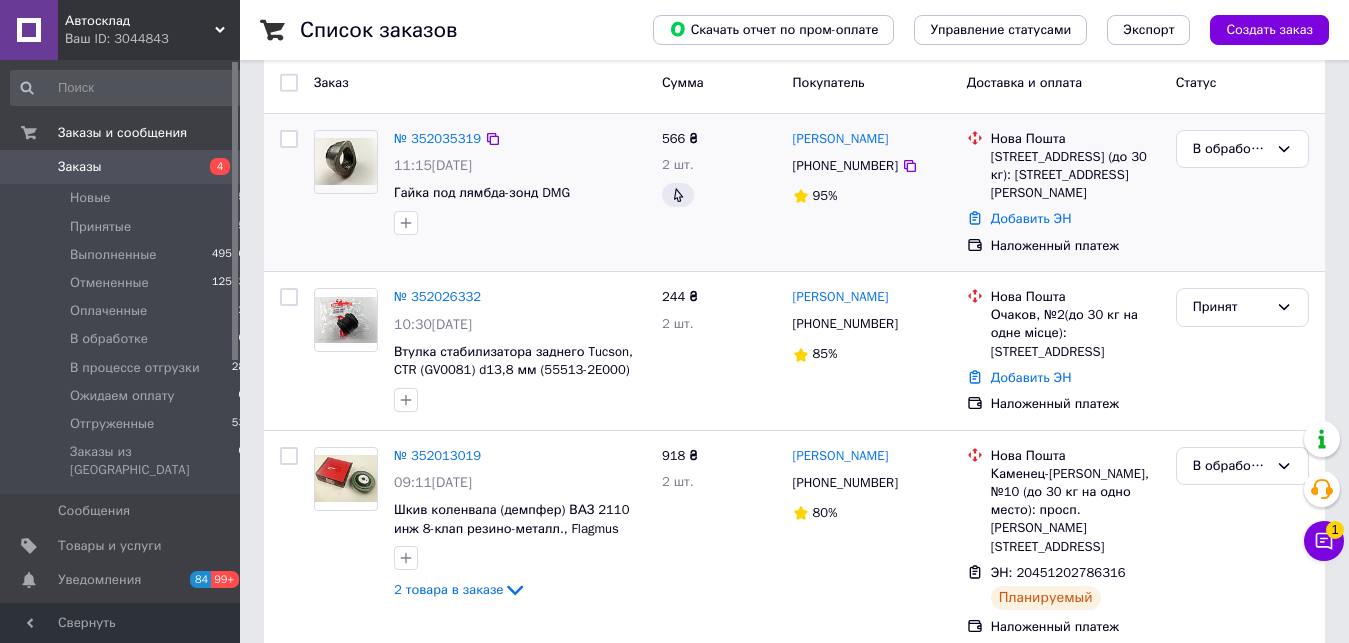 click on "Заказы" at bounding box center [121, 167] 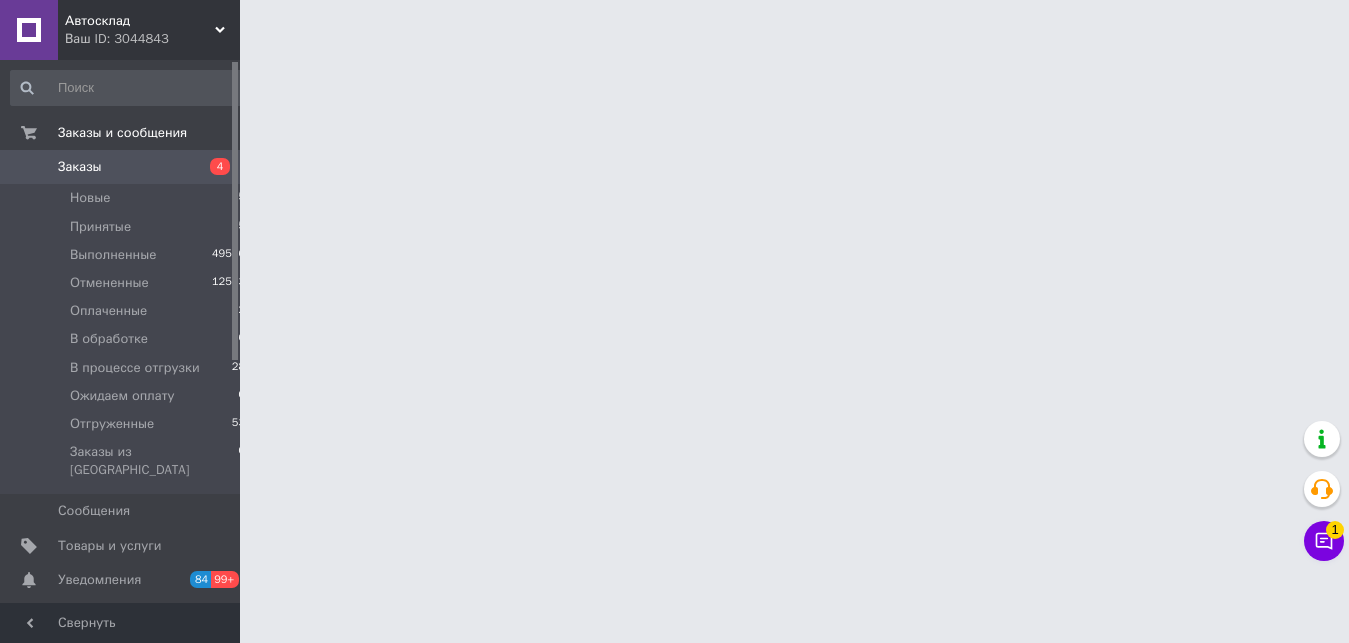scroll, scrollTop: 0, scrollLeft: 0, axis: both 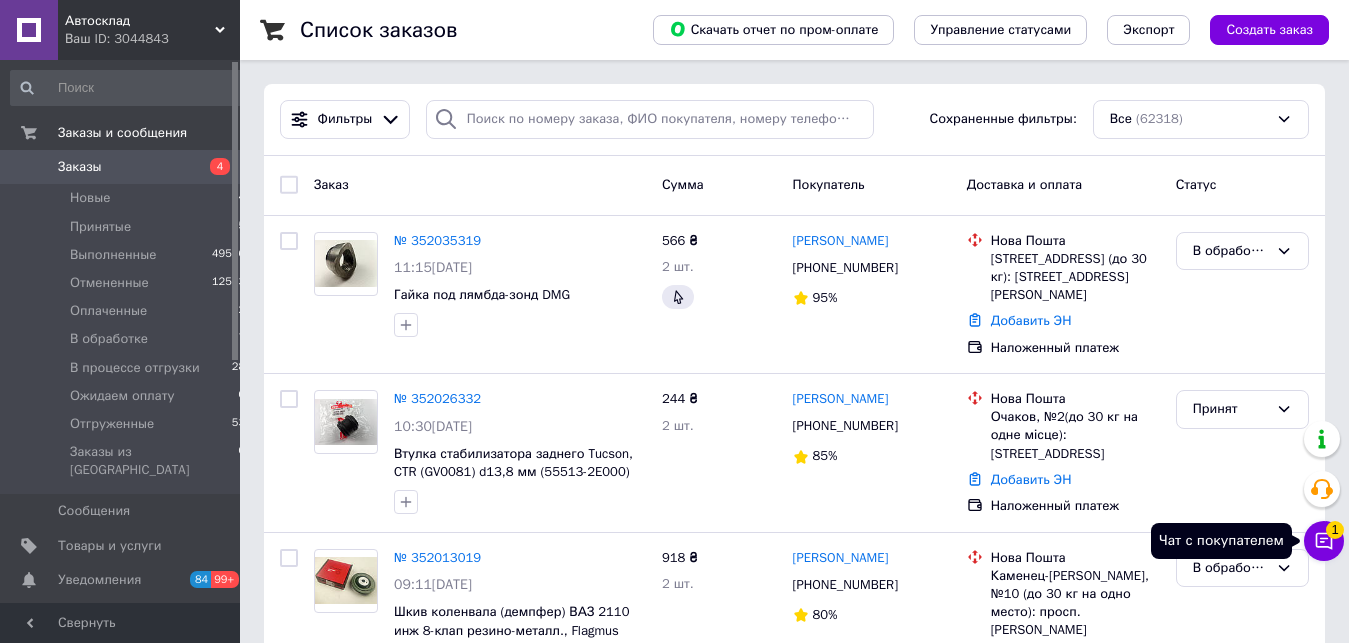 click 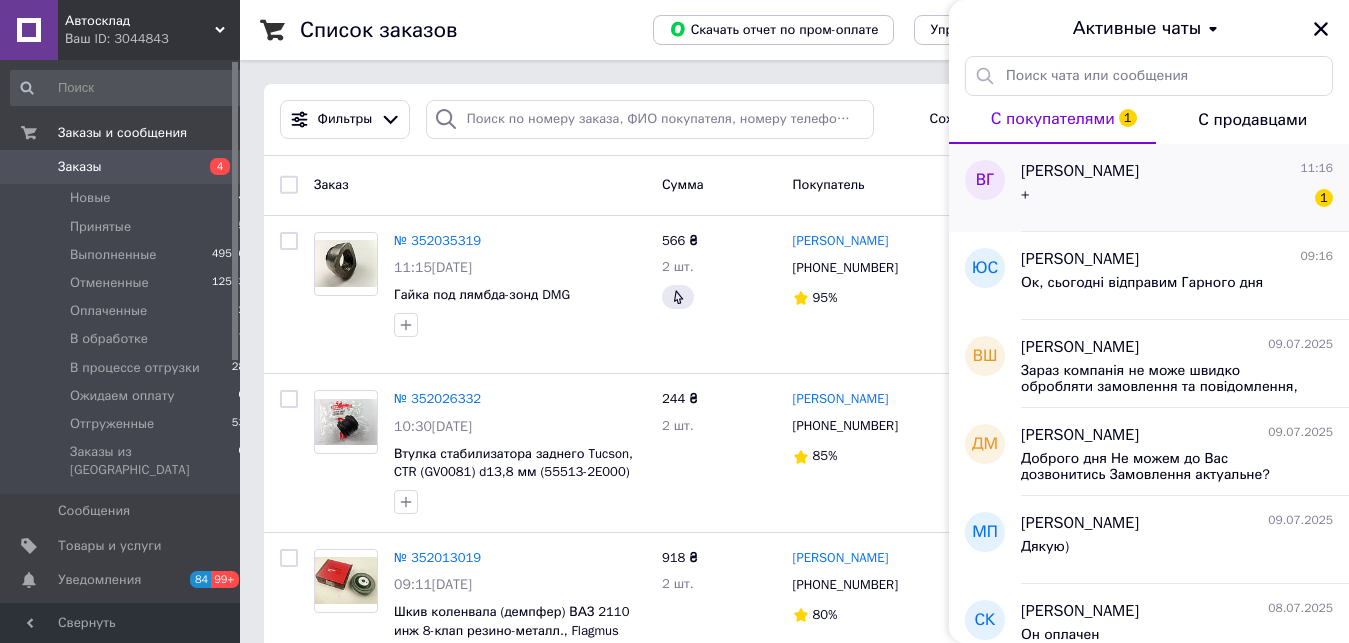click on "+ 1" at bounding box center [1177, 199] 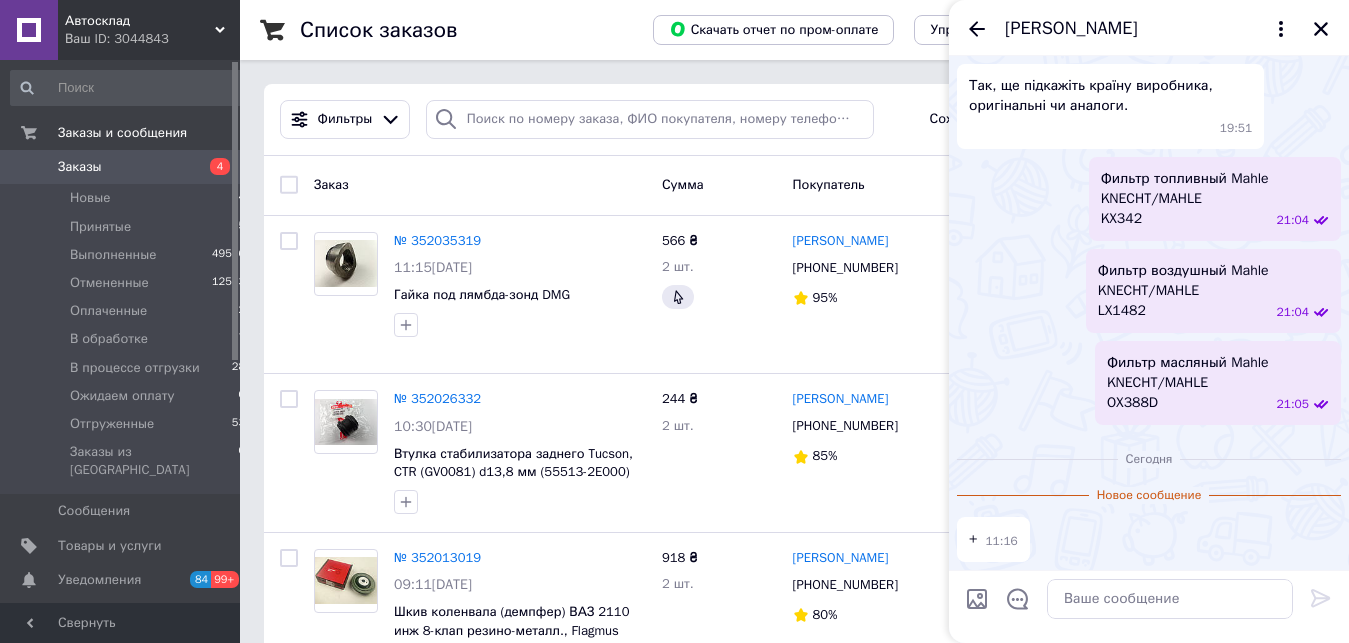 scroll, scrollTop: 1636, scrollLeft: 0, axis: vertical 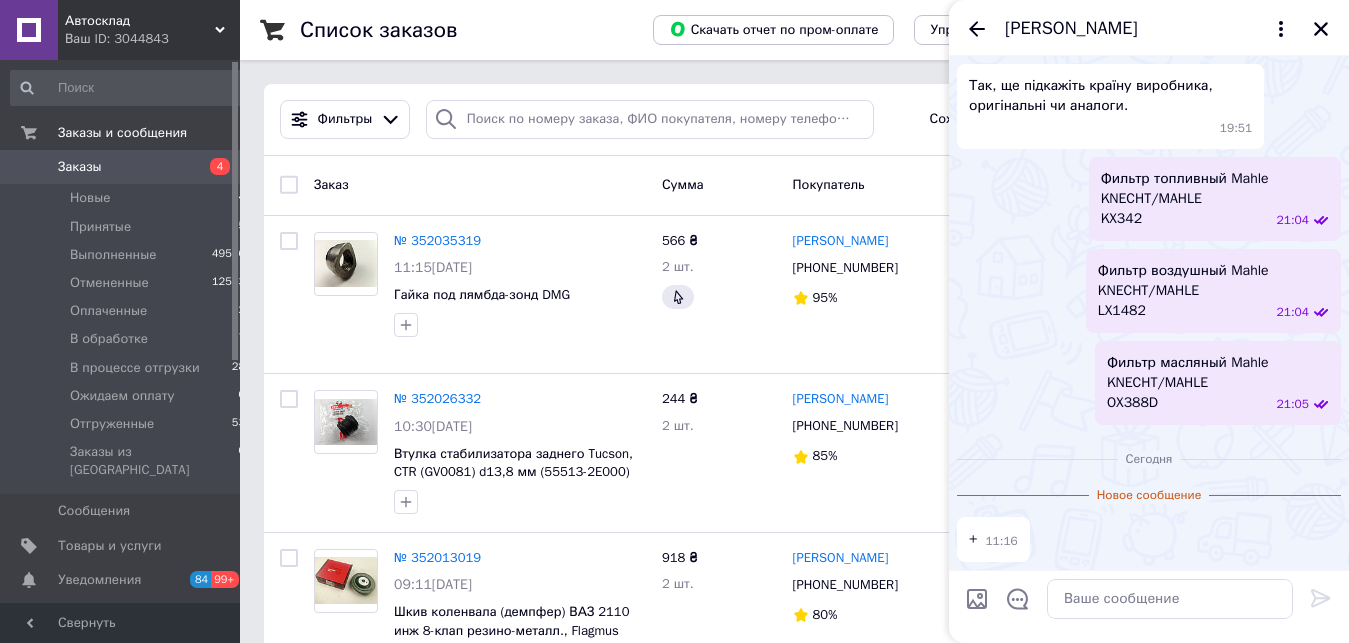 click on "Фильтр топливный Mahle KNECHT/MAHLE KX342" at bounding box center [1185, 199] 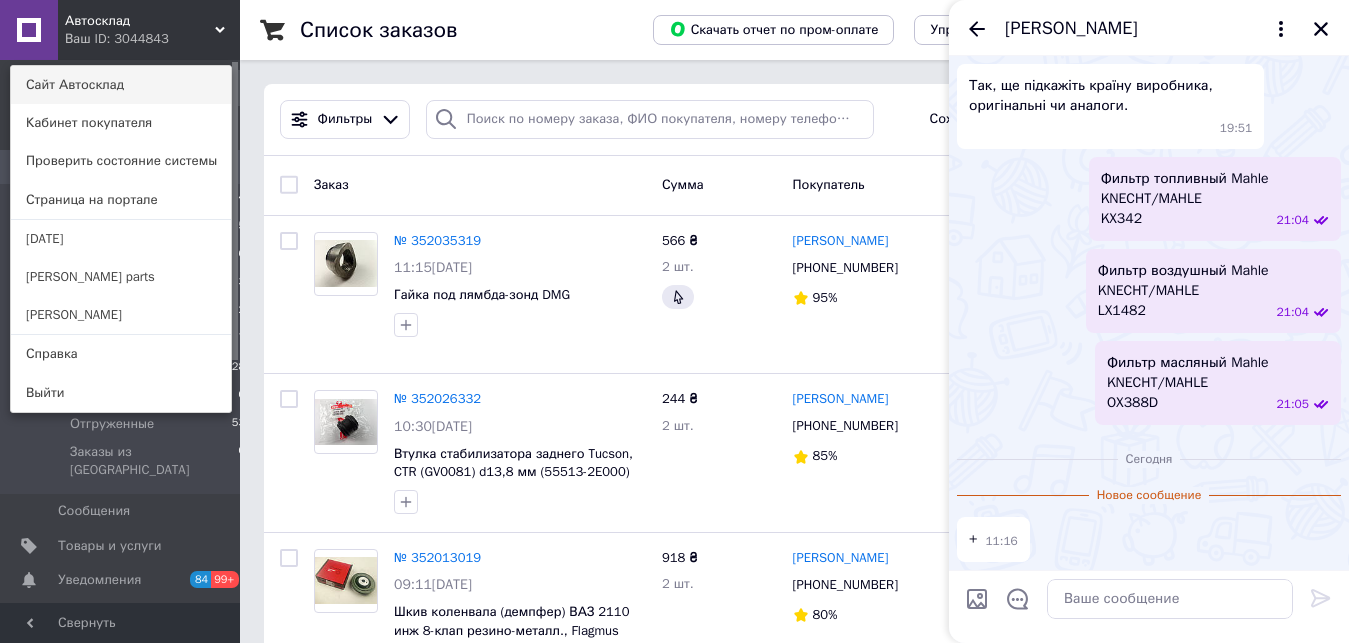 click on "Сайт Автосклад" at bounding box center [121, 85] 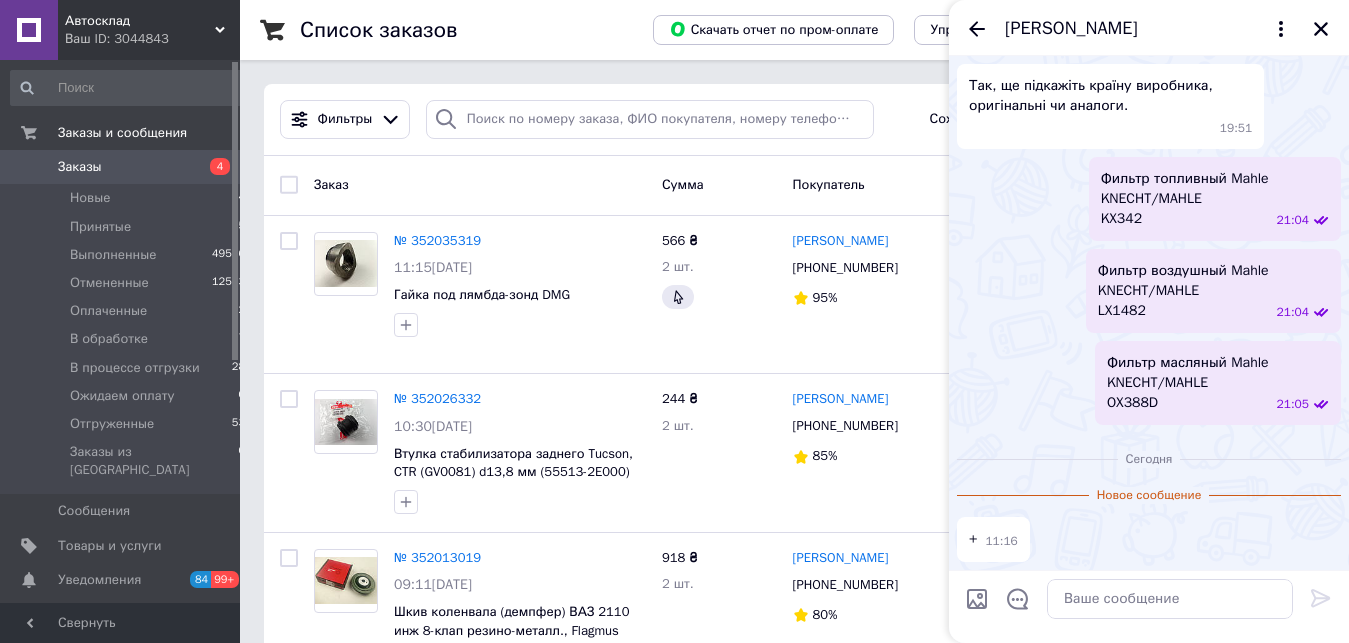 click on "Фильтр воздушный Mahle KNECHT/MAHLE LX1482" at bounding box center [1183, 291] 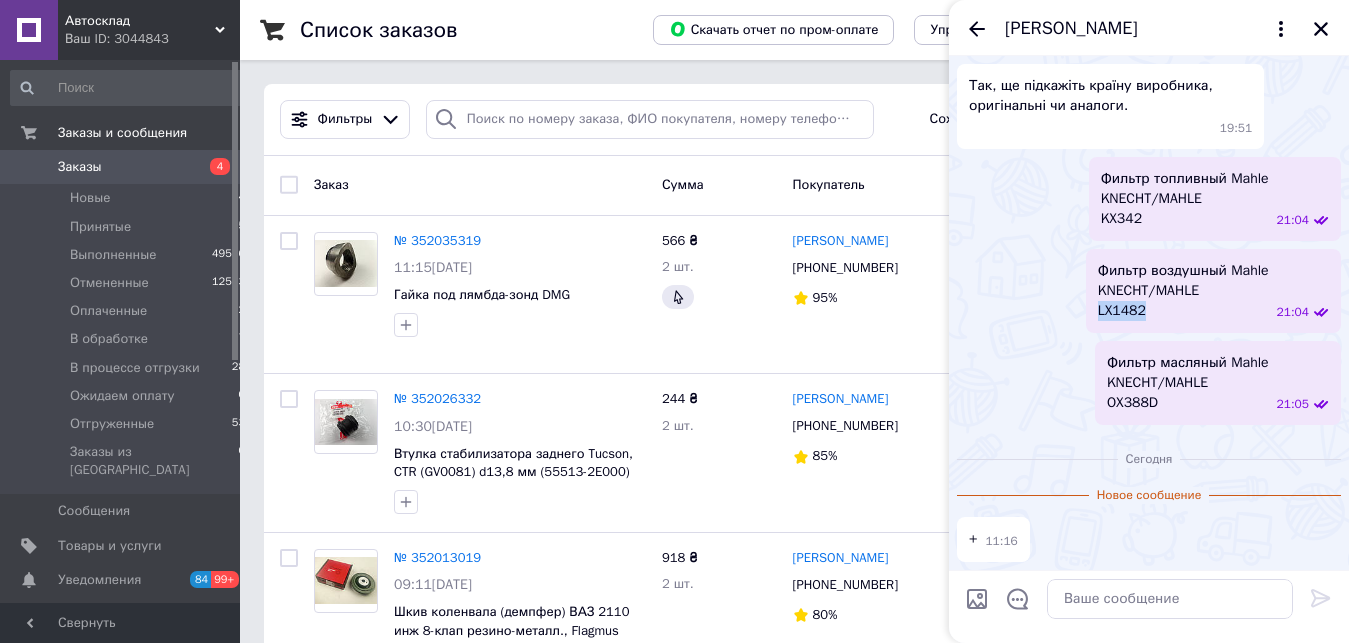 click on "Фильтр воздушный Mahle KNECHT/MAHLE LX1482" at bounding box center (1183, 291) 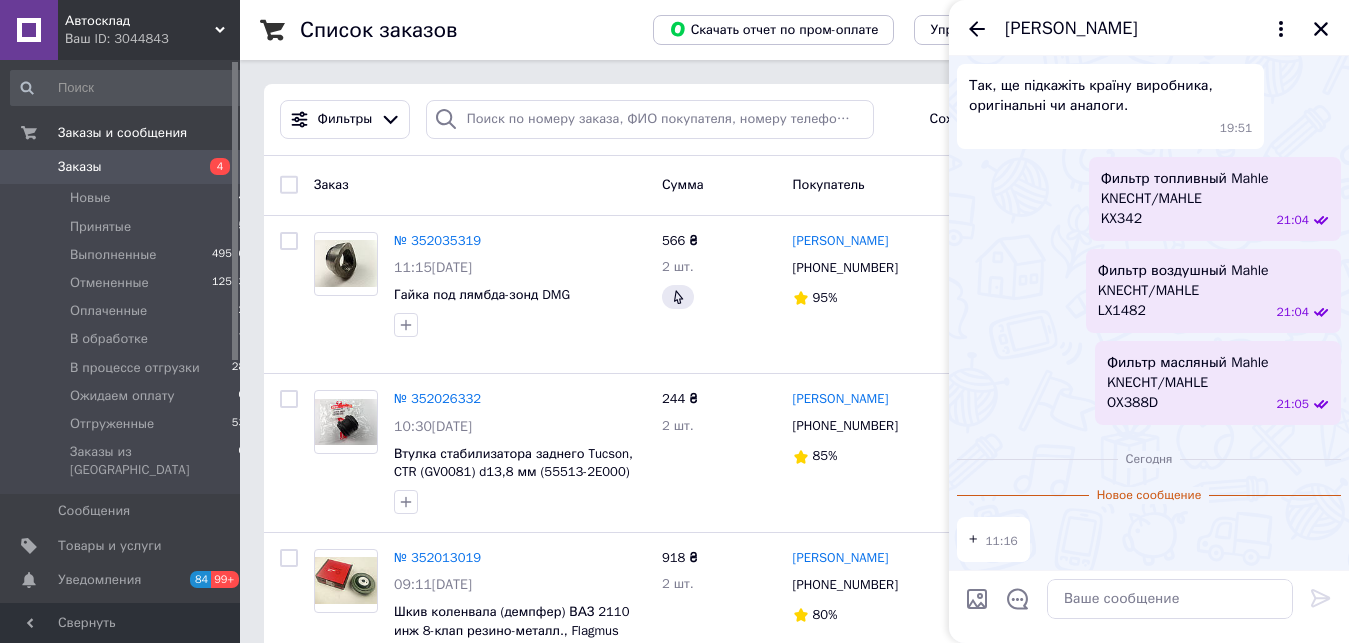 click on "Фильтр масляный Mahle KNECHT/MAHLE OX388D" at bounding box center [1188, 383] 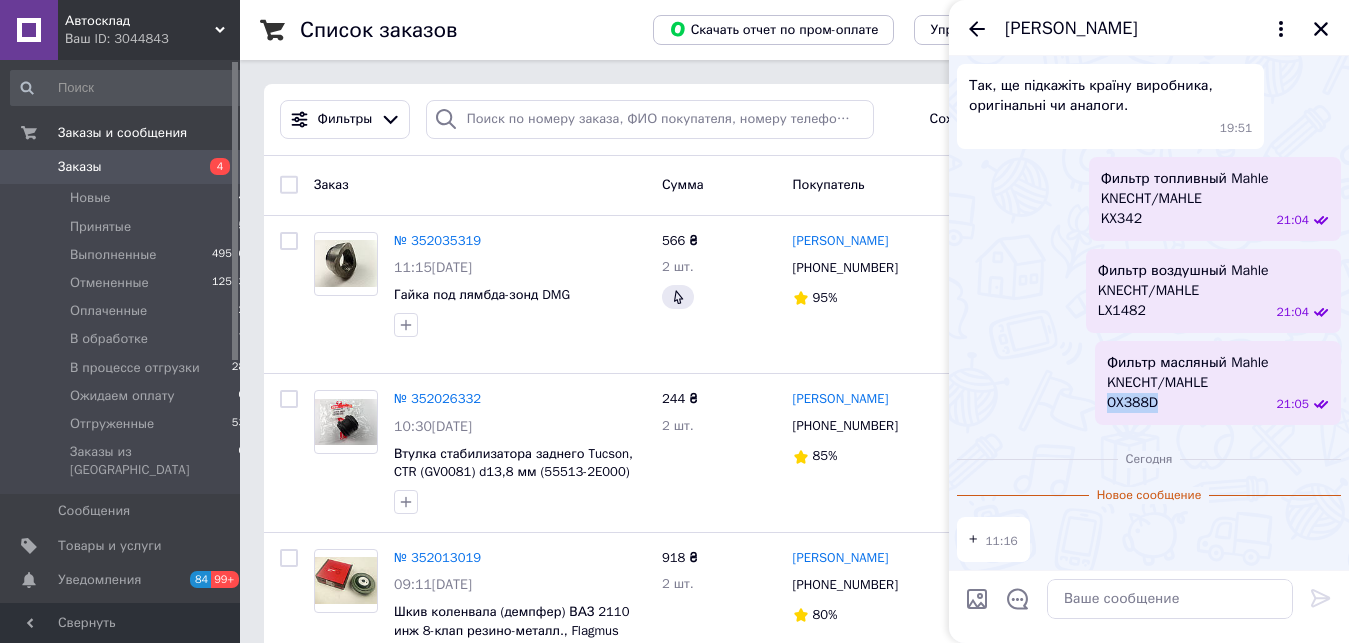 click on "Фильтр масляный Mahle KNECHT/MAHLE OX388D" at bounding box center (1188, 383) 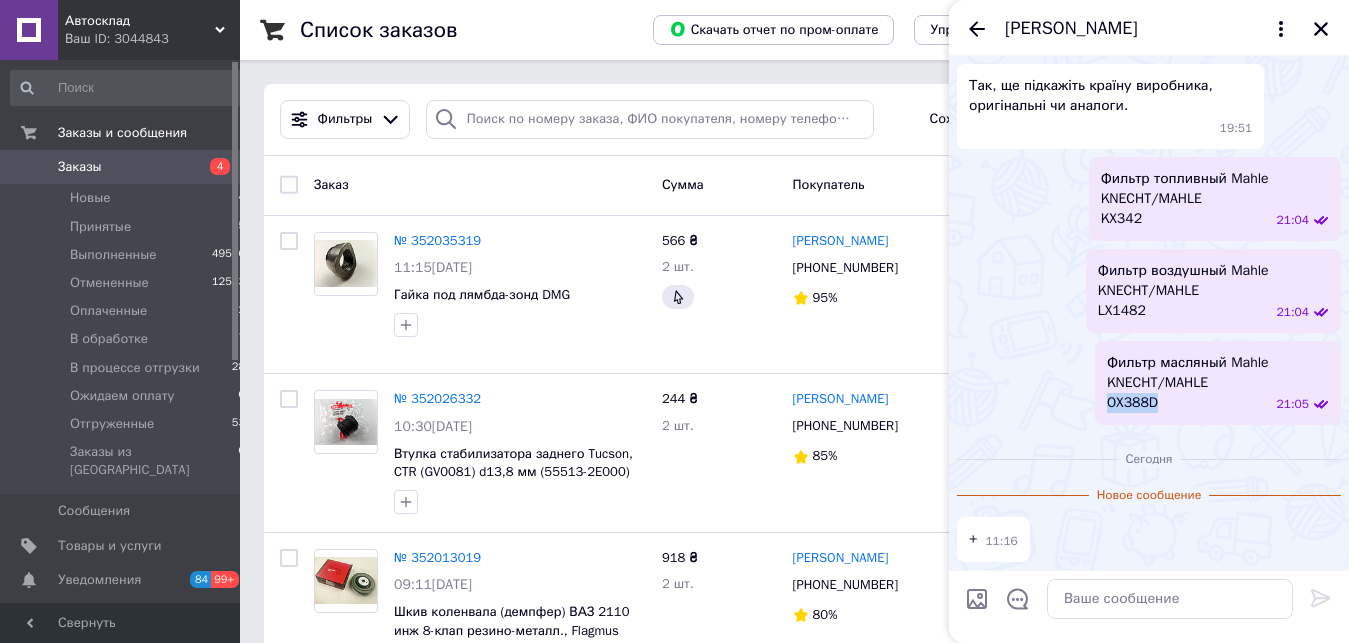 copy on "OX388D" 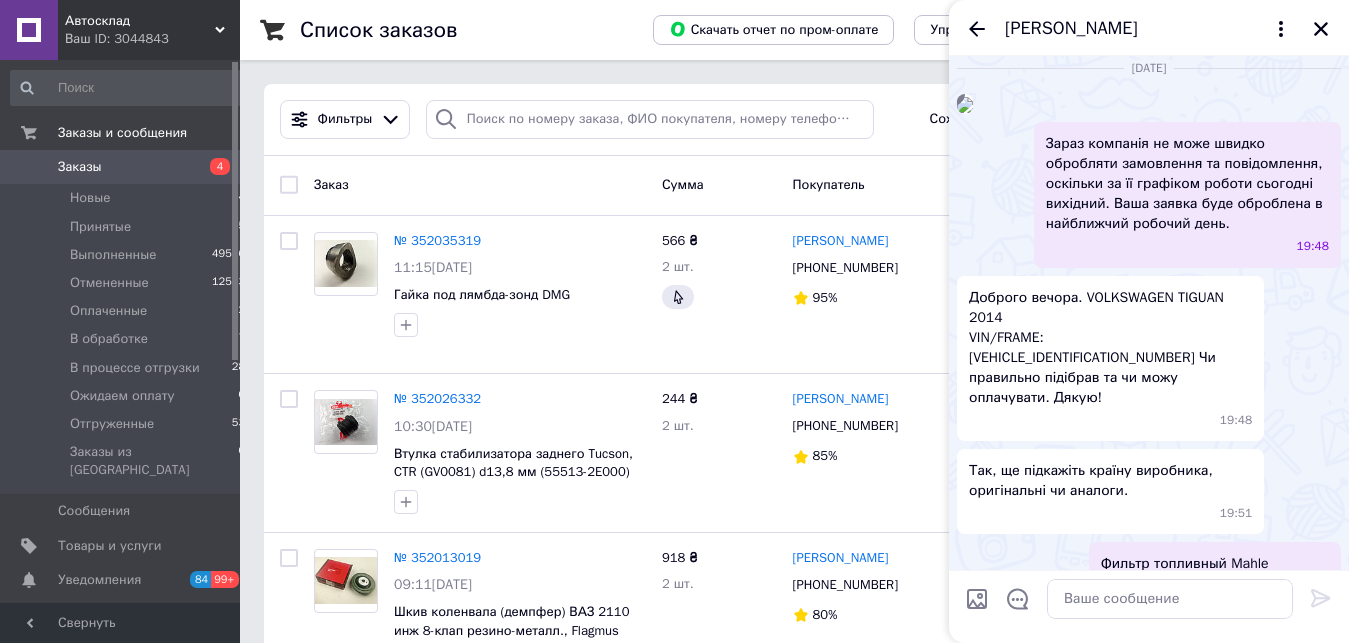 scroll, scrollTop: 952, scrollLeft: 0, axis: vertical 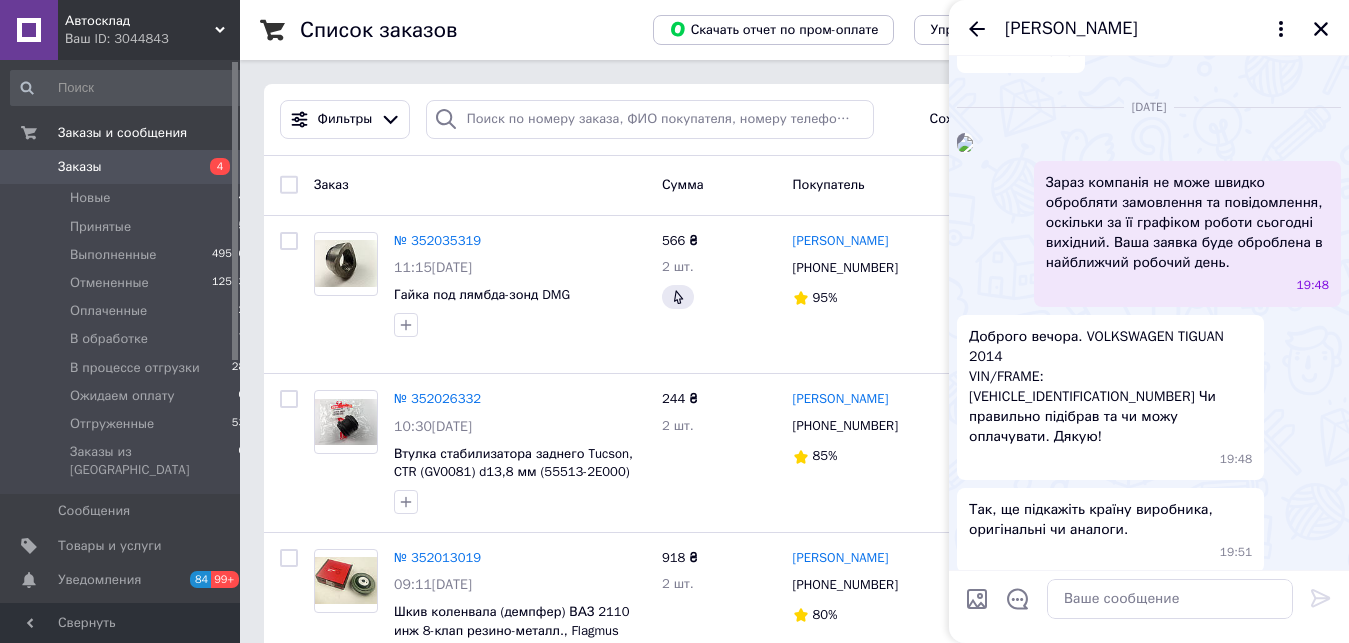 click at bounding box center [965, 144] 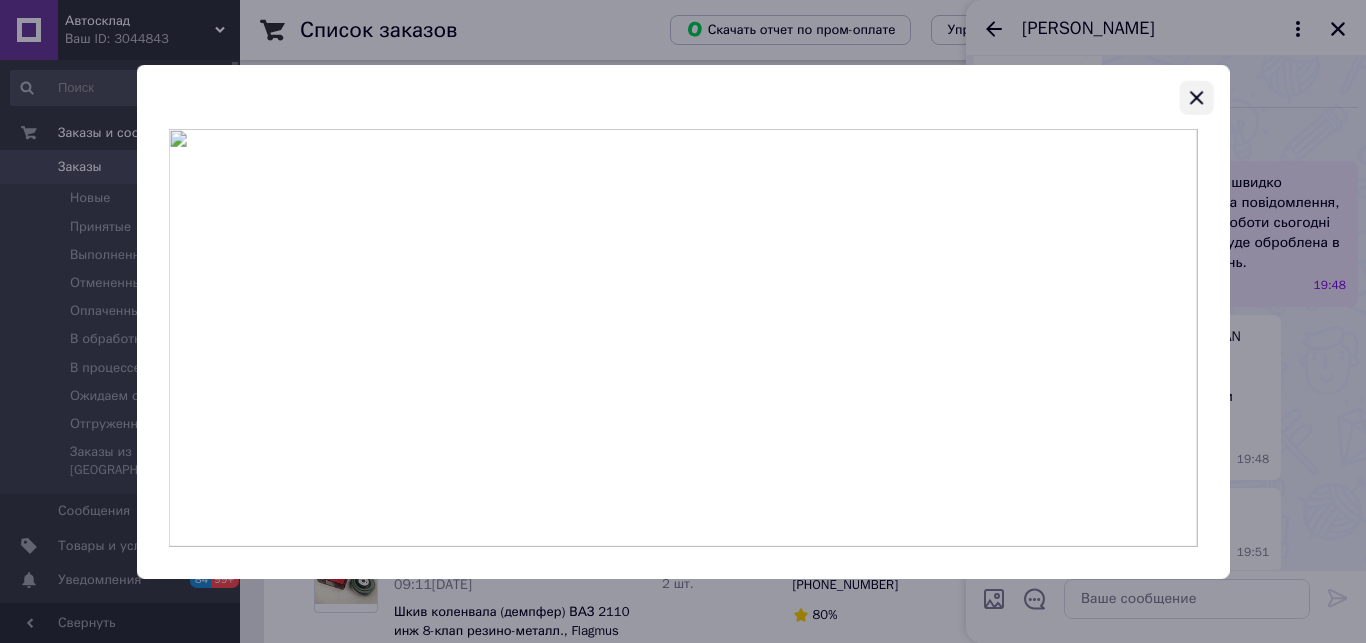 click 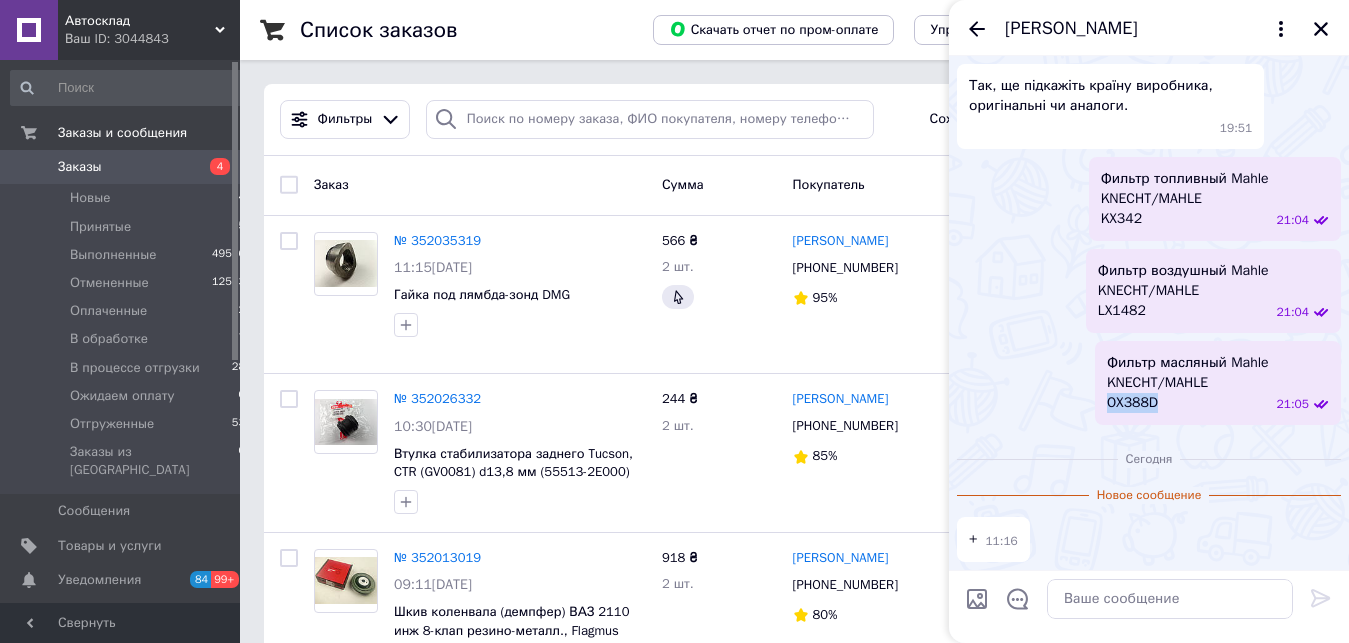 scroll, scrollTop: 1636, scrollLeft: 0, axis: vertical 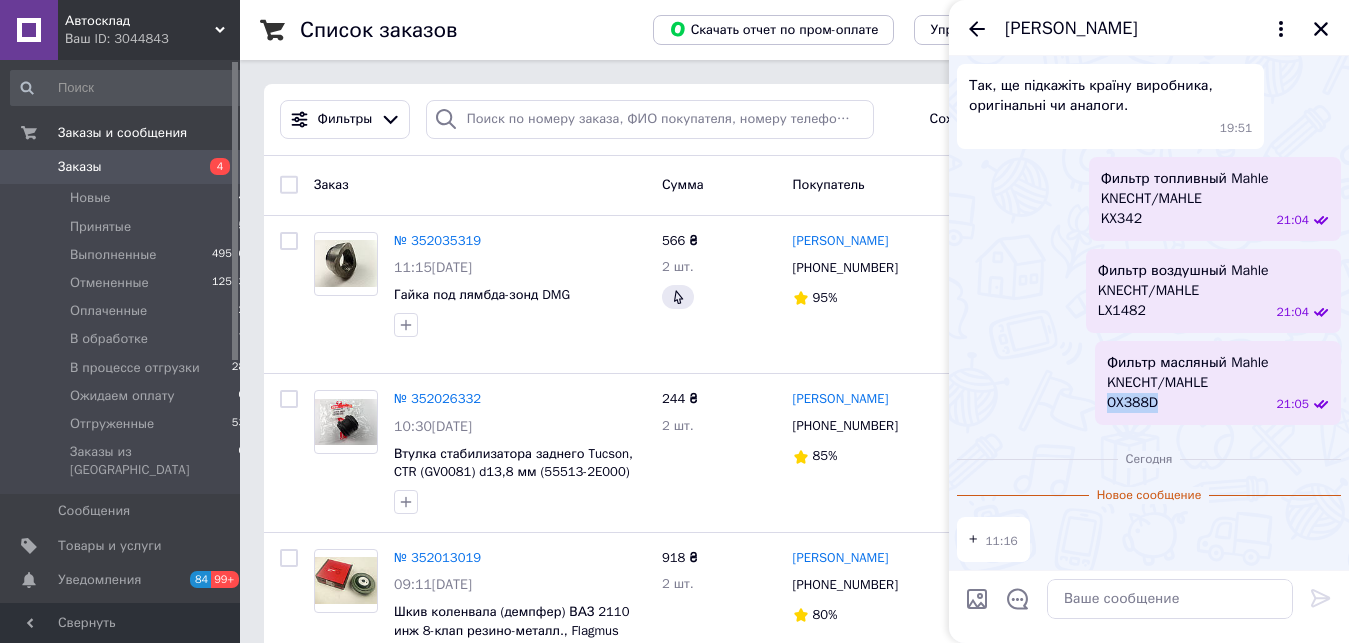 click on "Віталій Грушецький" at bounding box center [1071, 29] 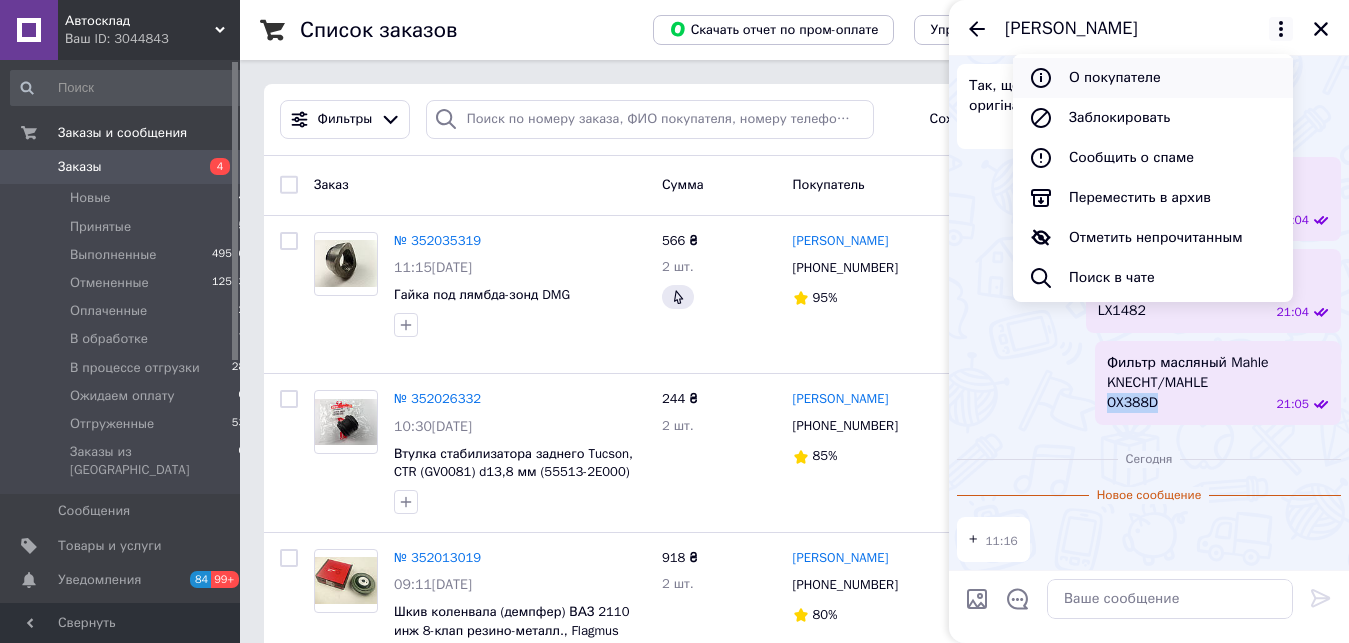 click on "О покупателе" at bounding box center (1153, 78) 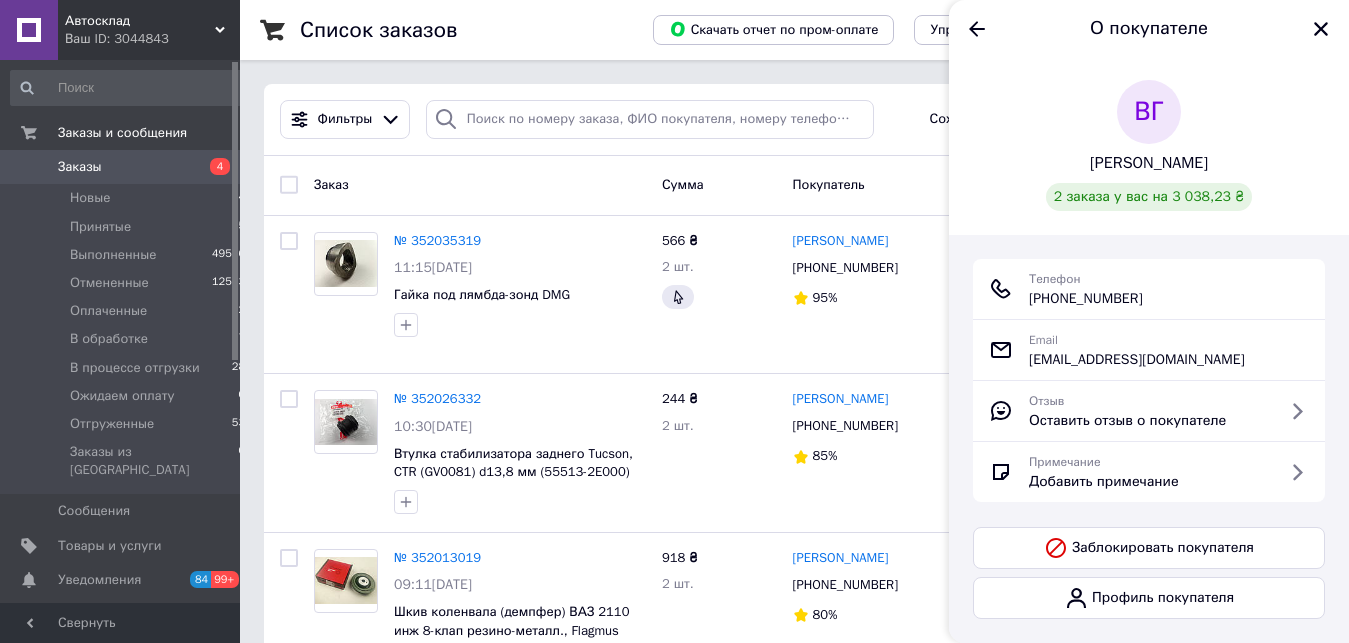 drag, startPoint x: 1140, startPoint y: 298, endPoint x: 1095, endPoint y: 300, distance: 45.044422 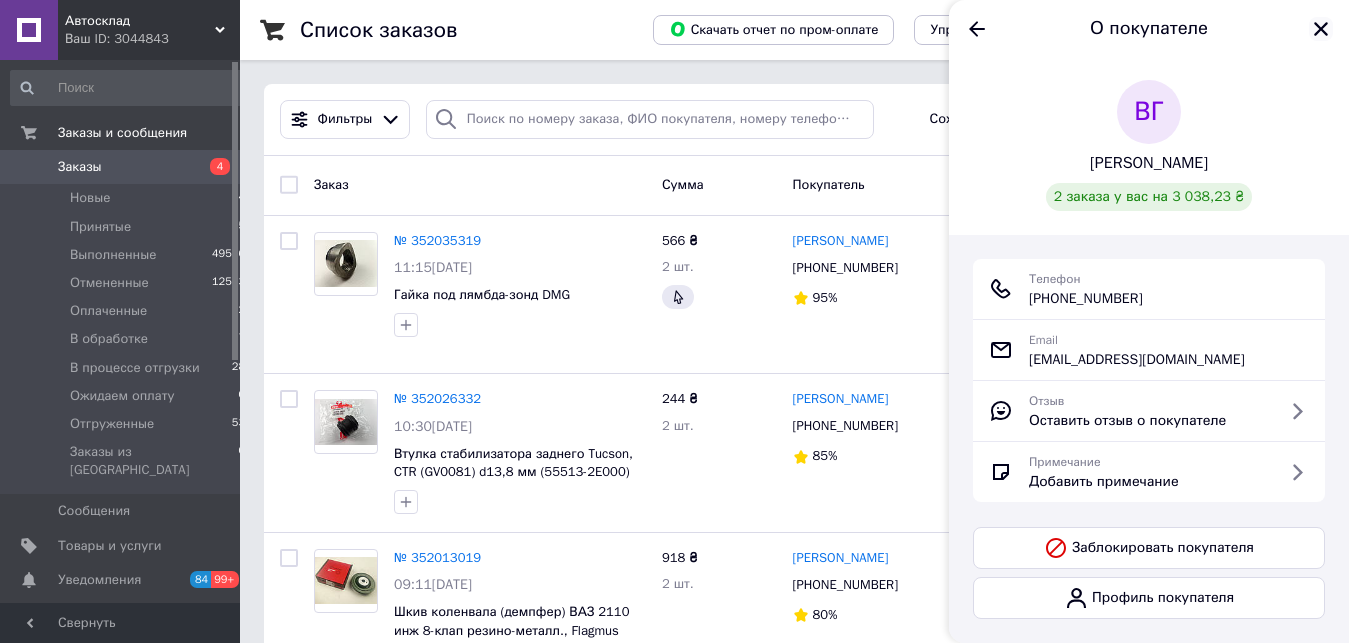 click 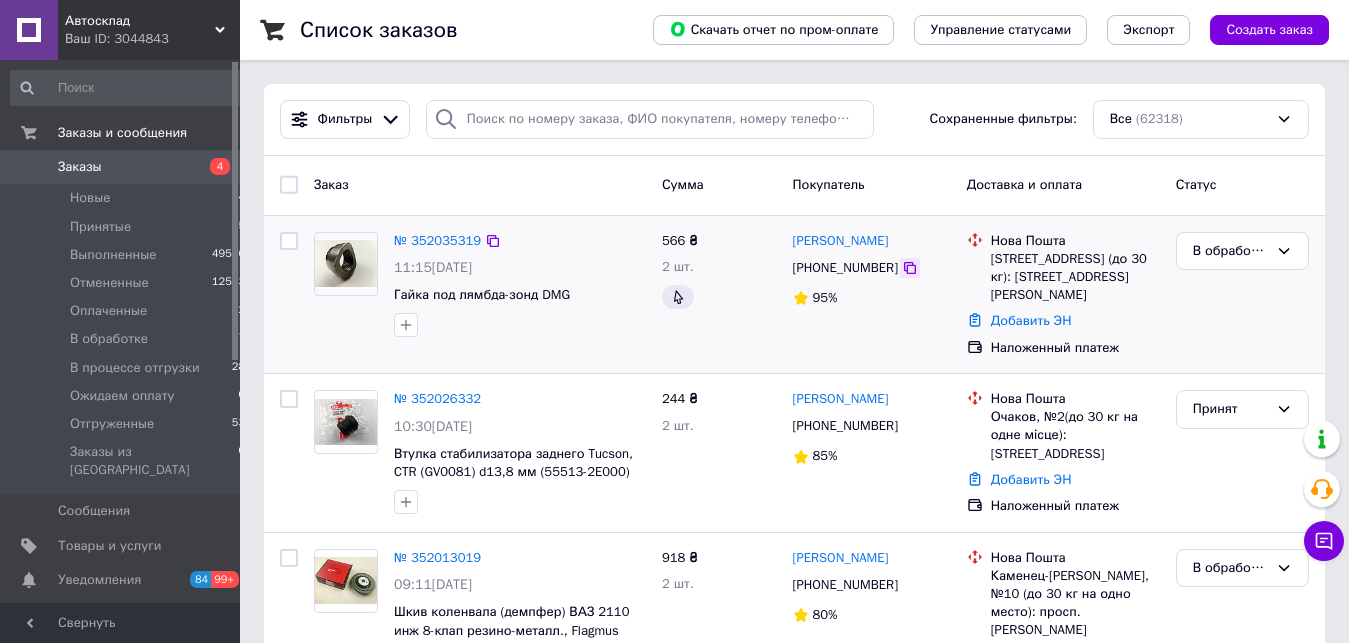 click 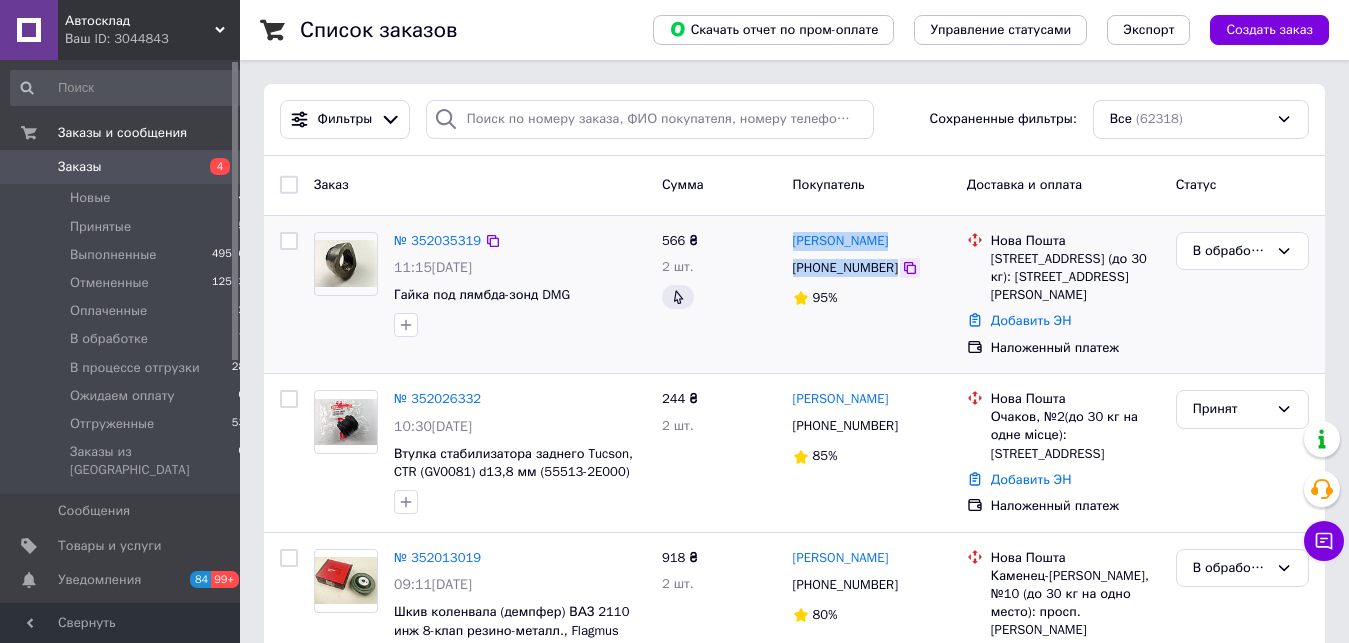 drag, startPoint x: 802, startPoint y: 234, endPoint x: 899, endPoint y: 279, distance: 106.929886 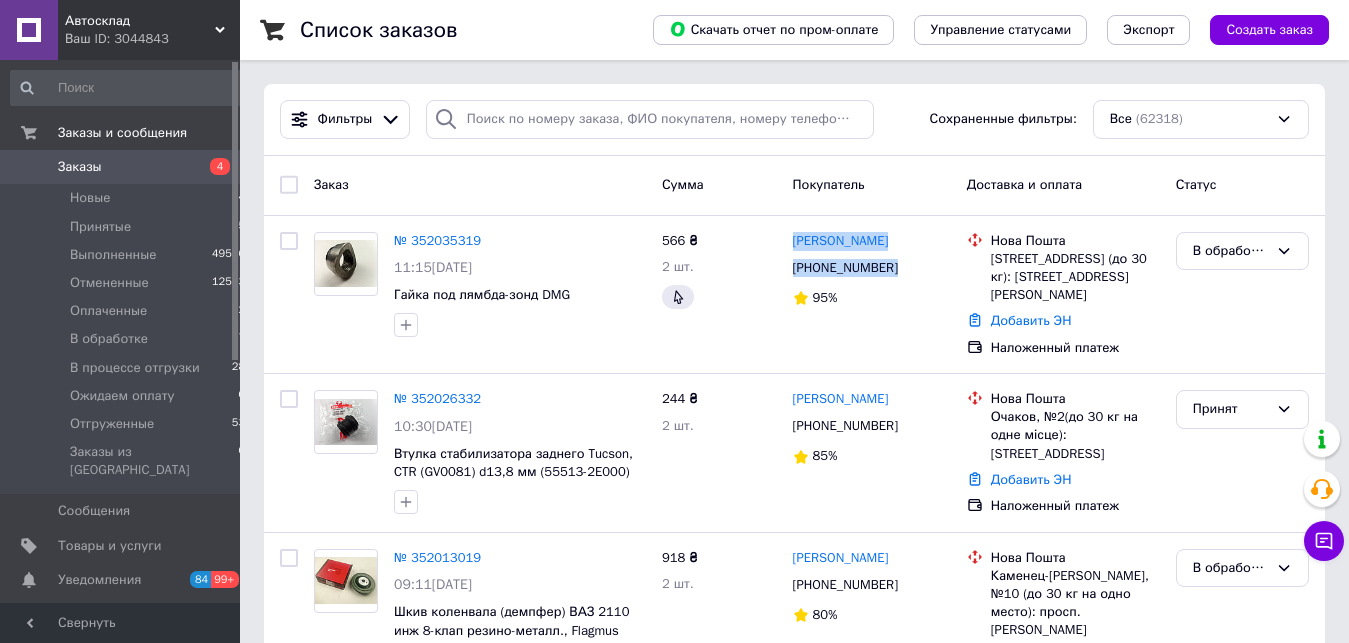 copy on "Андрій Кізіма +380960261307" 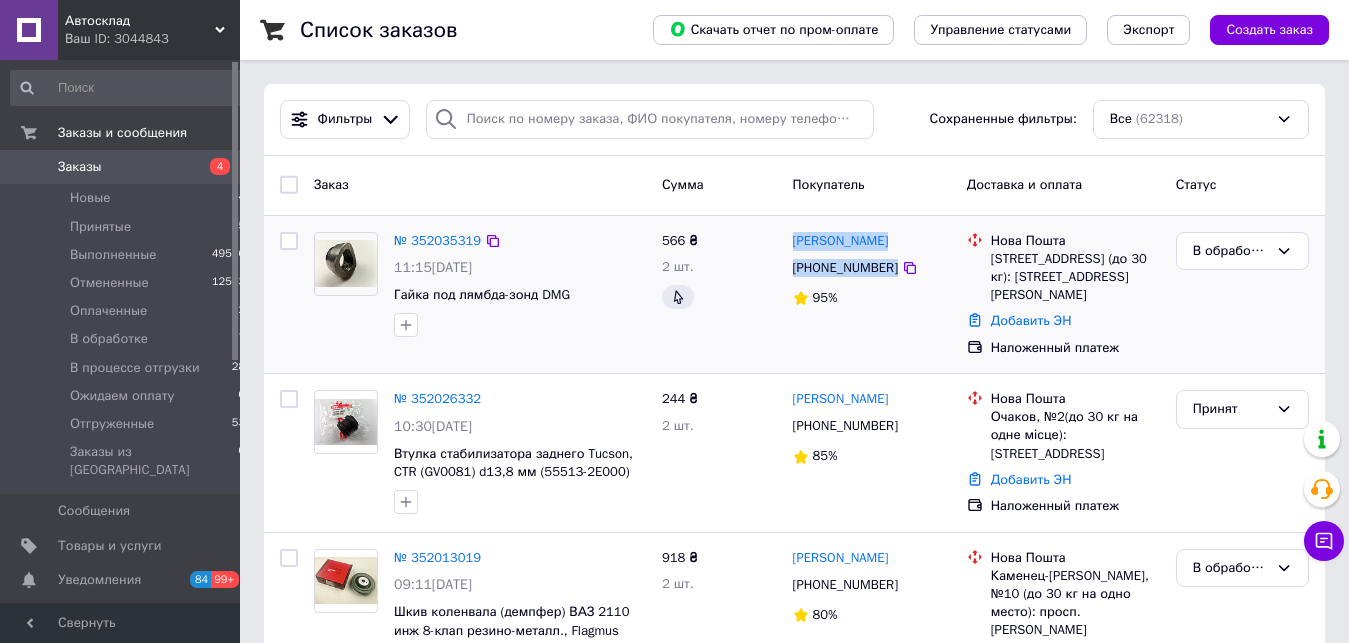 drag, startPoint x: 991, startPoint y: 259, endPoint x: 1092, endPoint y: 292, distance: 106.25441 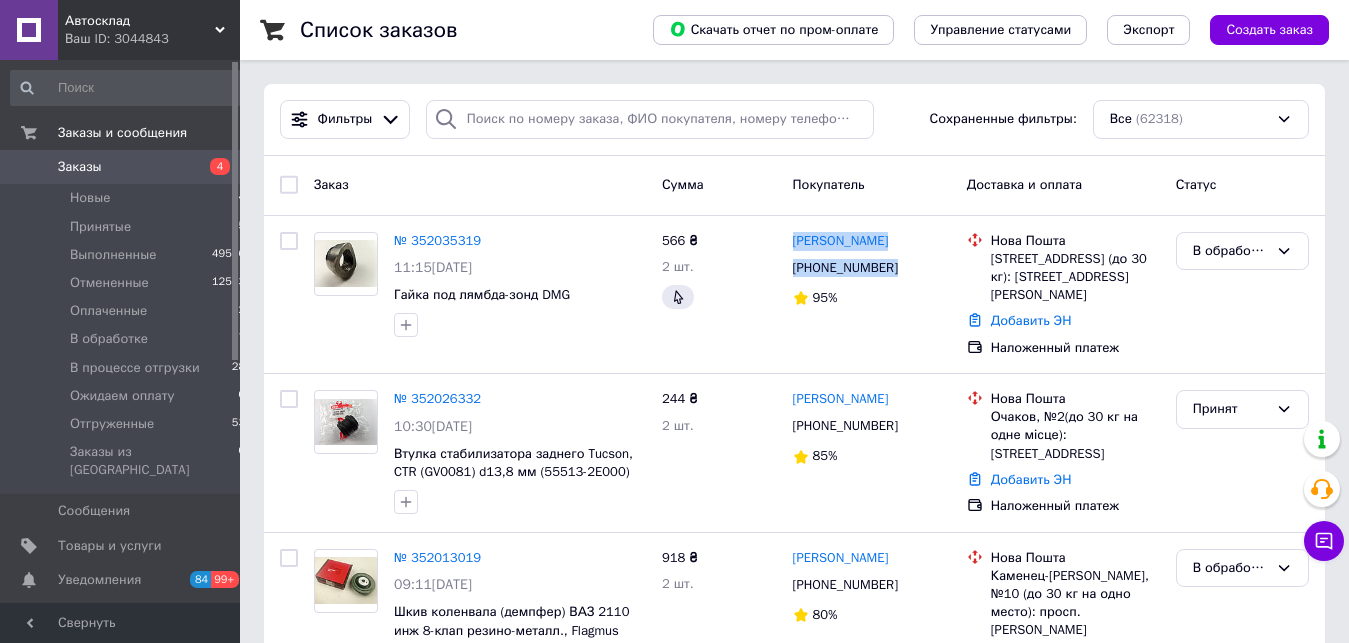 copy on "Киев (Киевская обл.), №234 (до 30 кг): ул. Семёна Скляренко, 17" 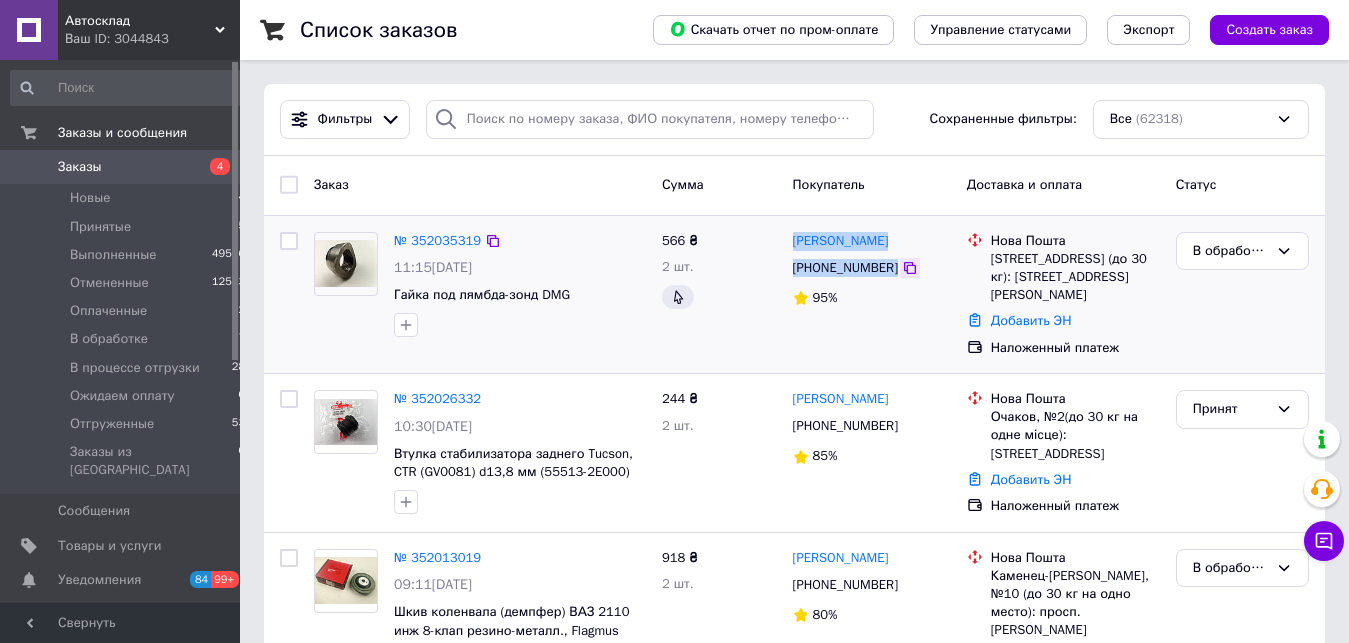 click 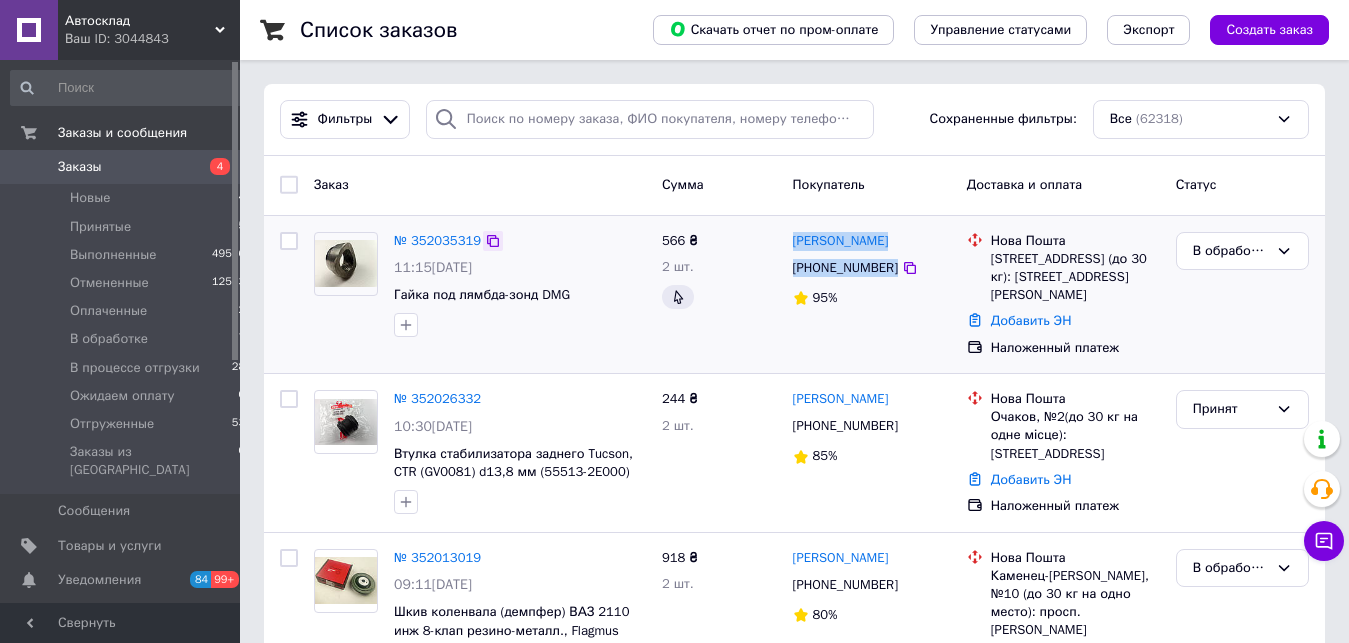 click 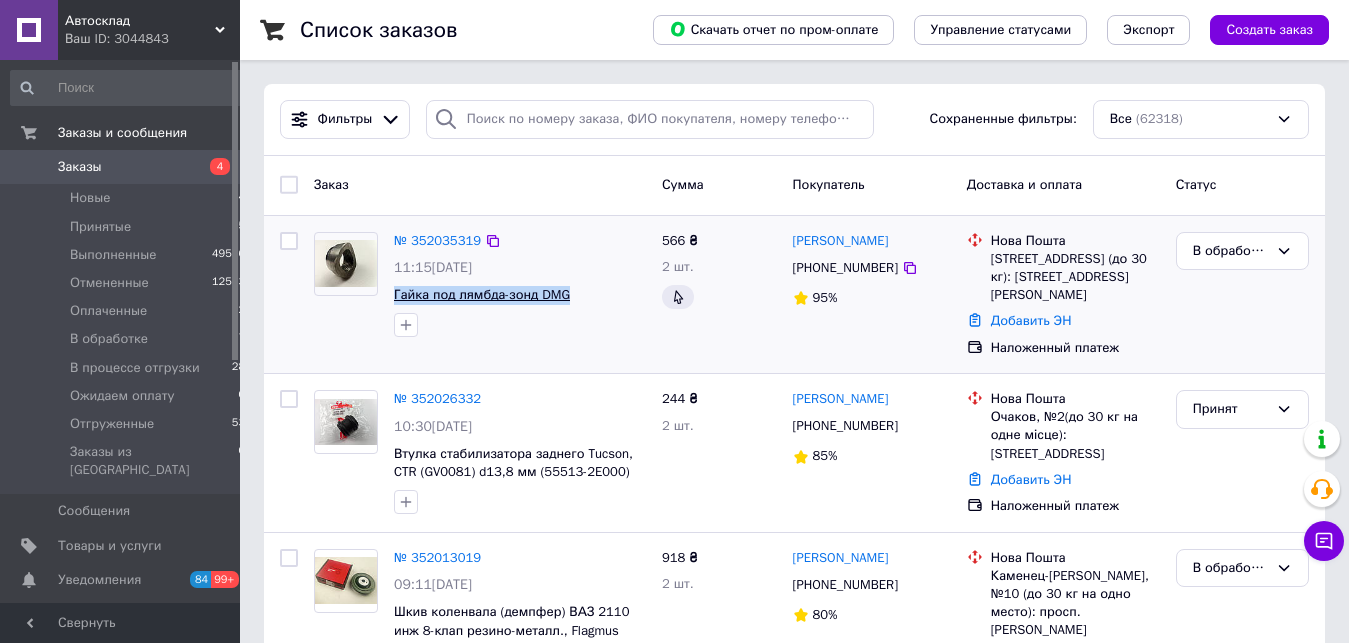 drag, startPoint x: 388, startPoint y: 290, endPoint x: 567, endPoint y: 301, distance: 179.33768 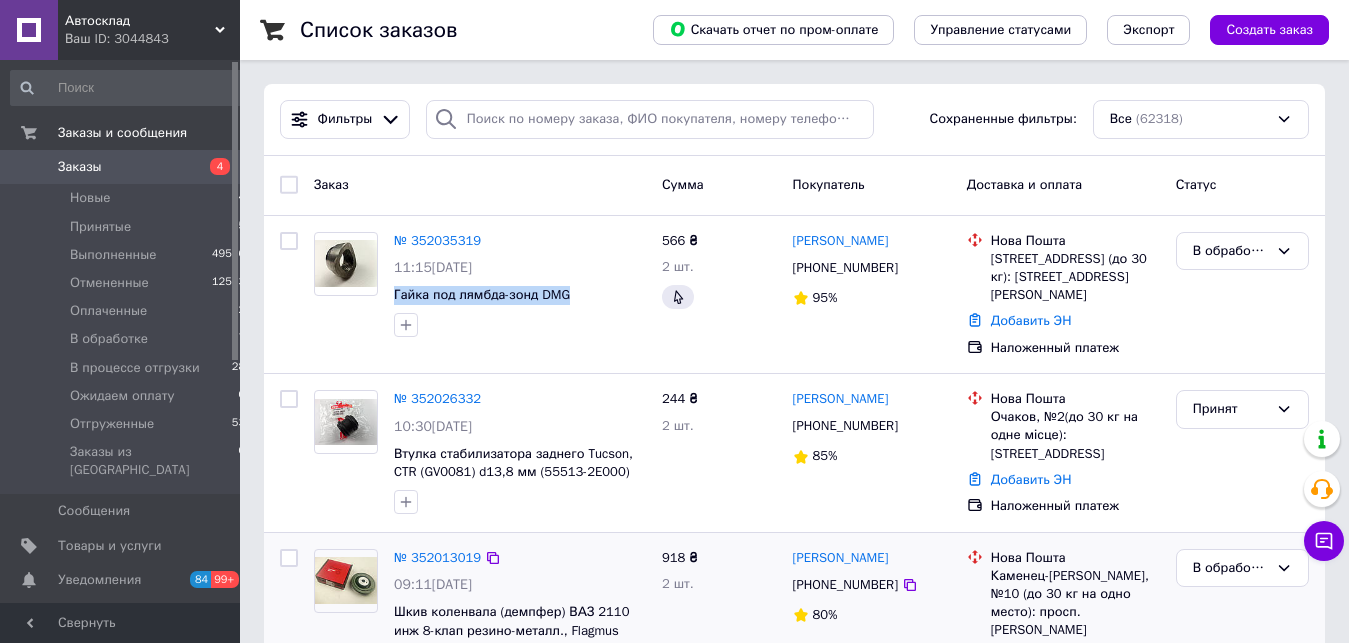 copy on "Гайка под лямбда-зонд DMG" 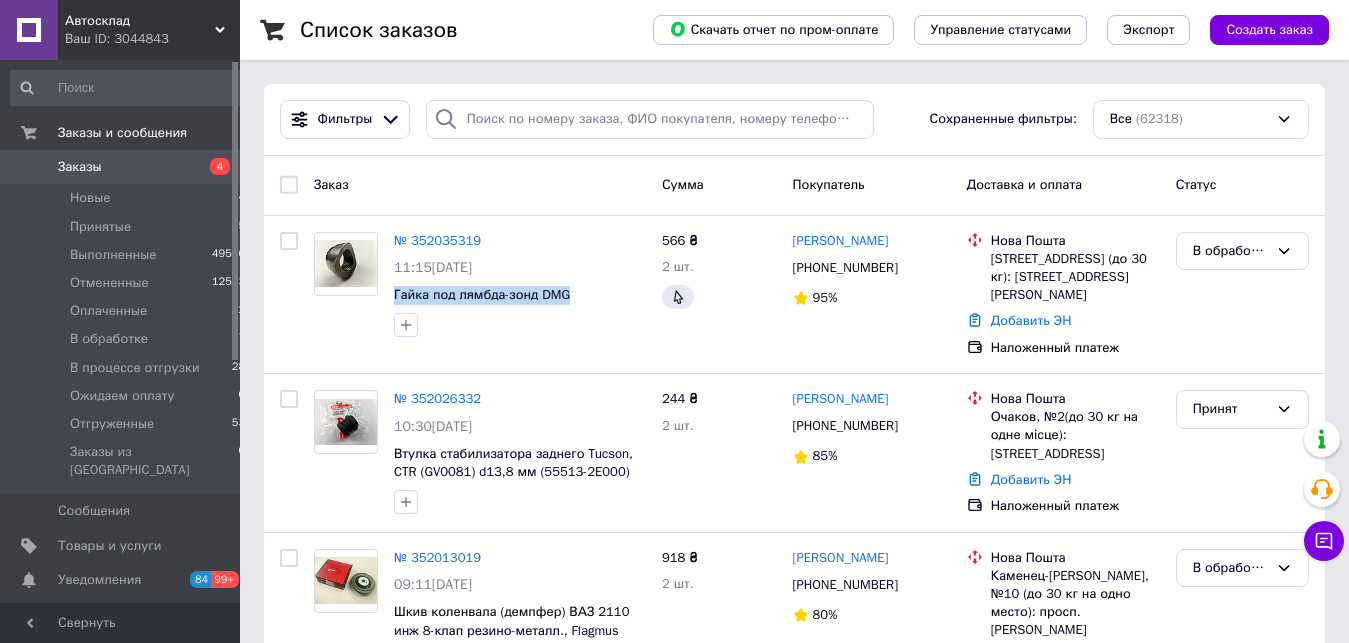 click on "Автосклад" at bounding box center (140, 21) 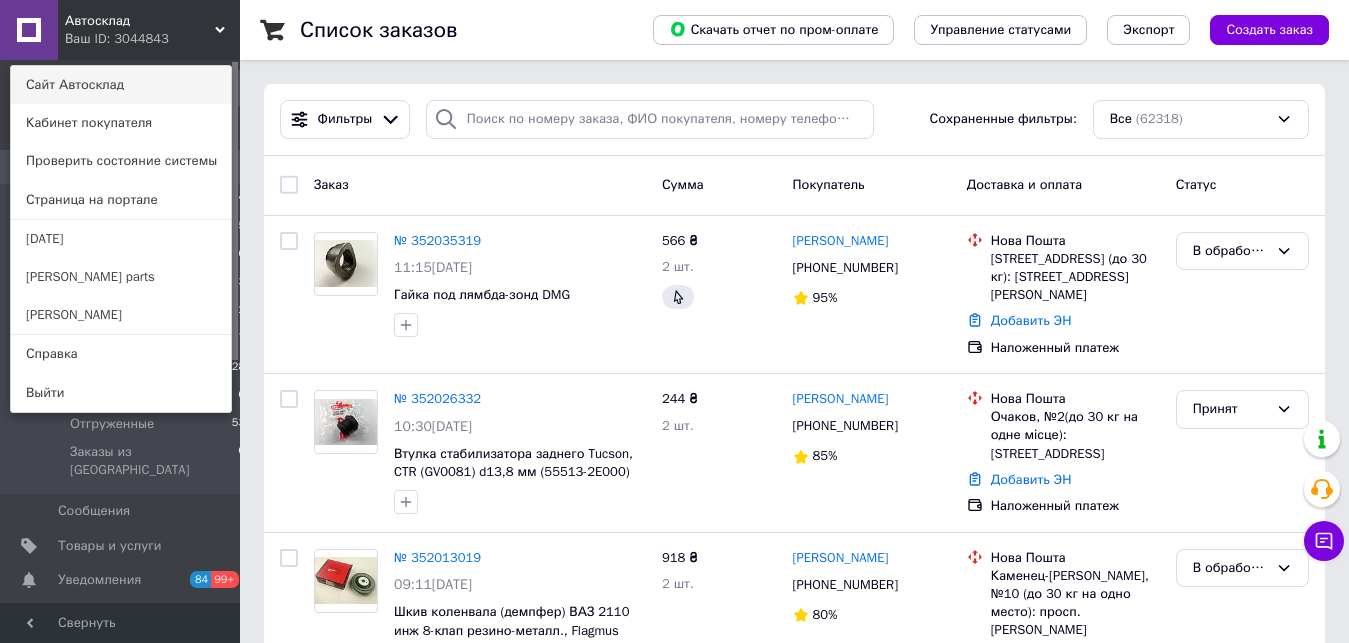 click on "Сайт Автосклад" at bounding box center [121, 85] 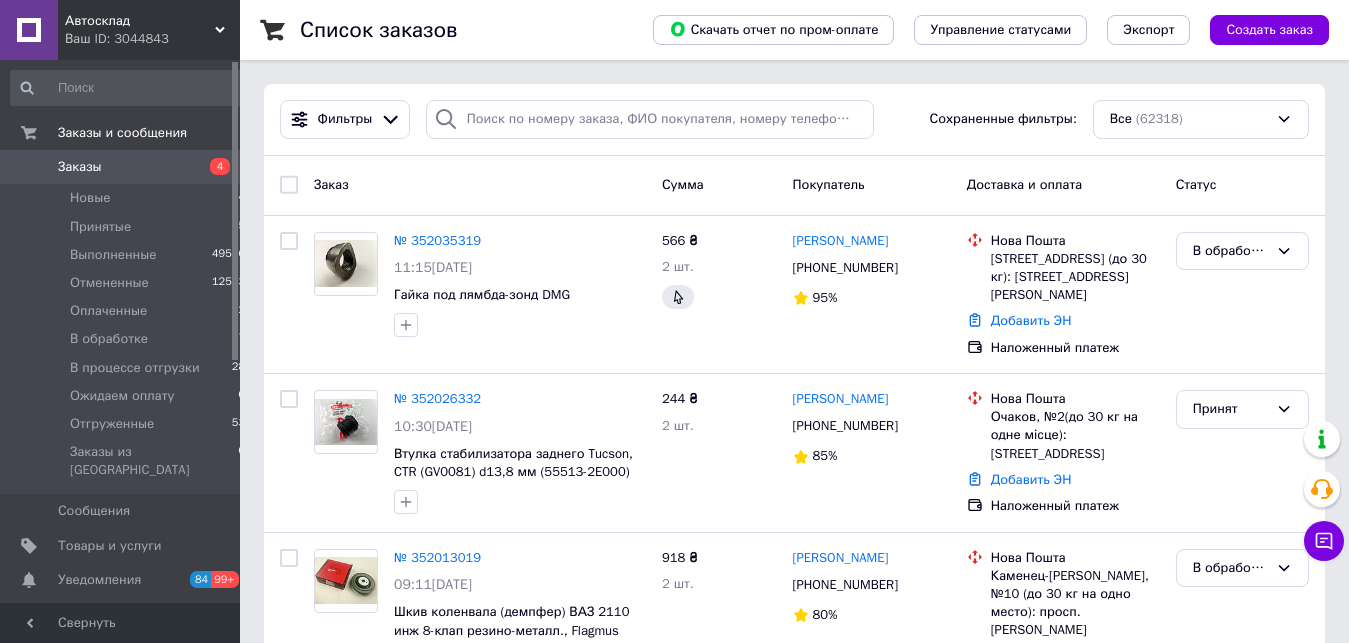 click on "Заказы 4" at bounding box center (128, 167) 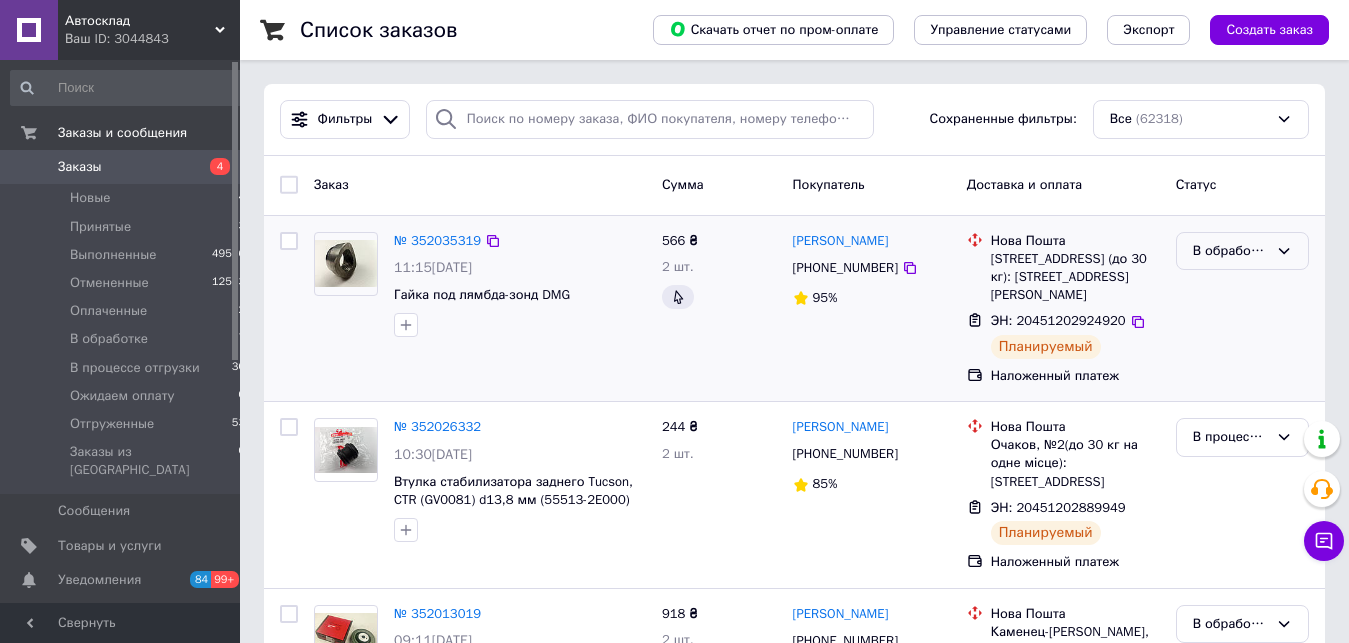 click on "В обработке" at bounding box center [1230, 251] 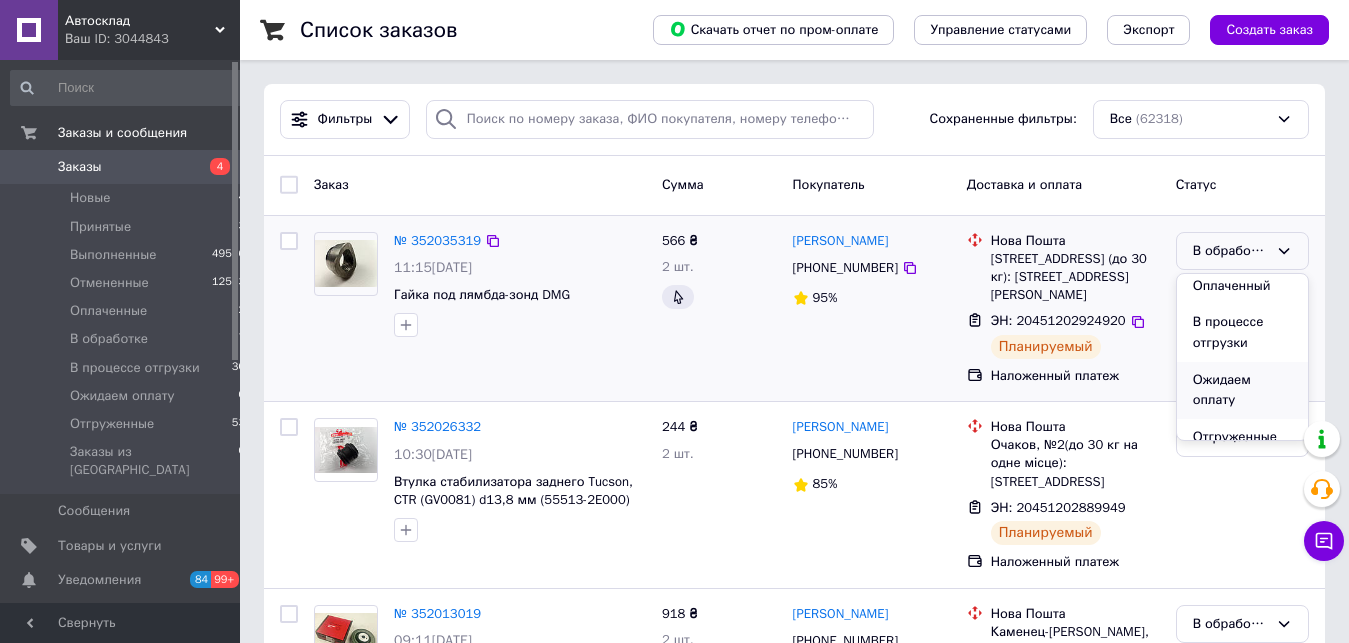 scroll, scrollTop: 131, scrollLeft: 0, axis: vertical 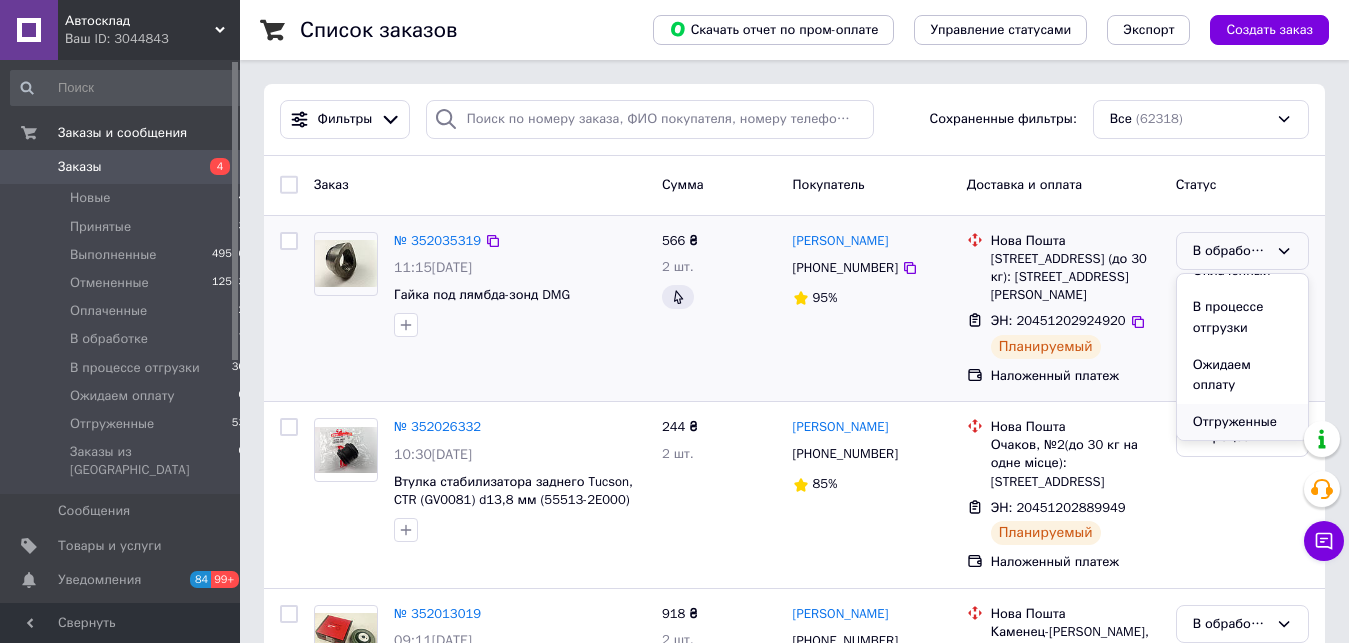 click on "Отгруженные" at bounding box center (1242, 422) 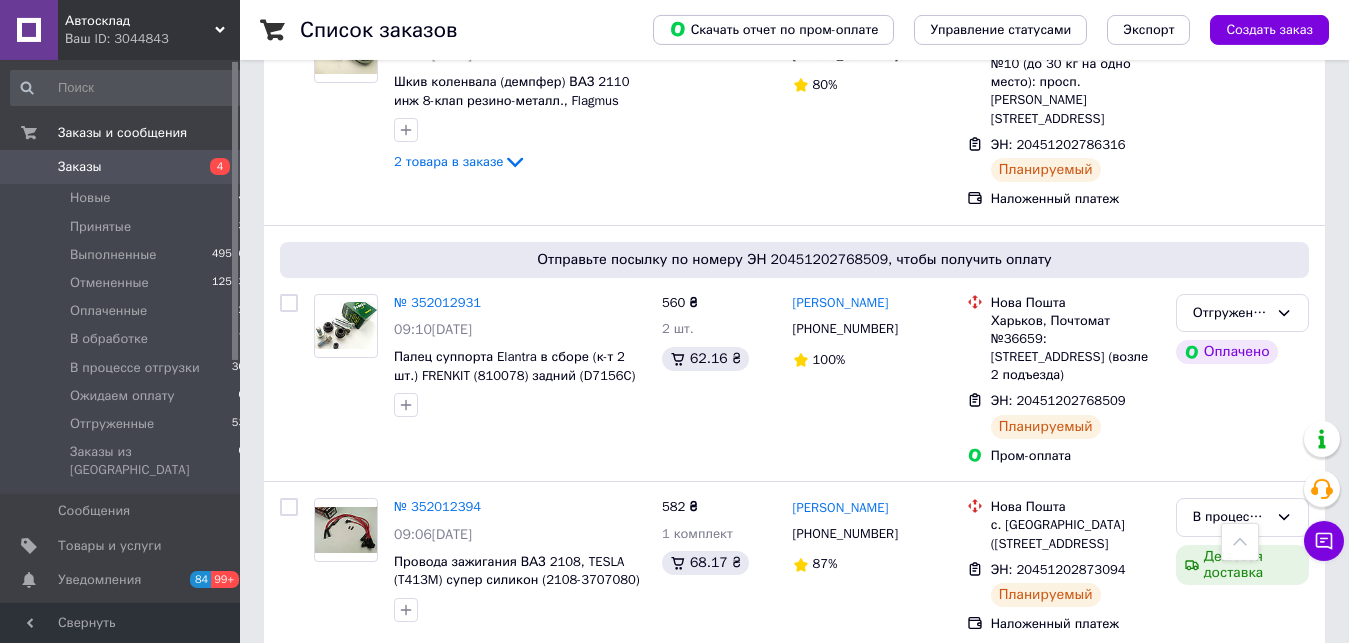 scroll, scrollTop: 612, scrollLeft: 0, axis: vertical 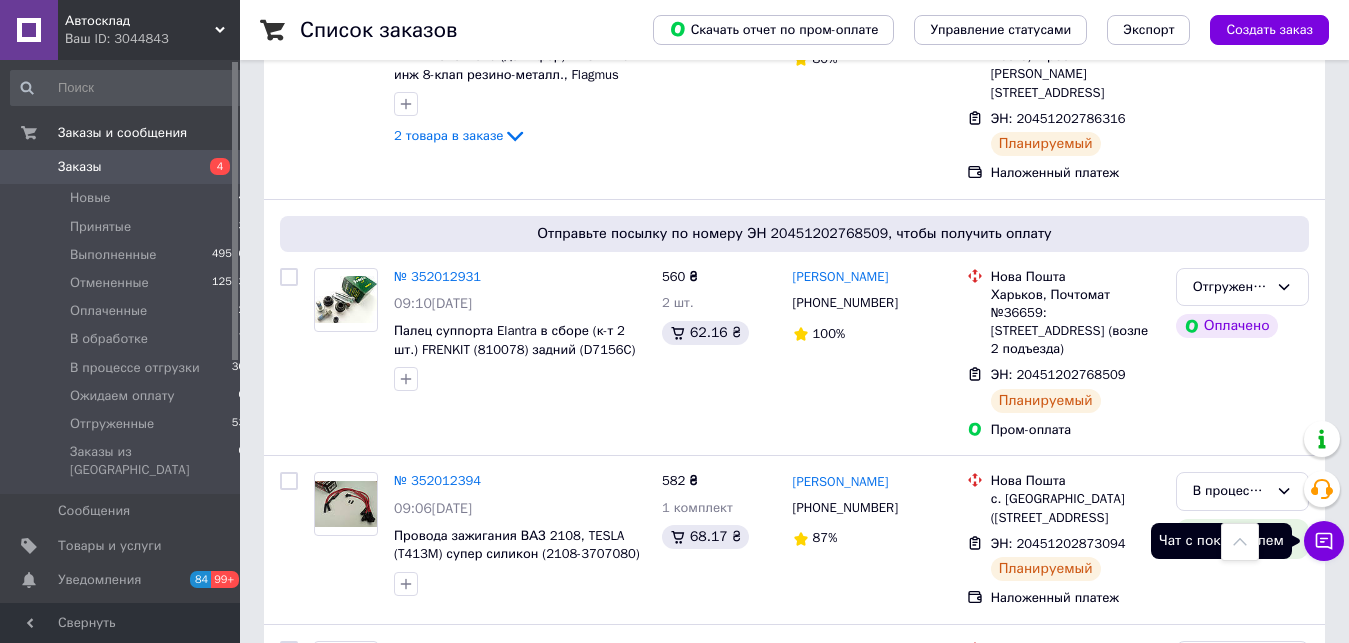 click 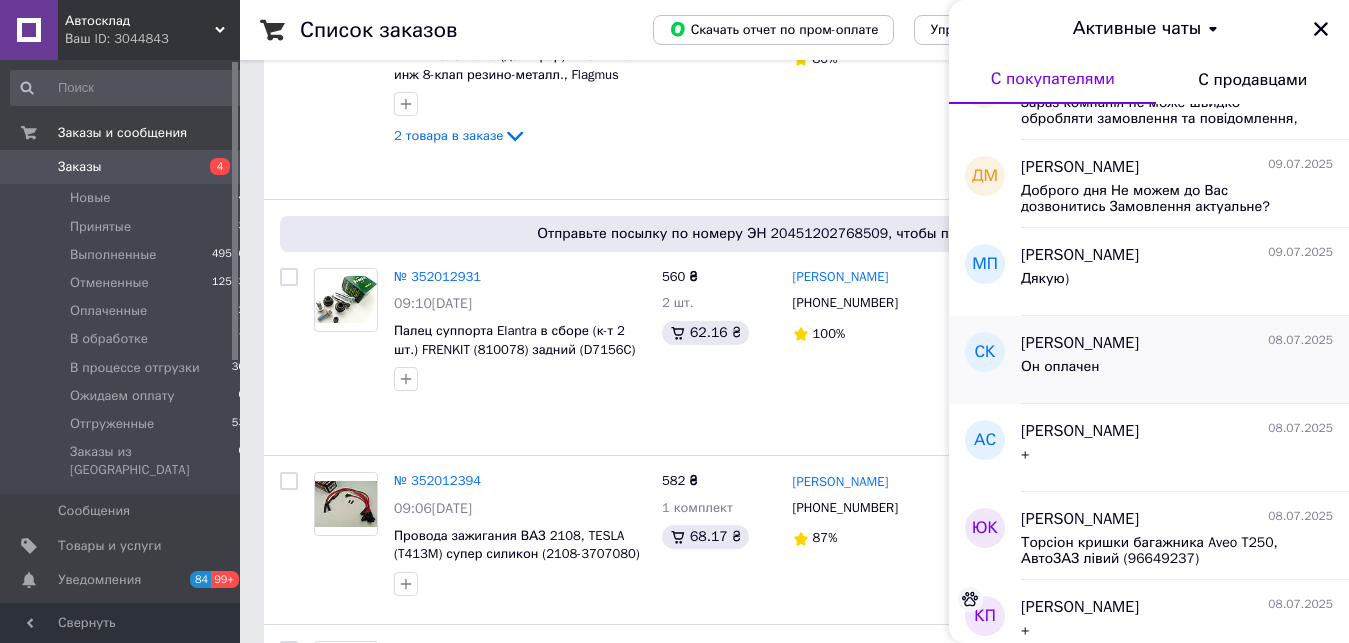 click on "Сергей Карпин 08.07.2025" at bounding box center (1177, 343) 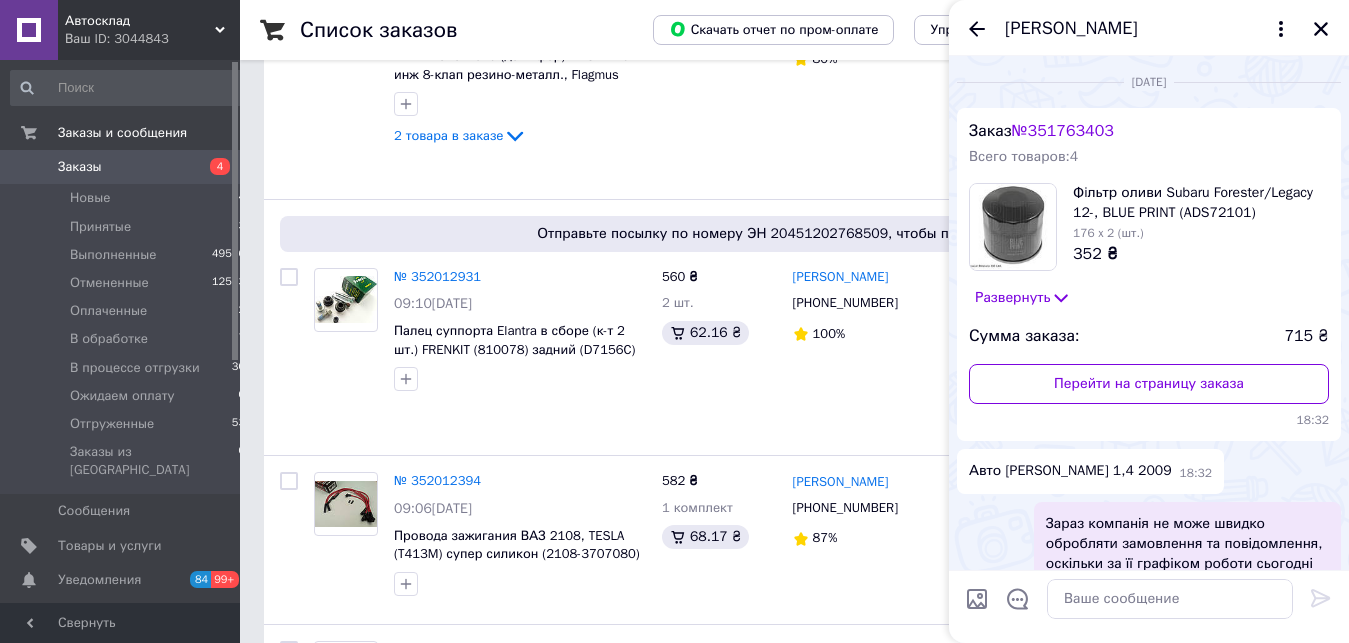 scroll, scrollTop: 577, scrollLeft: 0, axis: vertical 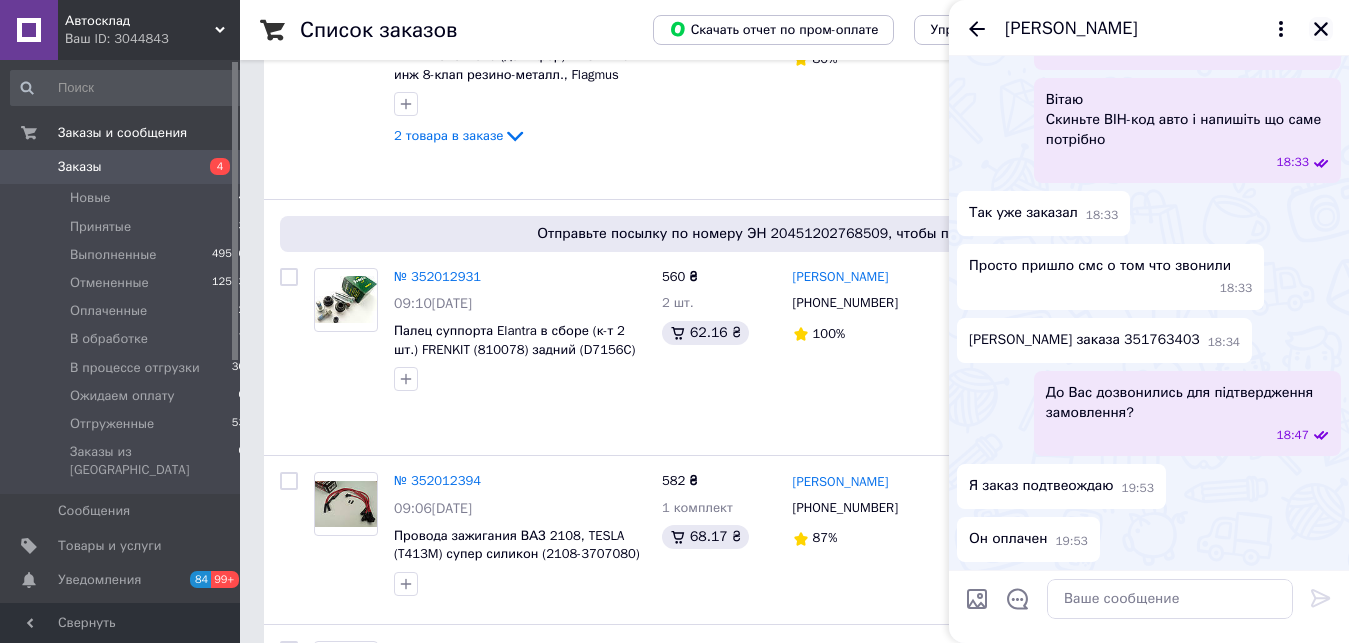click 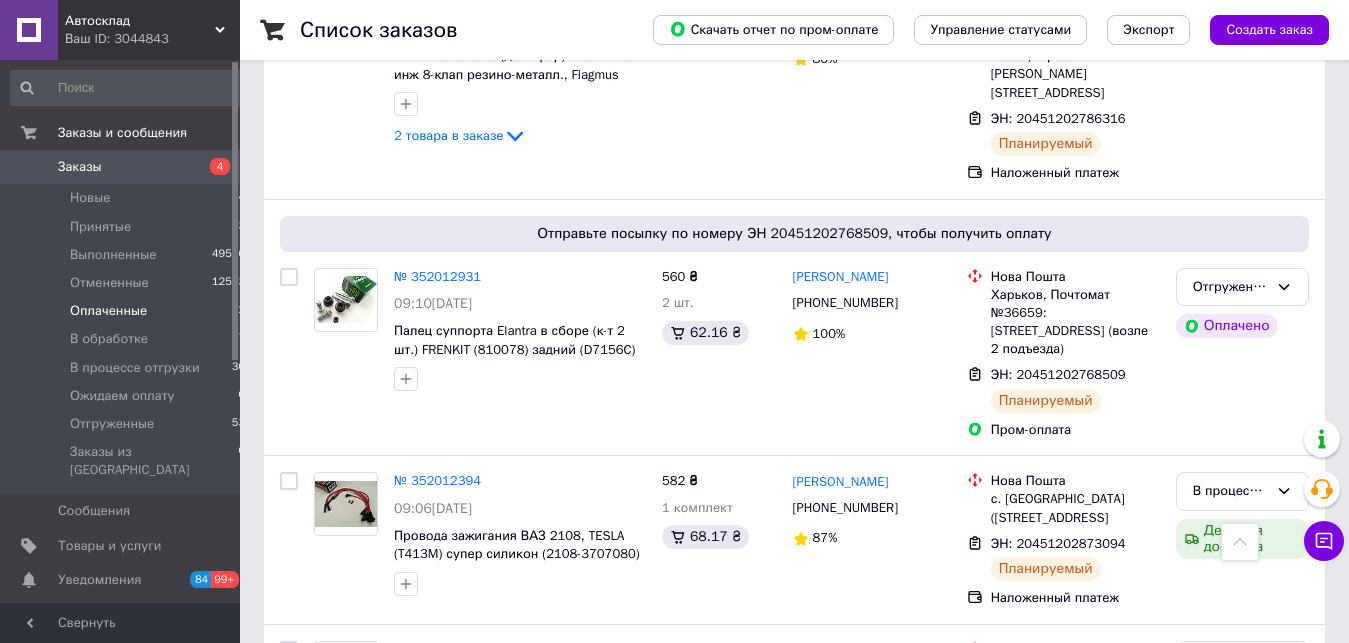 click on "Оплаченные" at bounding box center (108, 311) 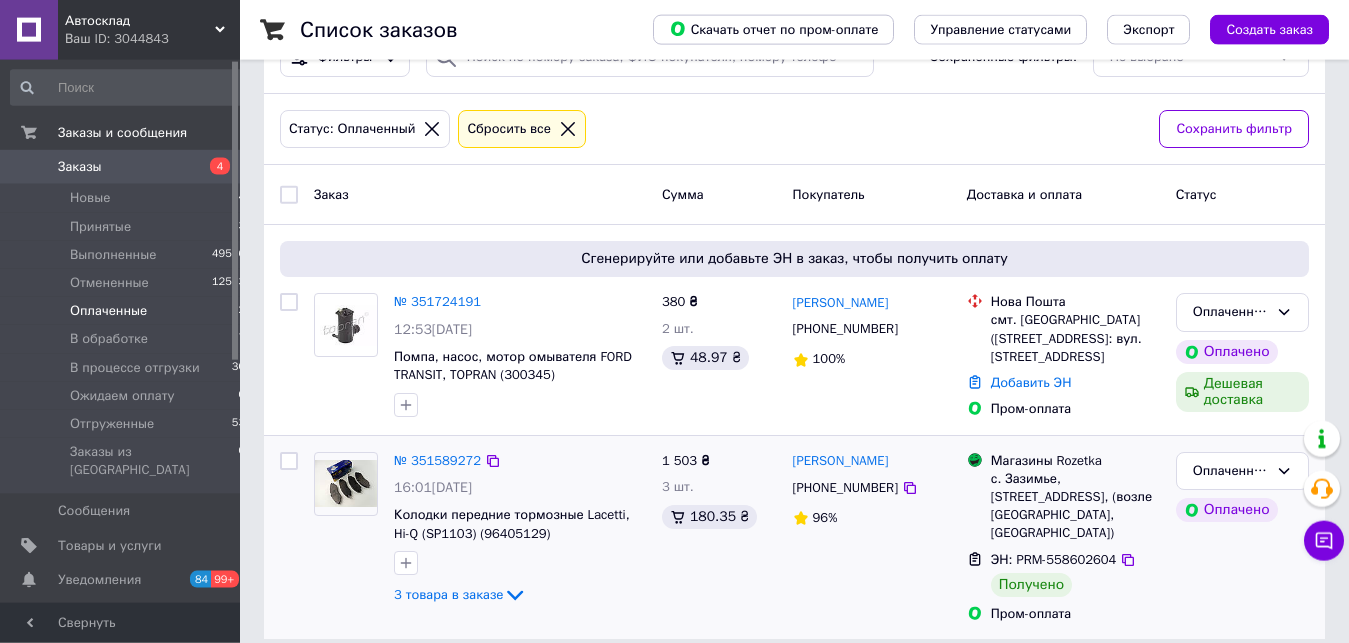 scroll, scrollTop: 66, scrollLeft: 0, axis: vertical 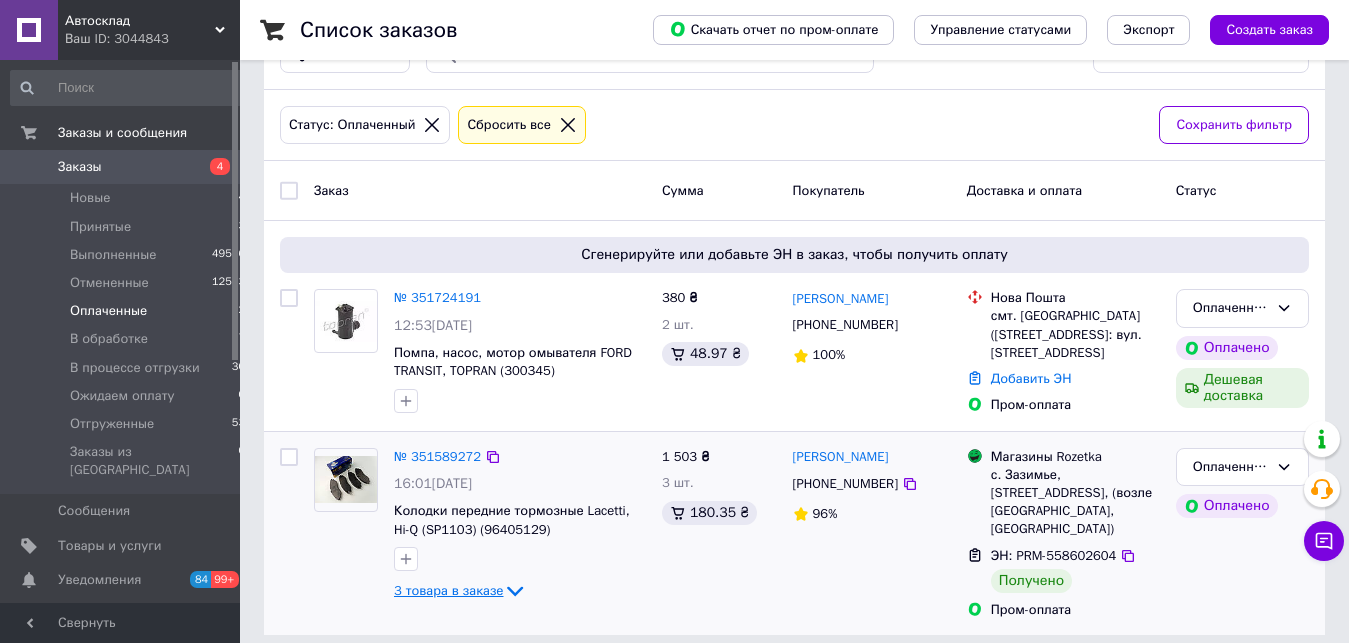 click 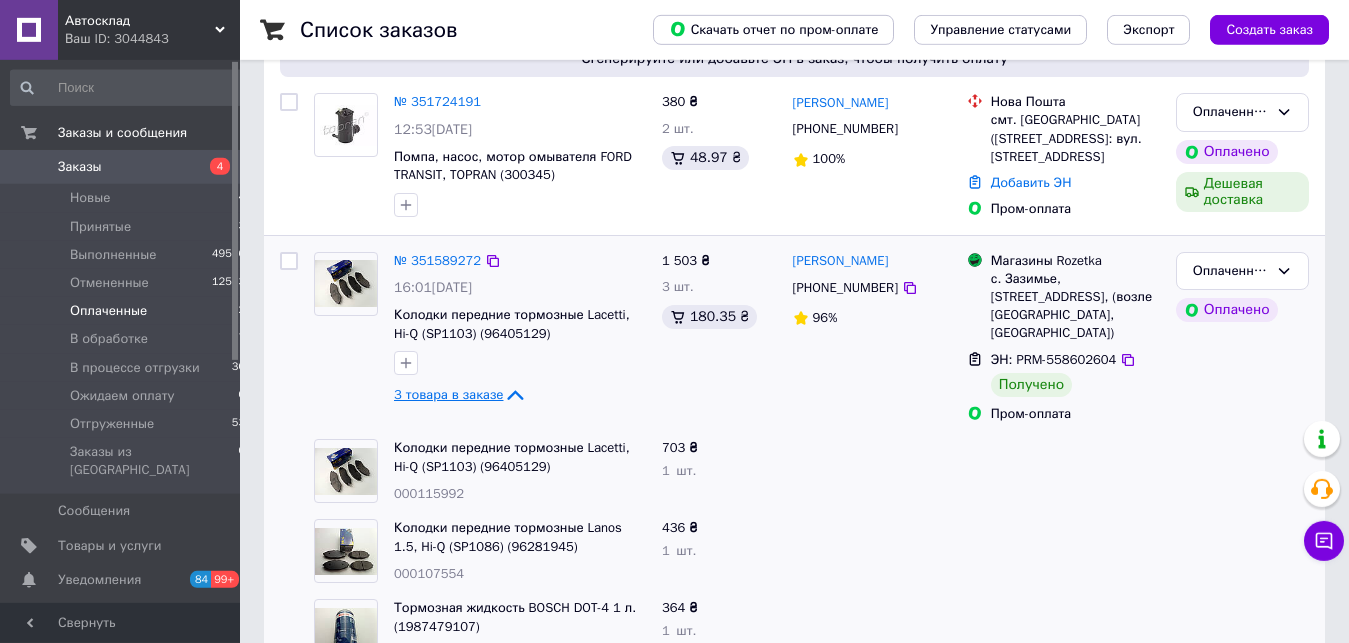 scroll, scrollTop: 307, scrollLeft: 0, axis: vertical 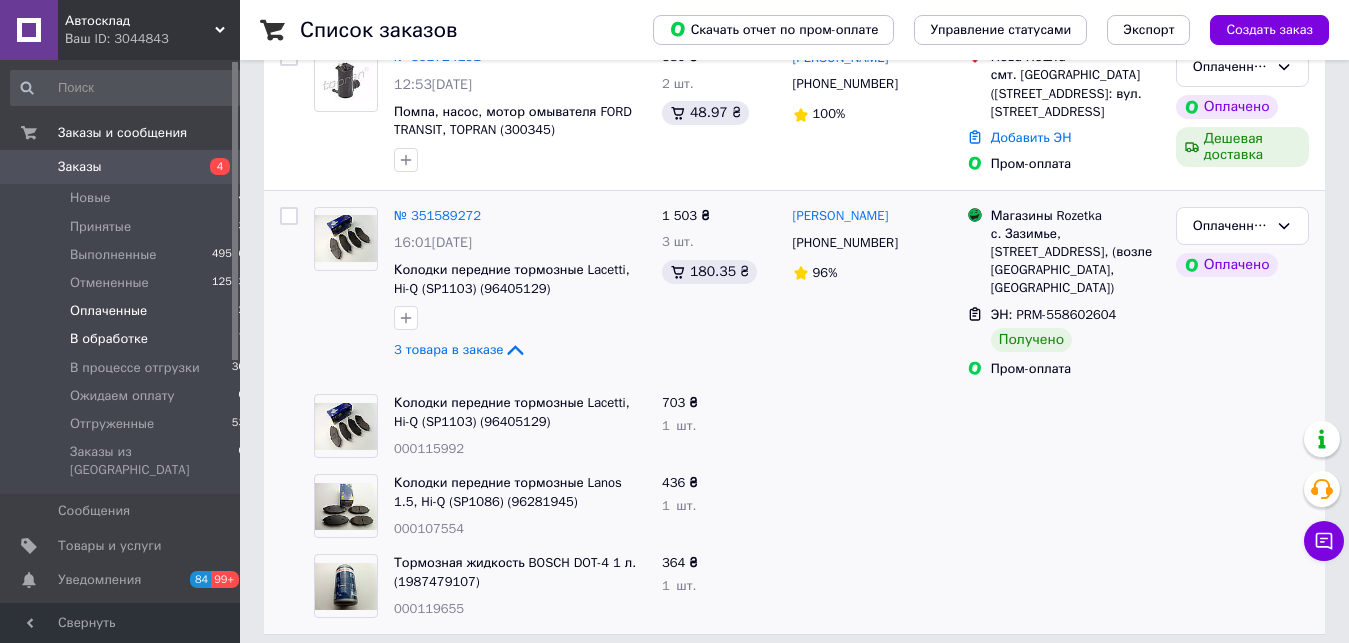 click on "В обработке" at bounding box center [109, 339] 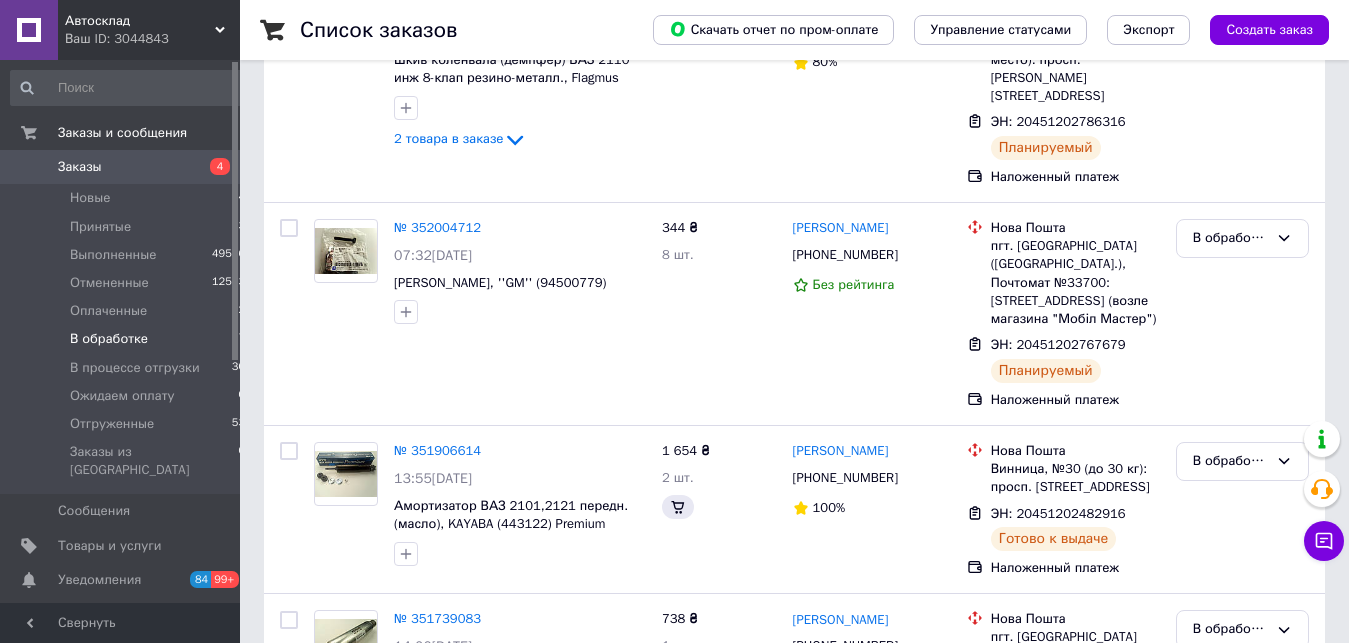 scroll, scrollTop: 0, scrollLeft: 0, axis: both 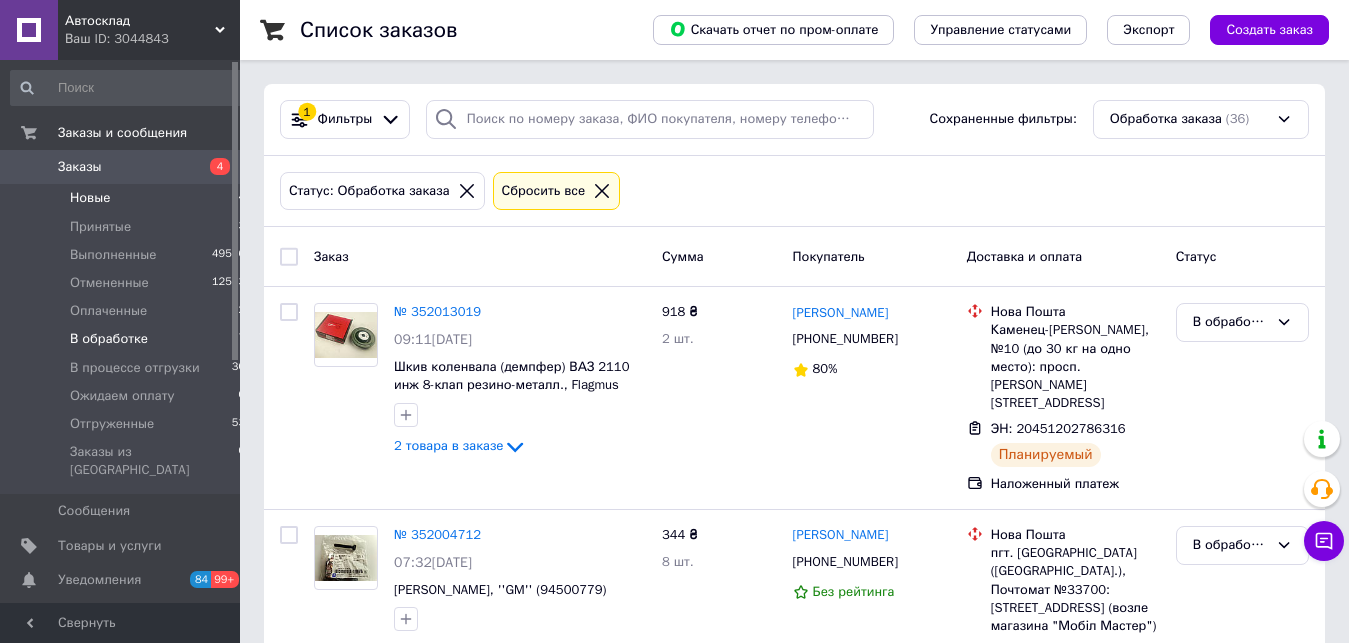 click on "Новые 4" at bounding box center (128, 198) 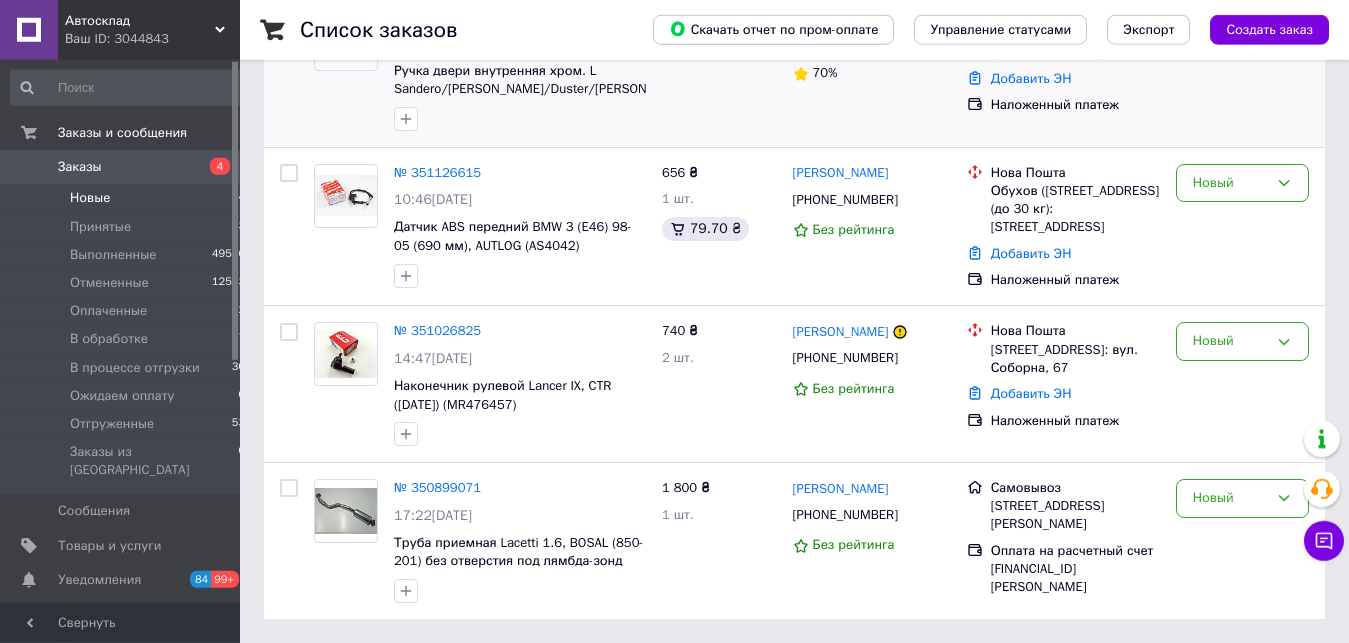scroll, scrollTop: 326, scrollLeft: 0, axis: vertical 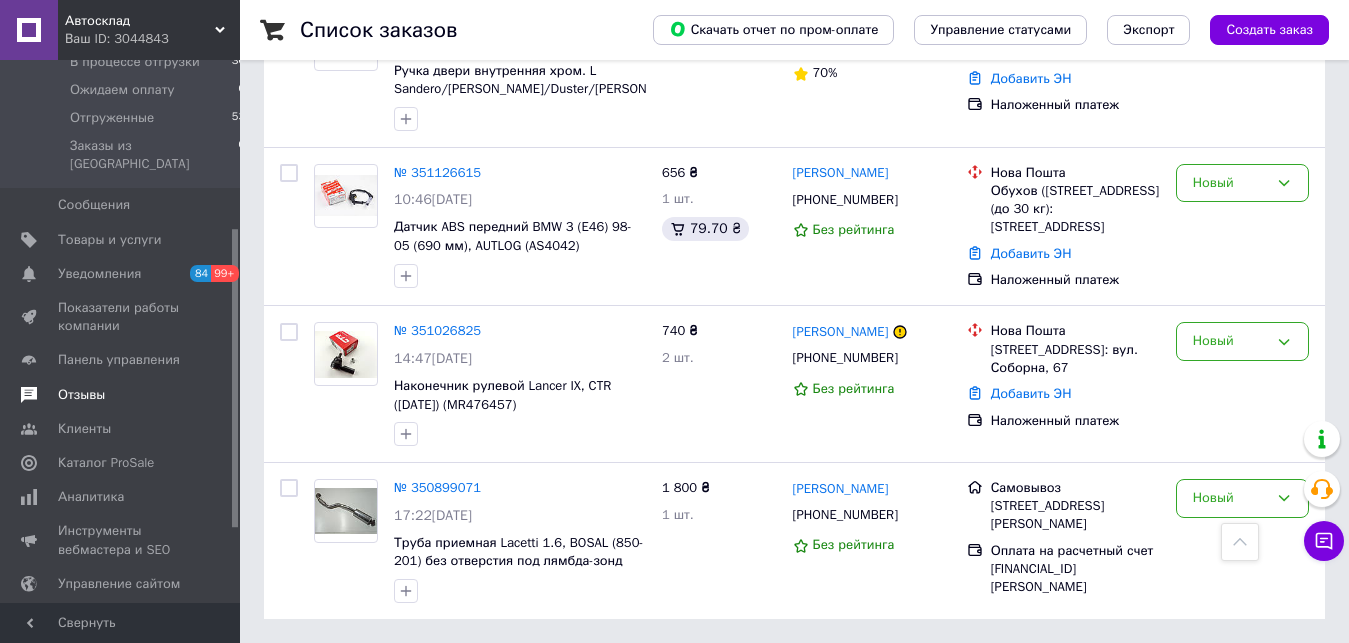 click on "Отзывы" at bounding box center (81, 395) 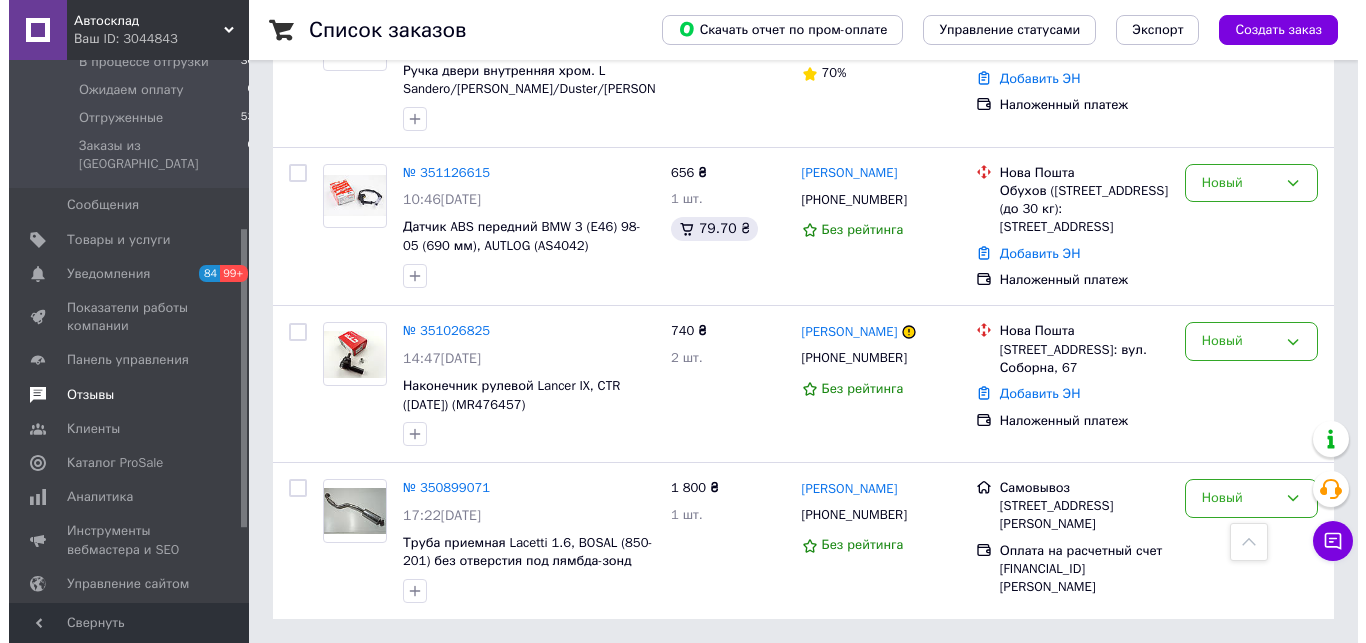 scroll, scrollTop: 0, scrollLeft: 0, axis: both 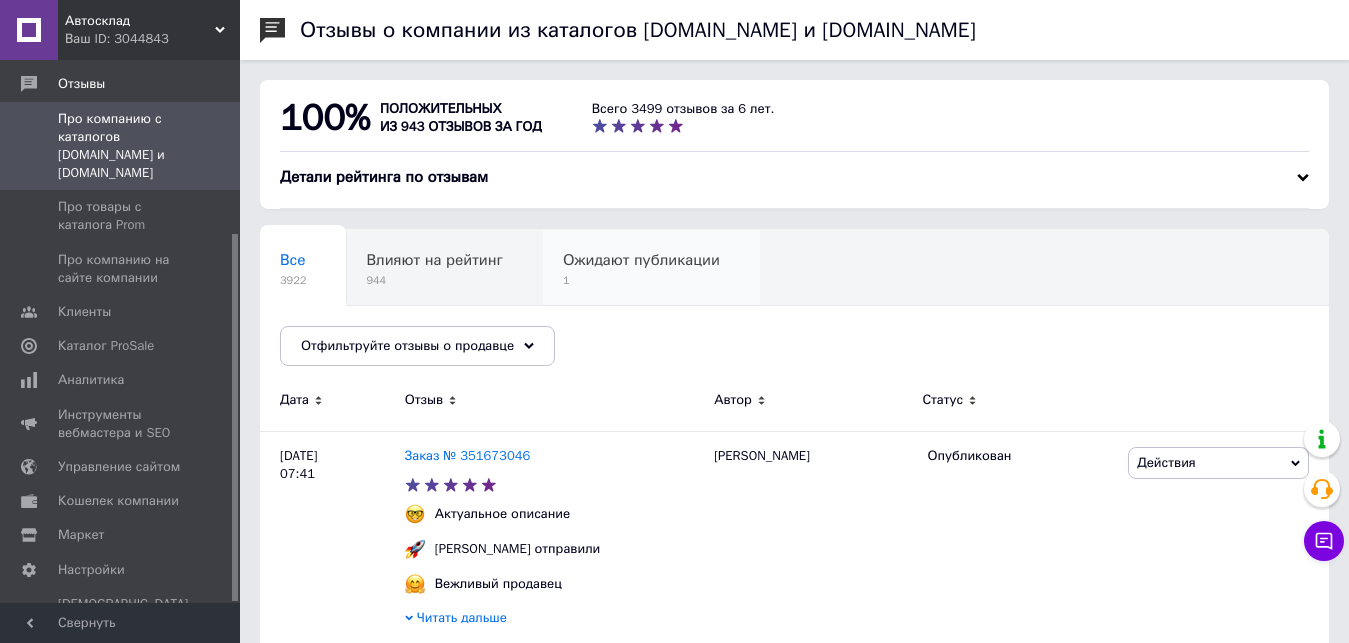 click on "Ожидают публикации" at bounding box center [641, 260] 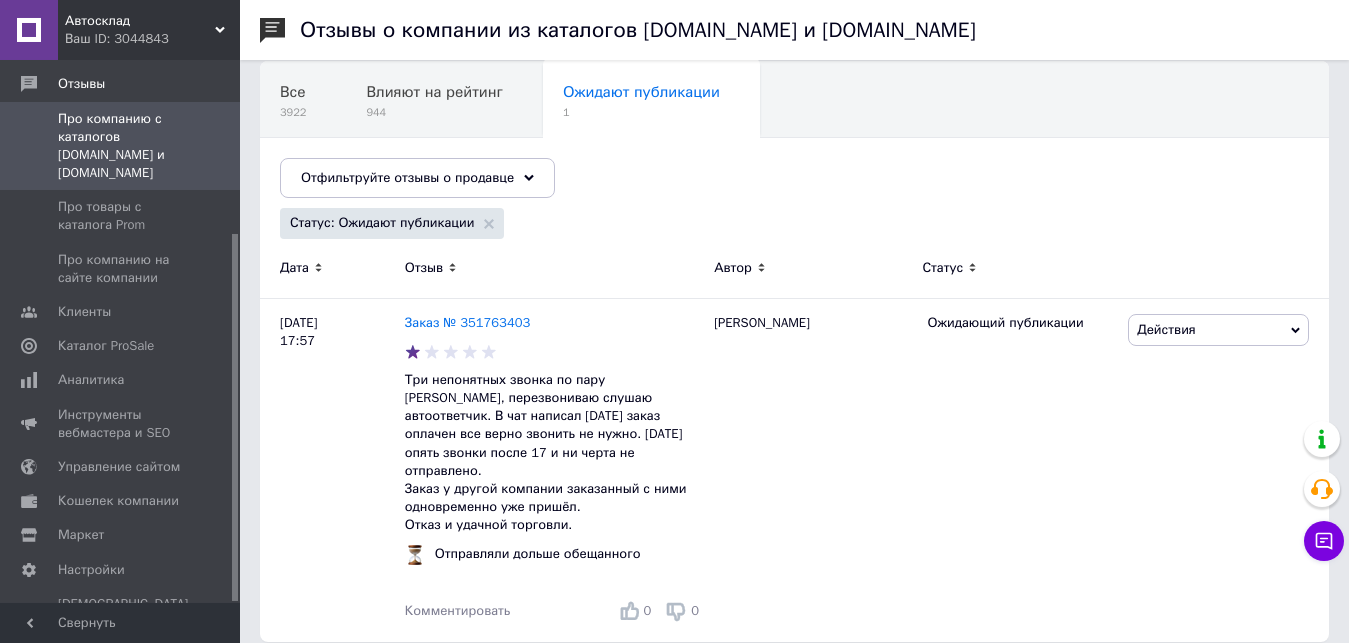 scroll, scrollTop: 171, scrollLeft: 0, axis: vertical 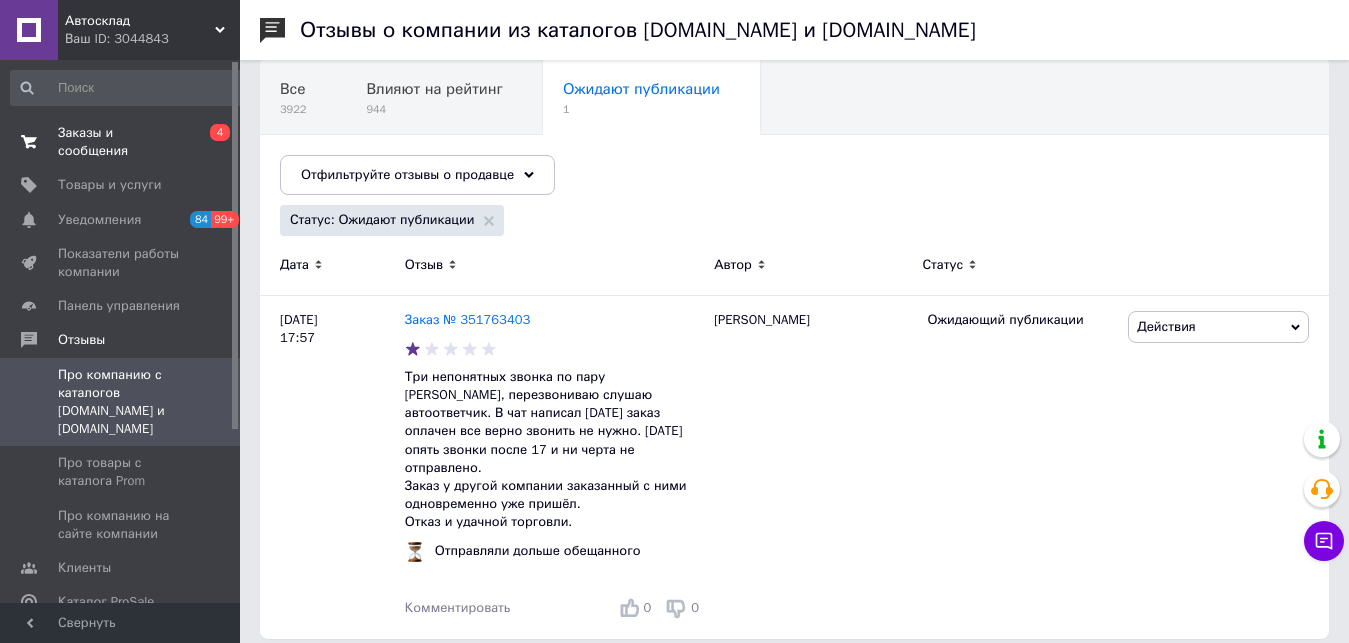 click on "Заказы и сообщения" at bounding box center (121, 142) 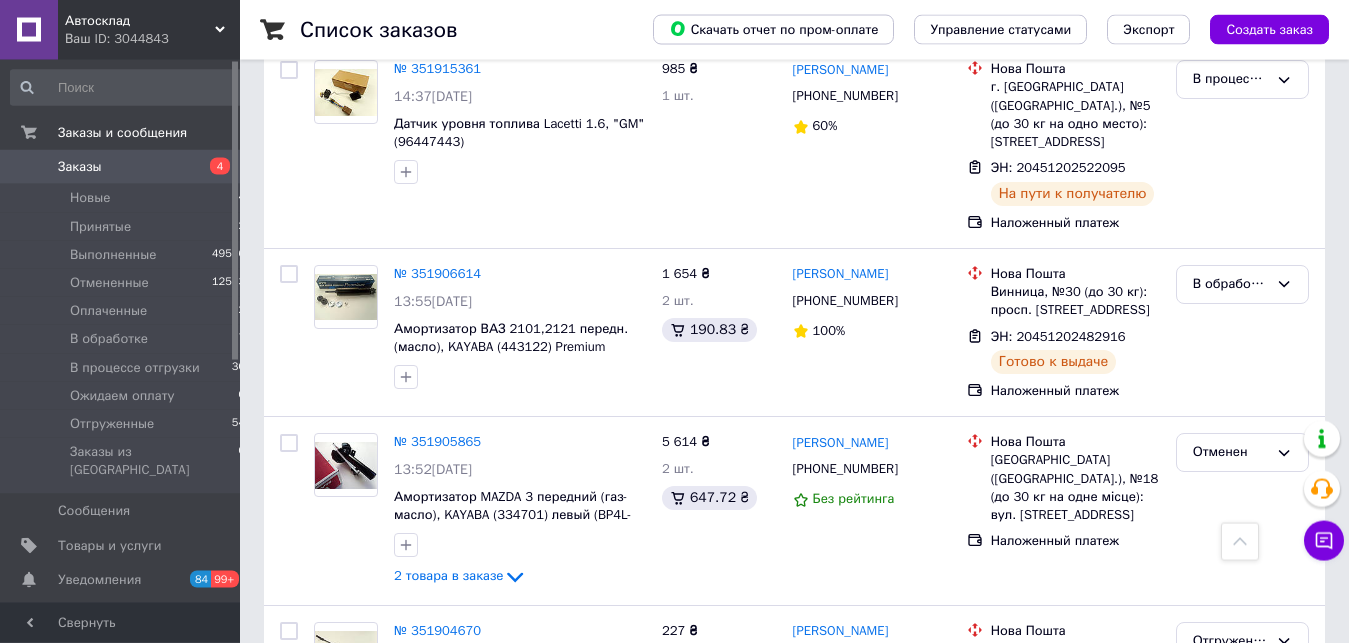 scroll, scrollTop: 2652, scrollLeft: 0, axis: vertical 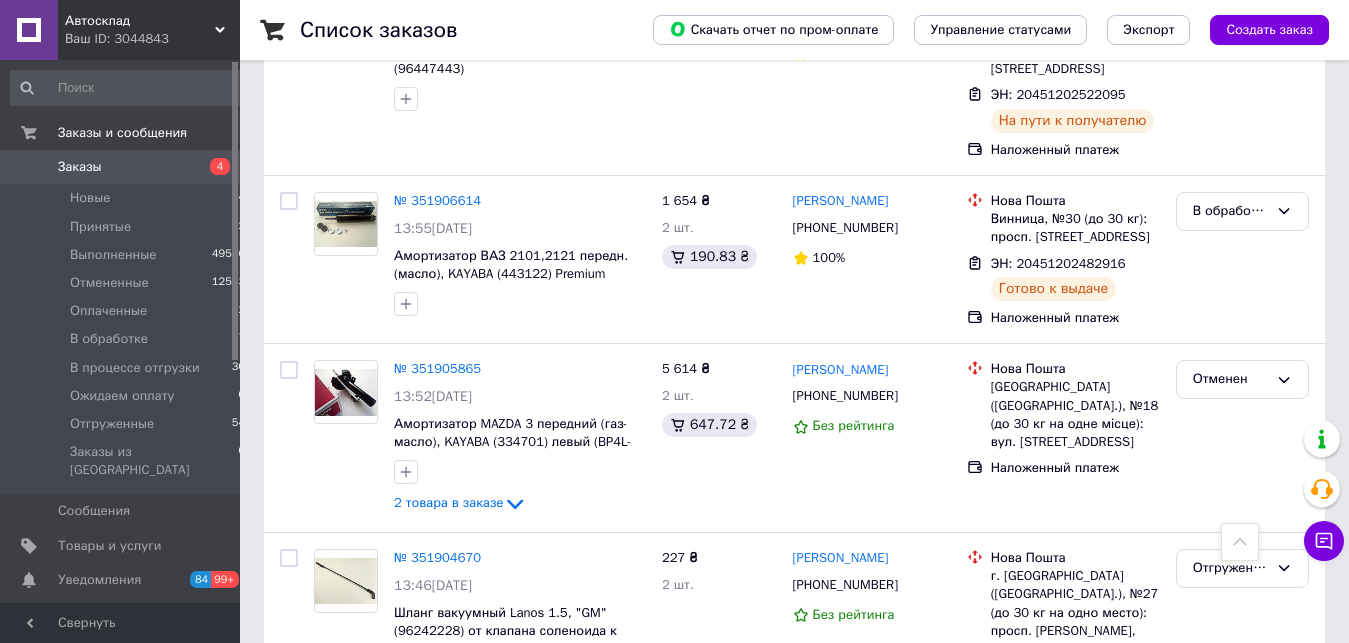 click on "Ваш ID: 3044843" at bounding box center [152, 39] 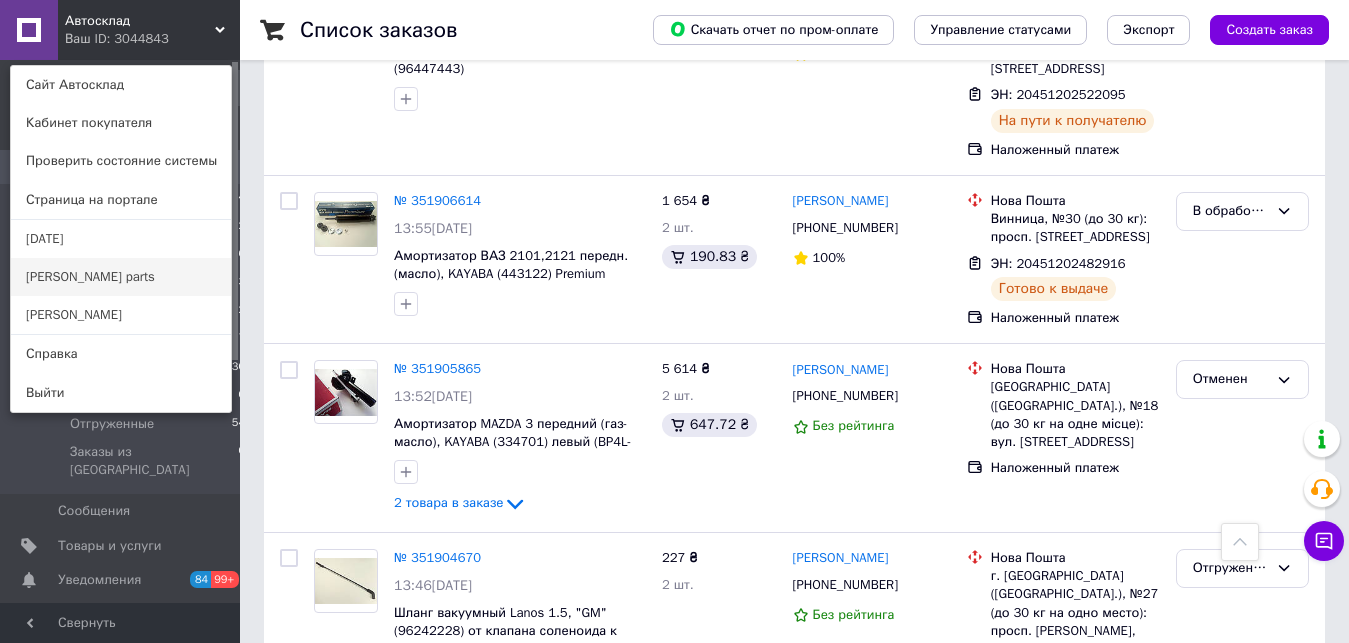 click on "[PERSON_NAME] parts" at bounding box center [121, 277] 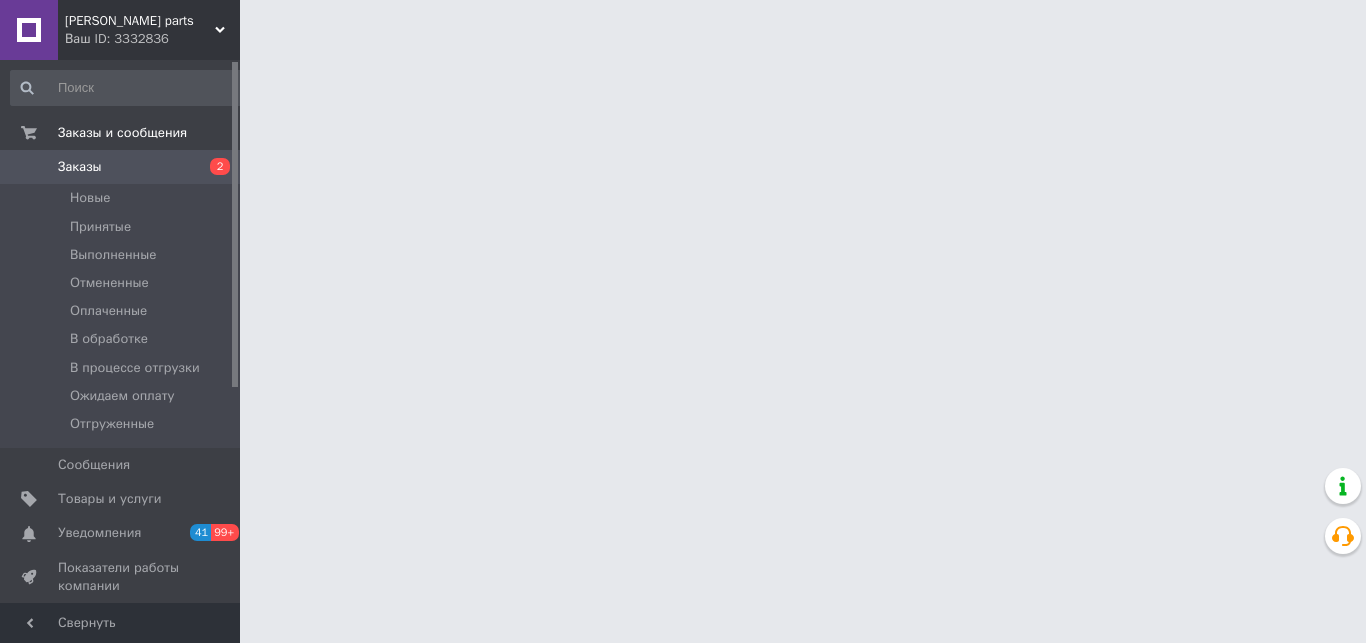 scroll, scrollTop: 0, scrollLeft: 0, axis: both 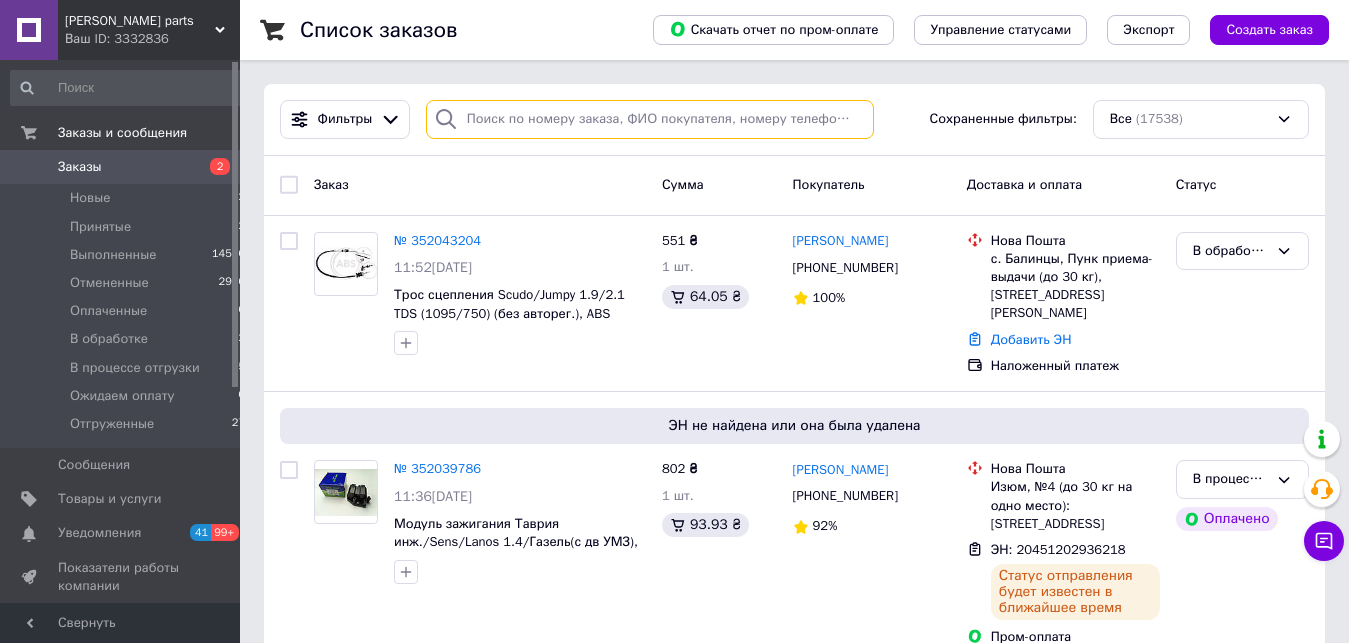 click at bounding box center [650, 119] 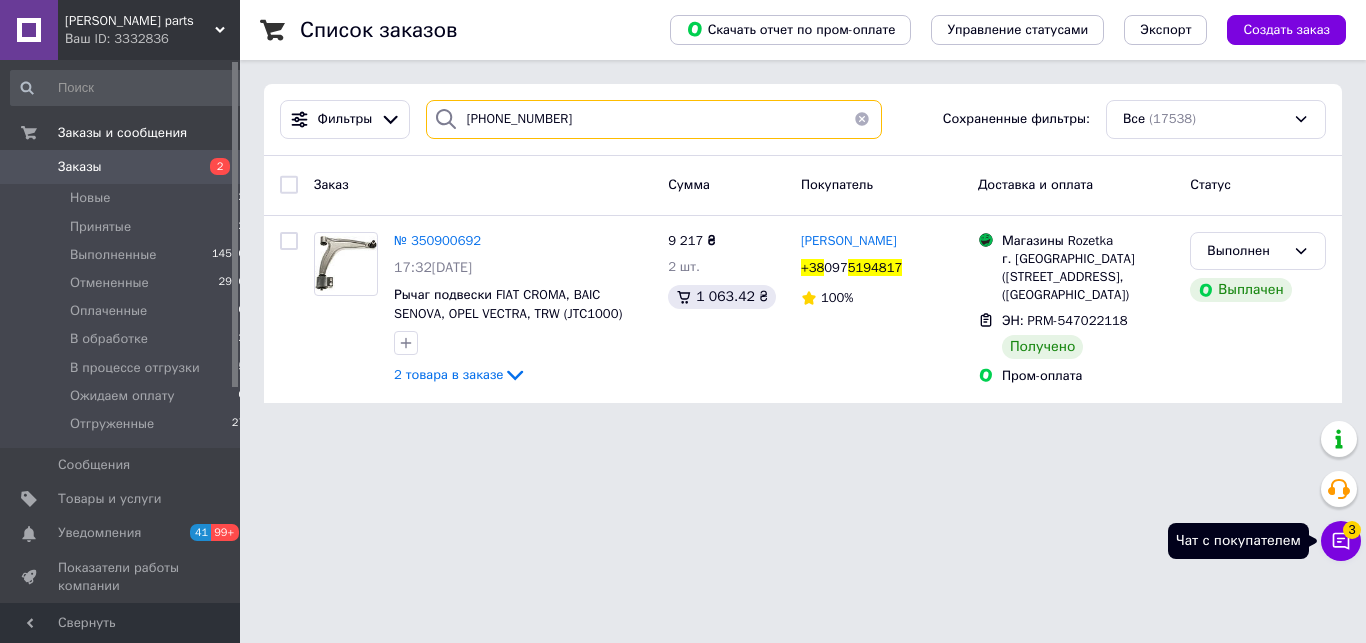 type on "+38 (097) 5194817" 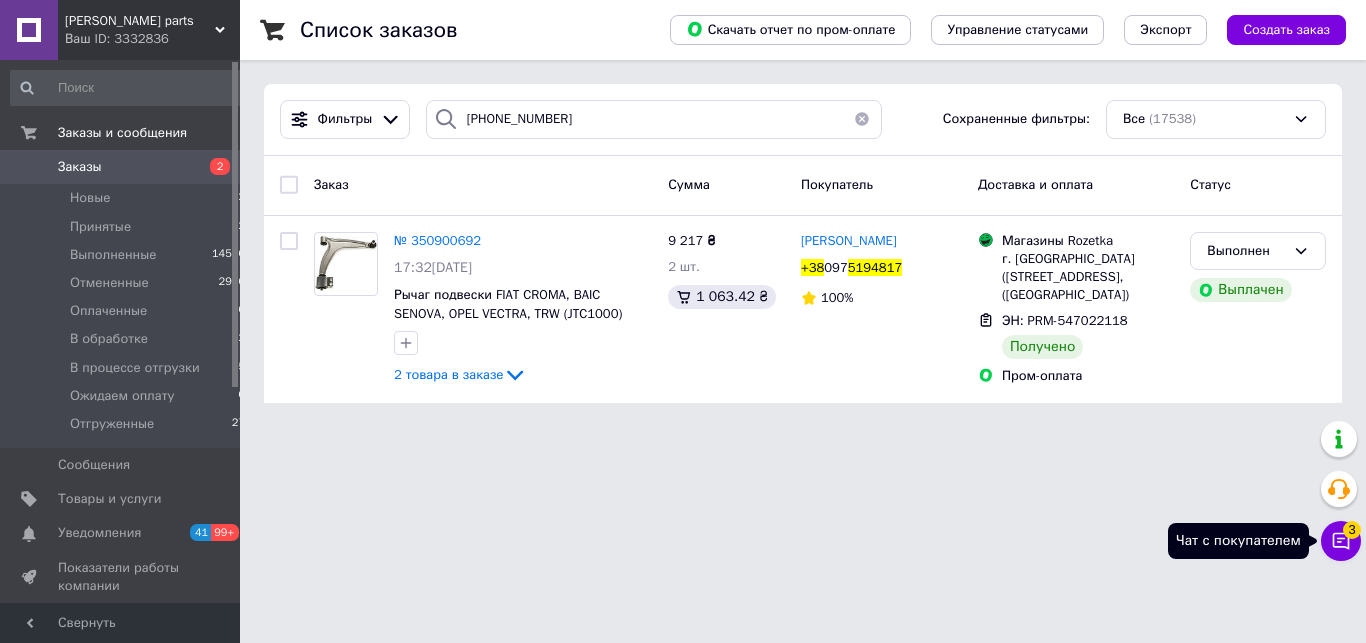 click 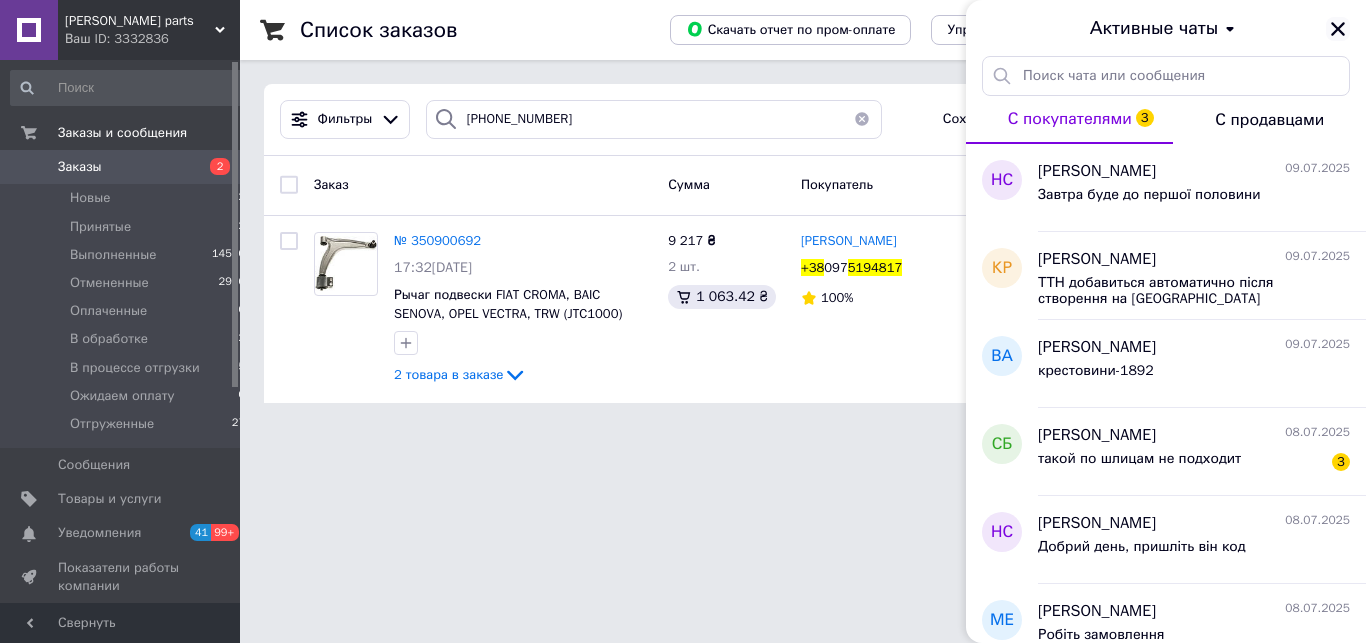 click 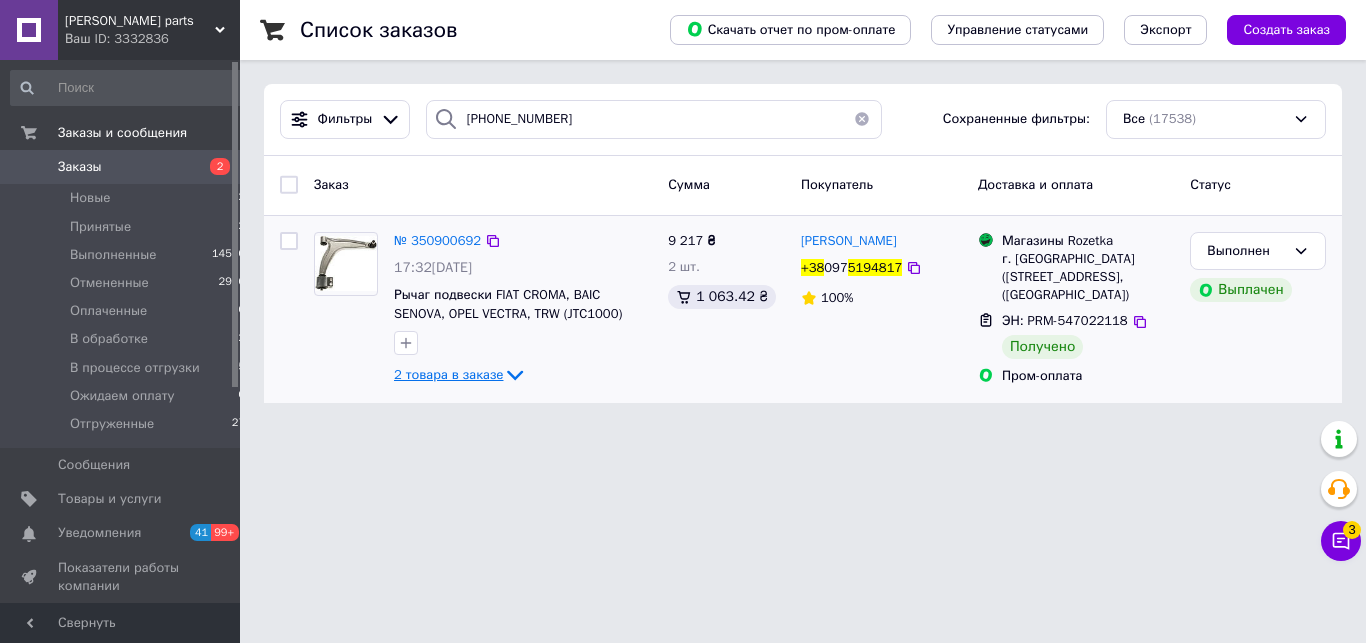 click 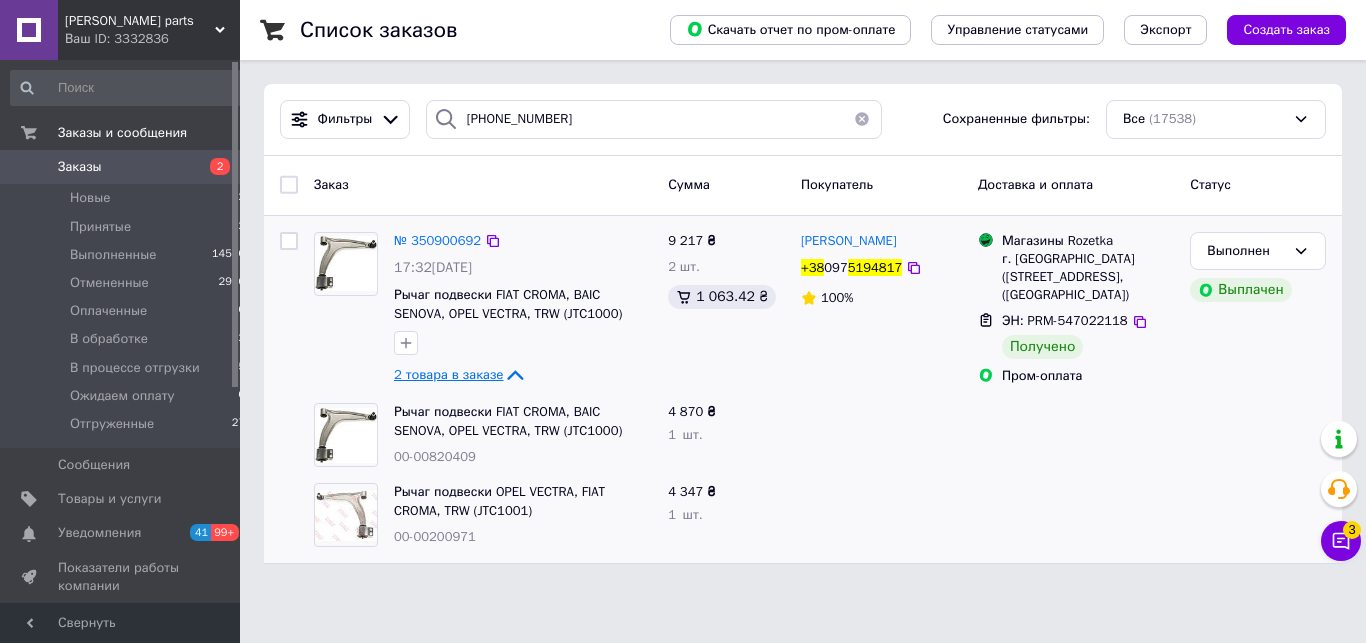 click on "[PERSON_NAME] parts" at bounding box center (140, 21) 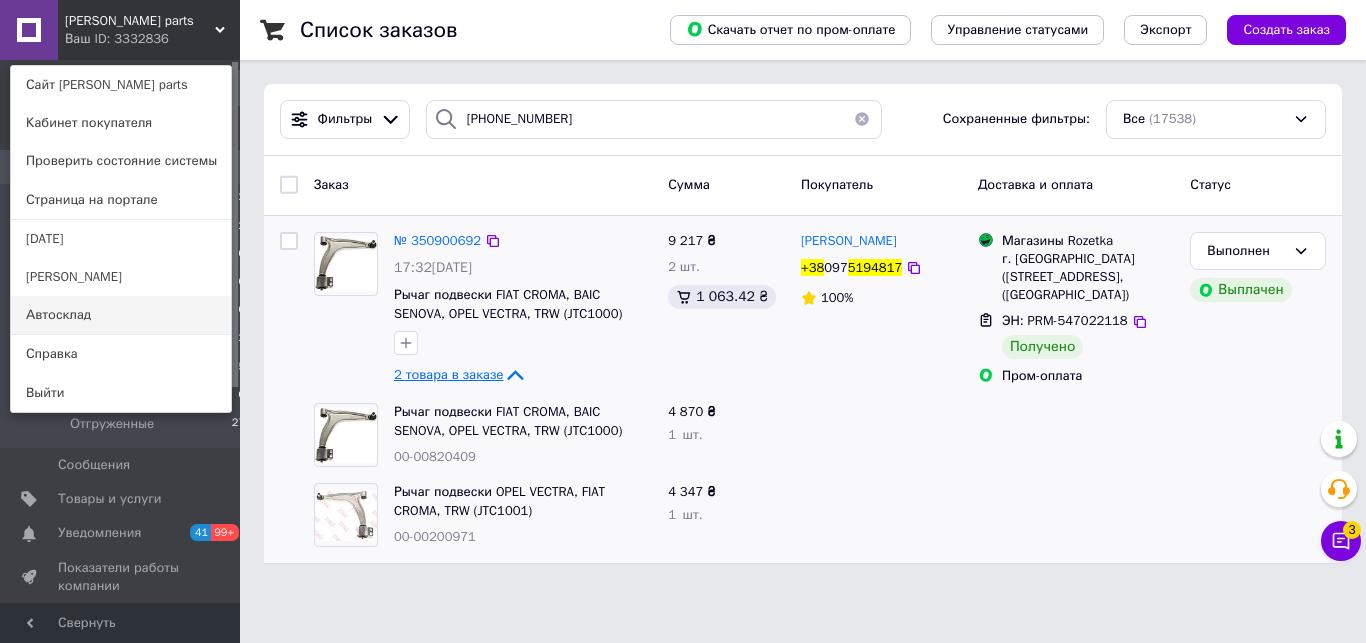 click on "Автосклад" at bounding box center [121, 315] 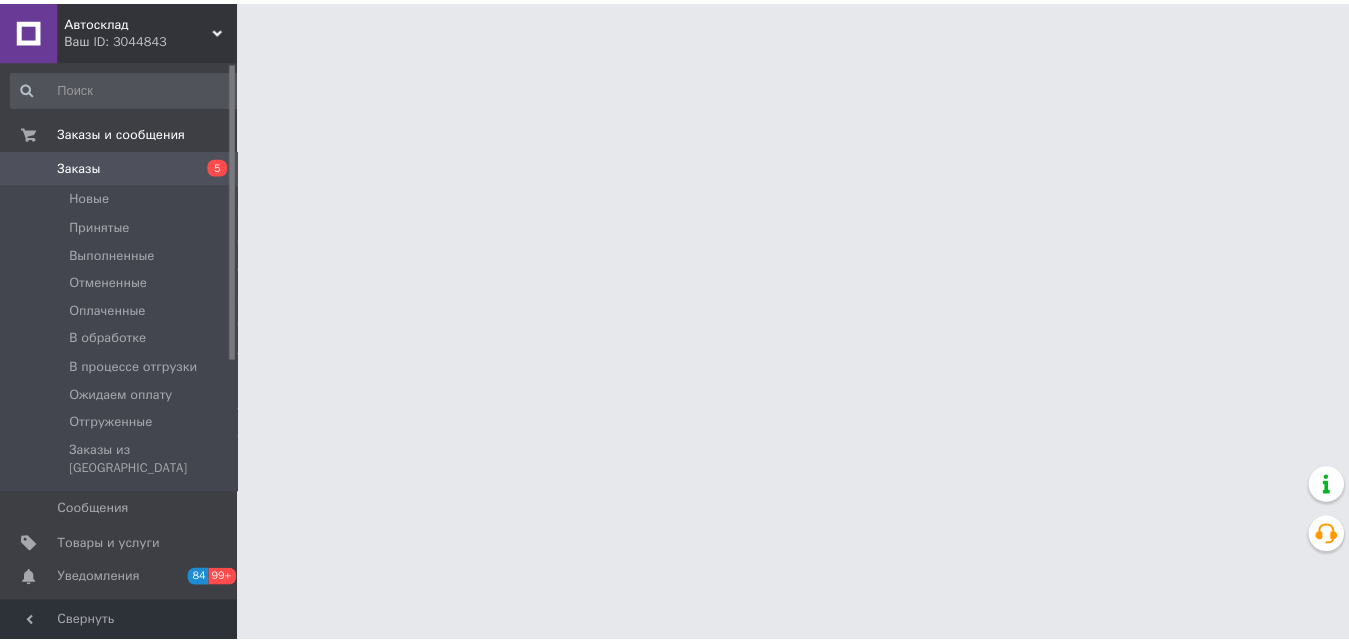 scroll, scrollTop: 0, scrollLeft: 0, axis: both 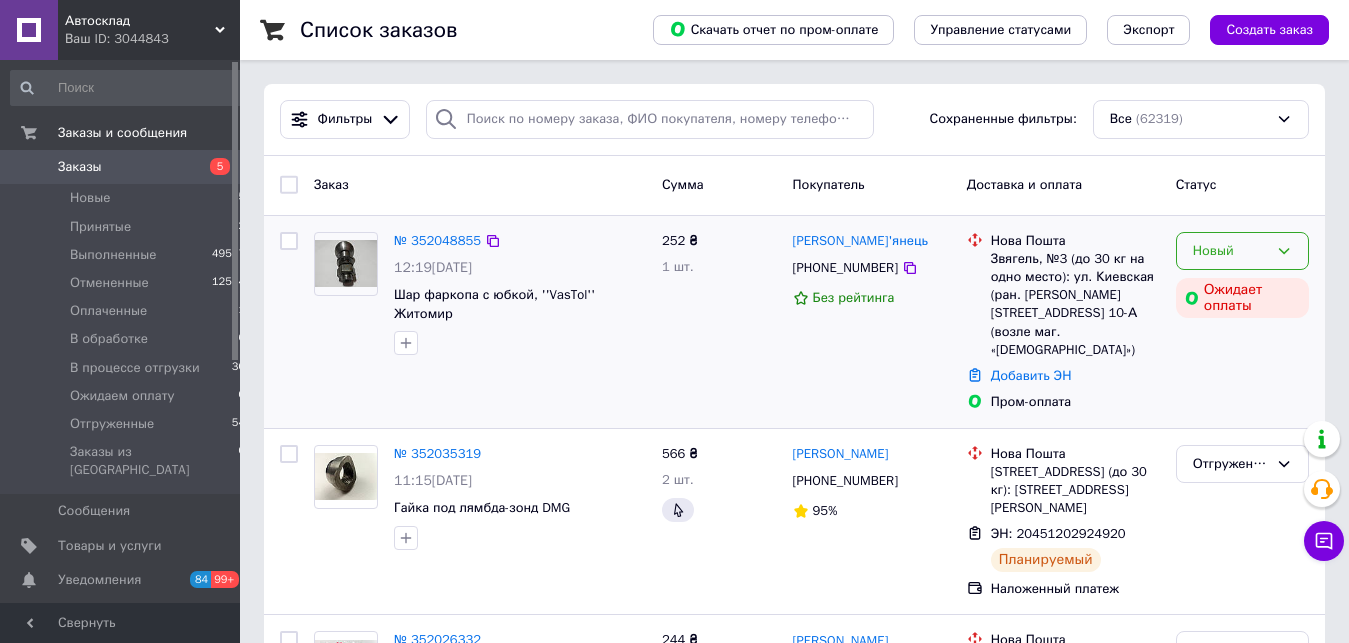click on "Новый" at bounding box center [1242, 251] 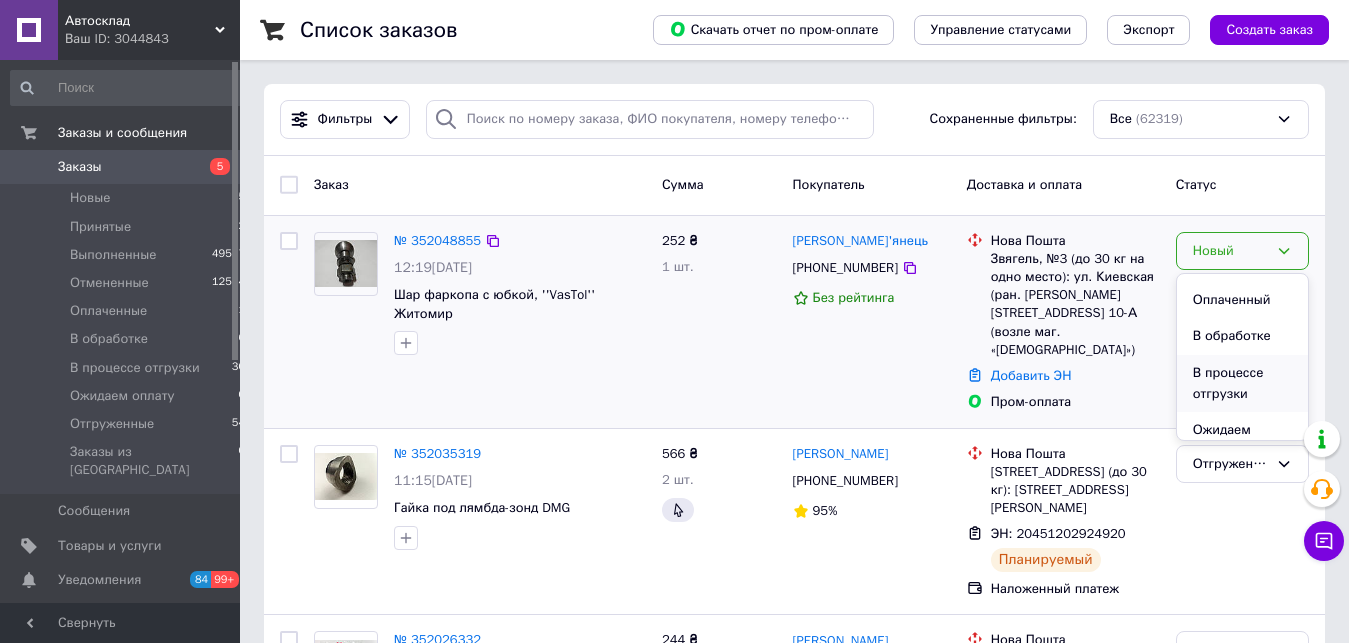 scroll, scrollTop: 168, scrollLeft: 0, axis: vertical 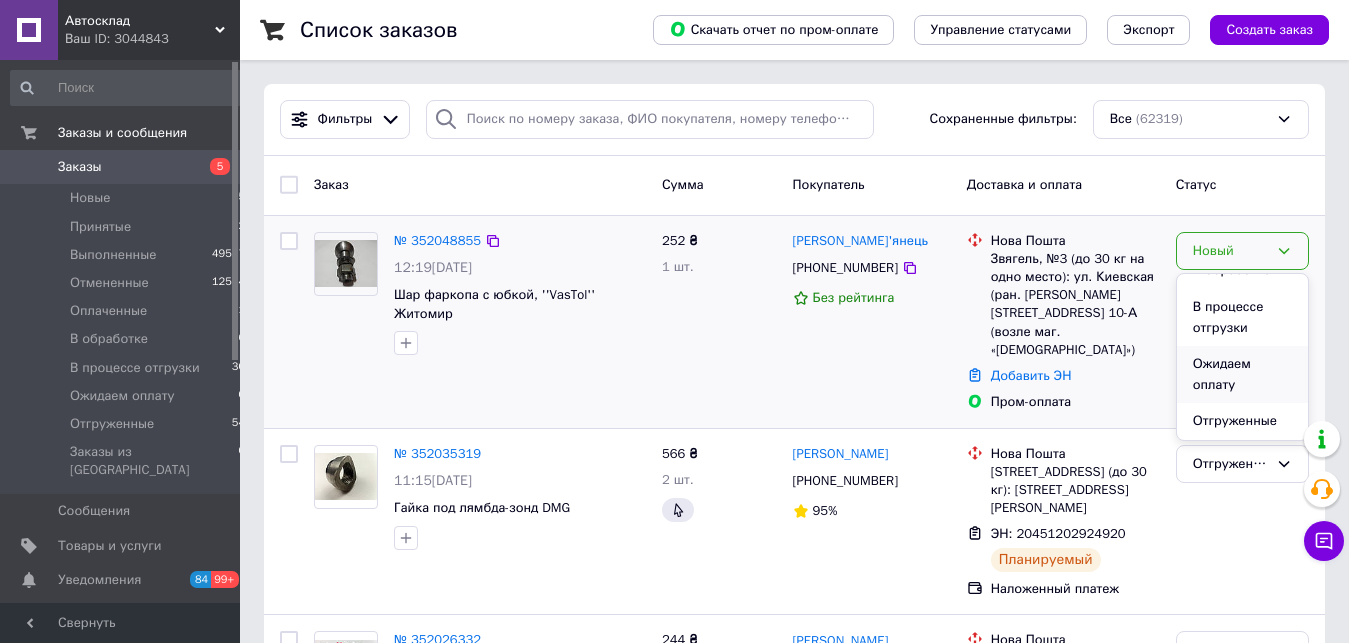 click on "Ожидаем оплату" at bounding box center (1242, 374) 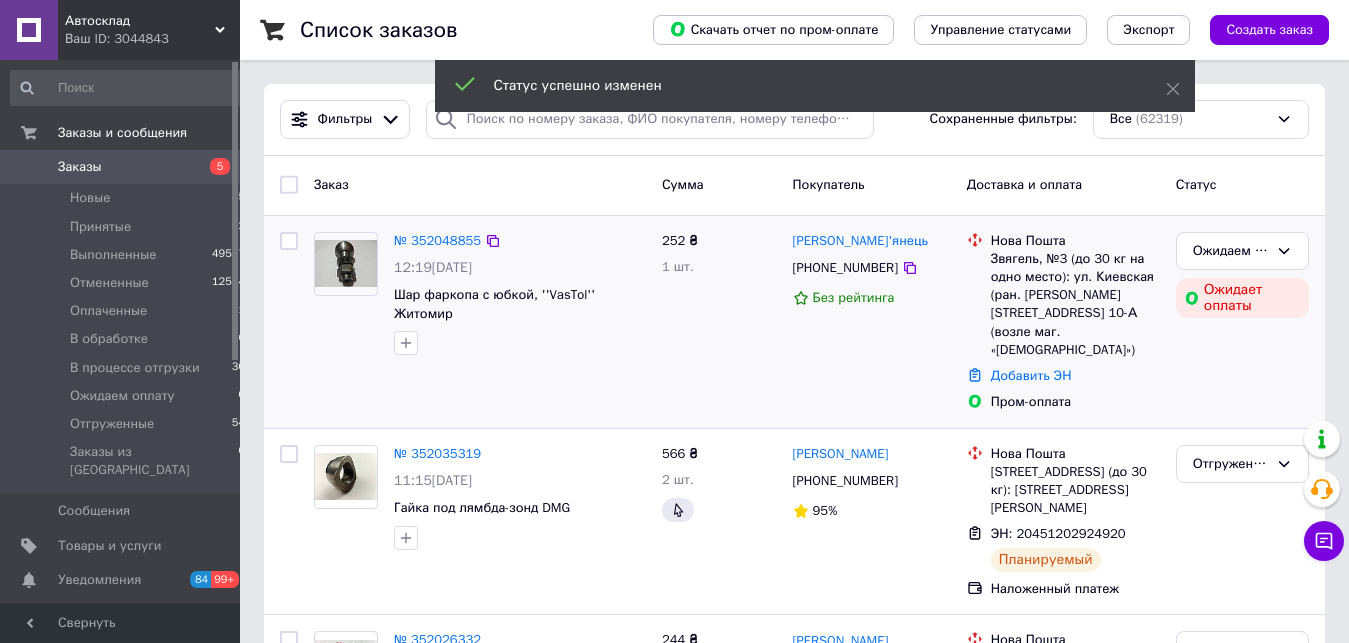 click on "№ 352048855" at bounding box center (437, 240) 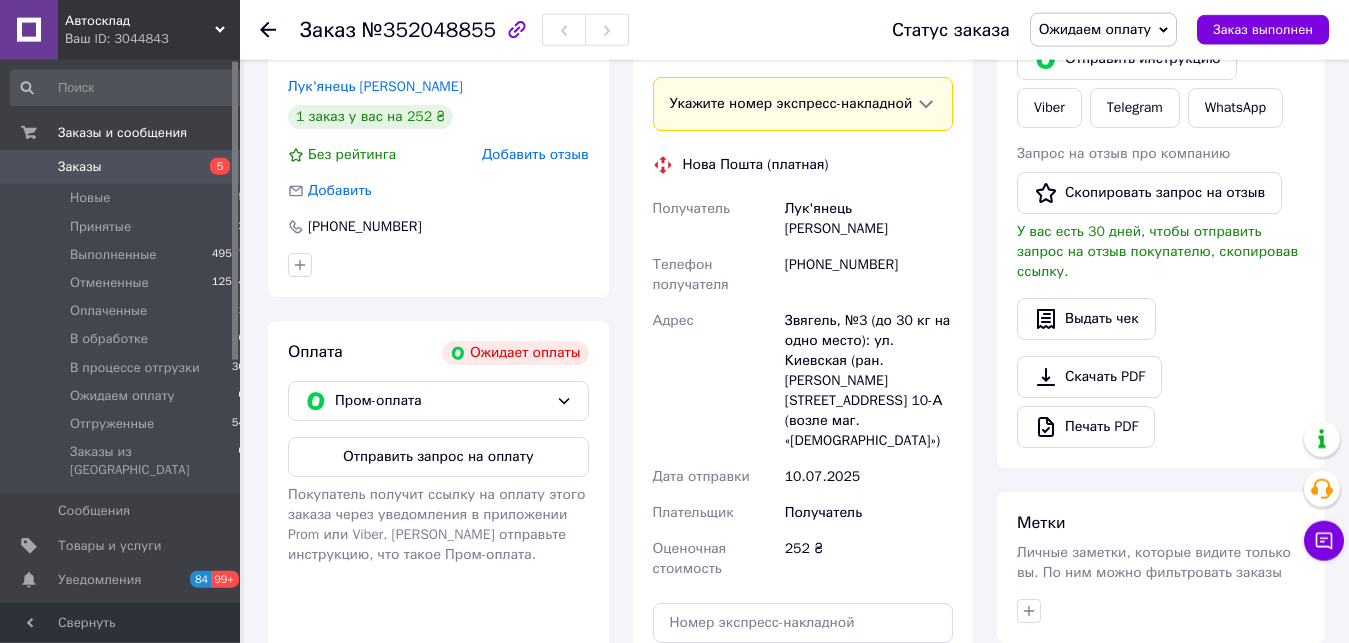 scroll, scrollTop: 408, scrollLeft: 0, axis: vertical 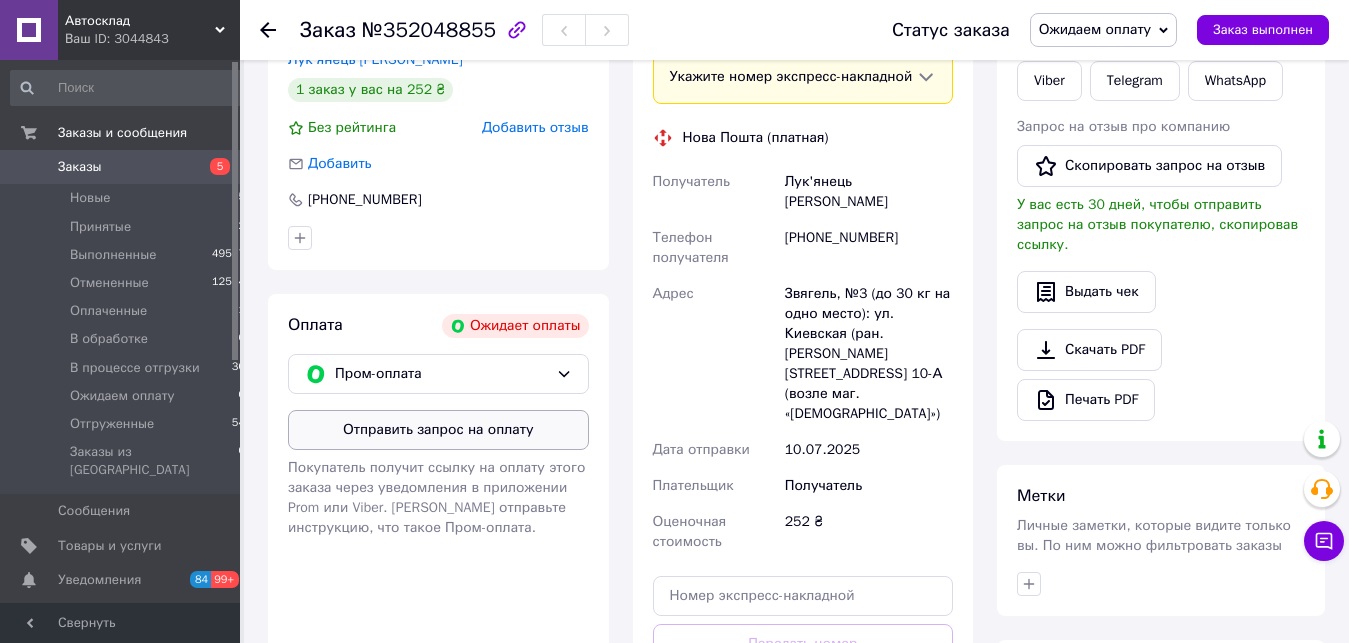 click on "Отправить запрос на оплату" at bounding box center [438, 430] 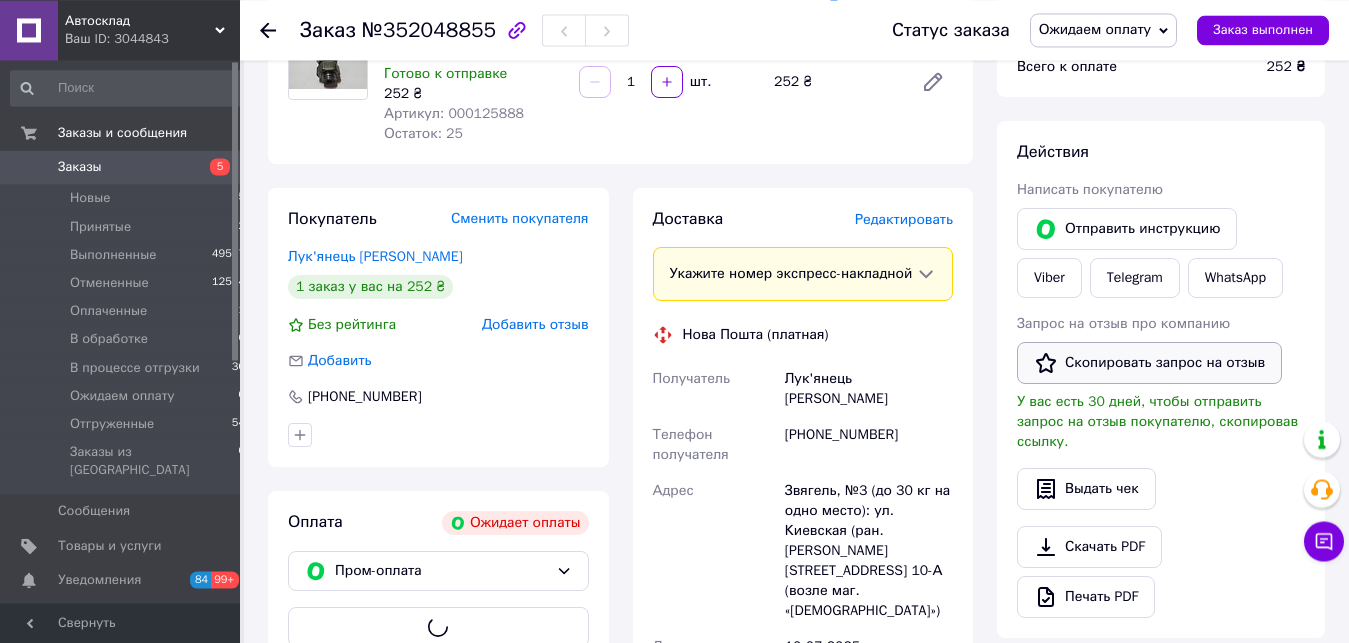scroll, scrollTop: 204, scrollLeft: 0, axis: vertical 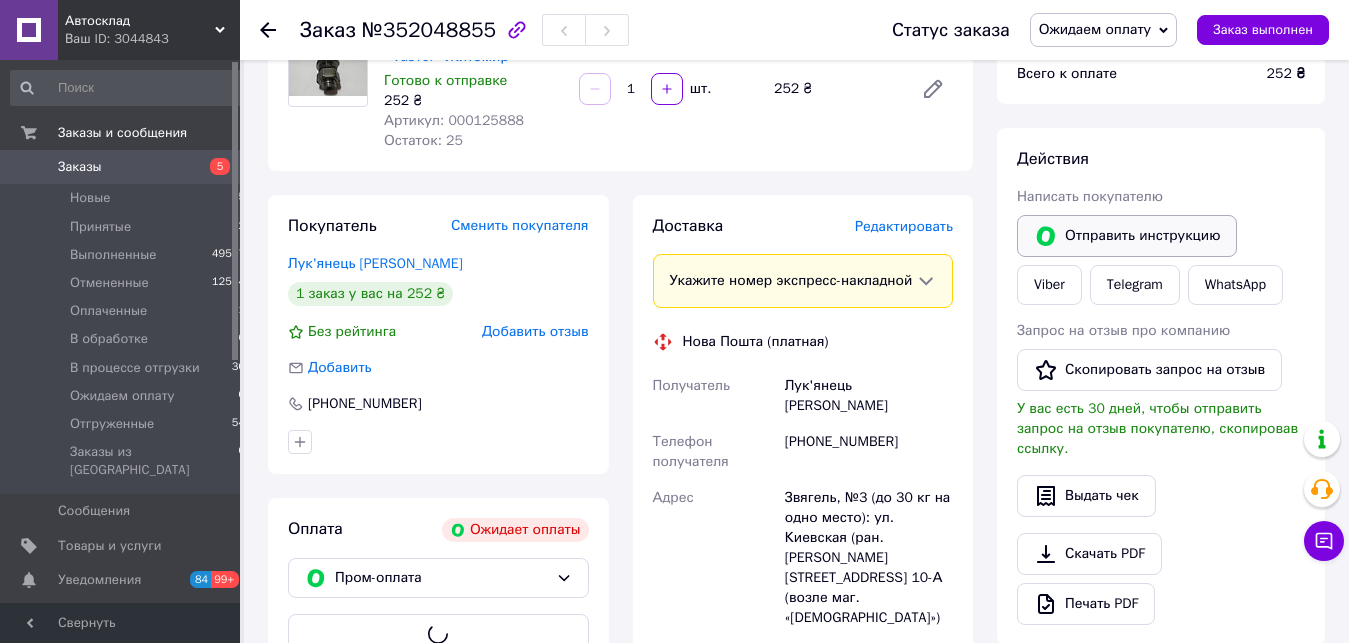 click on "Отправить инструкцию" at bounding box center [1127, 236] 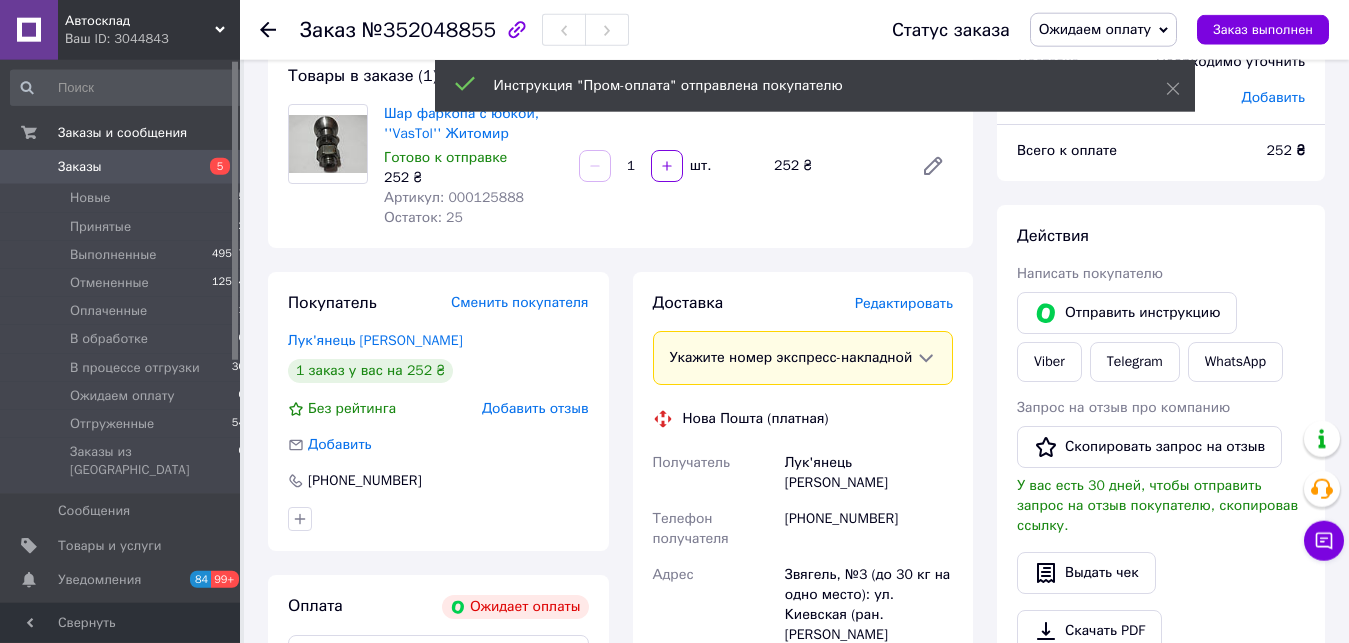 scroll, scrollTop: 0, scrollLeft: 0, axis: both 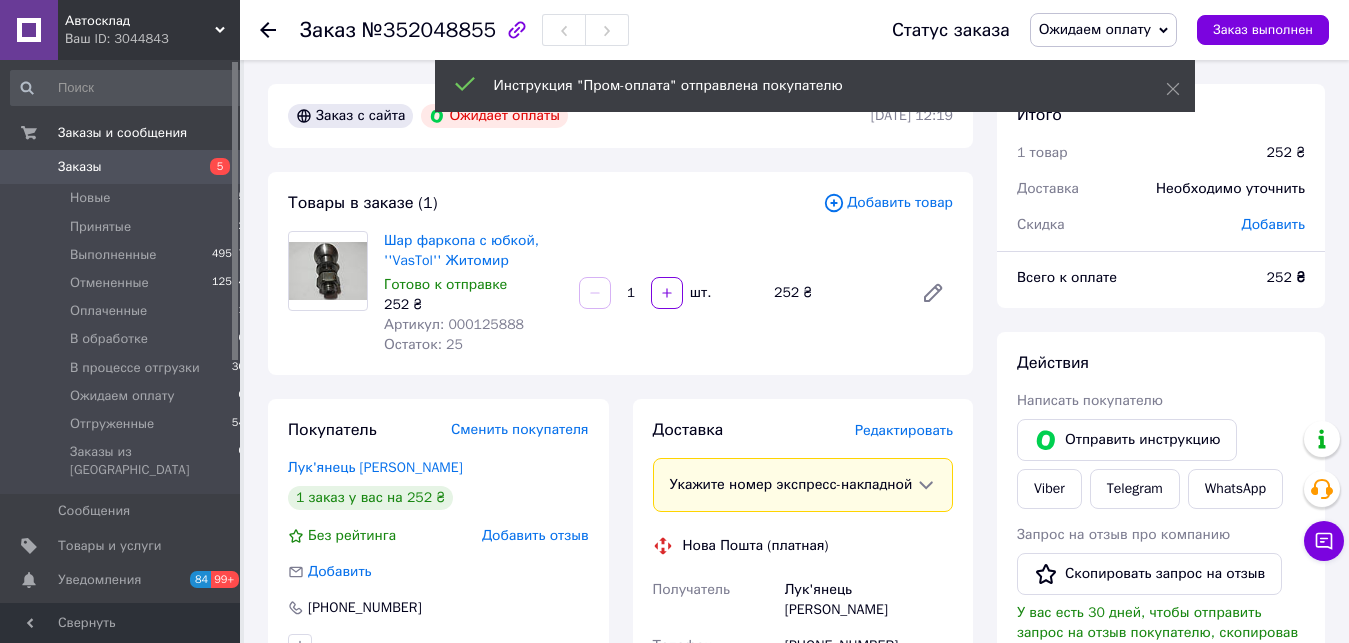 click 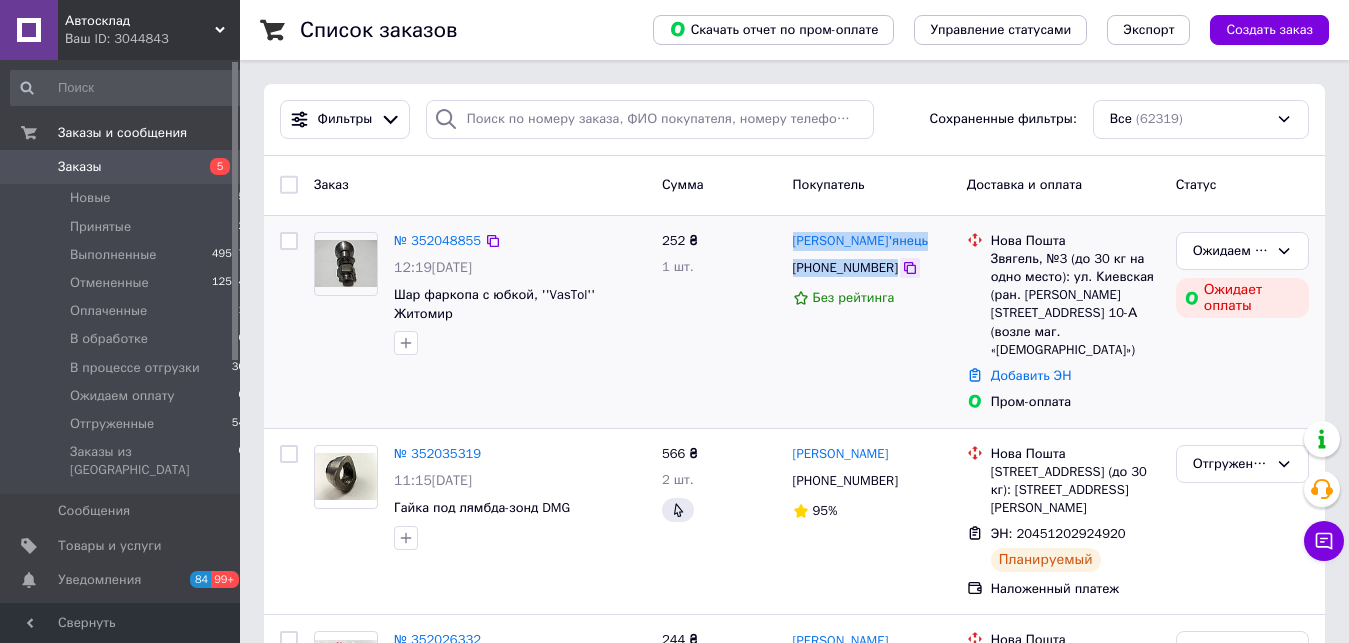 drag, startPoint x: 788, startPoint y: 226, endPoint x: 889, endPoint y: 266, distance: 108.63241 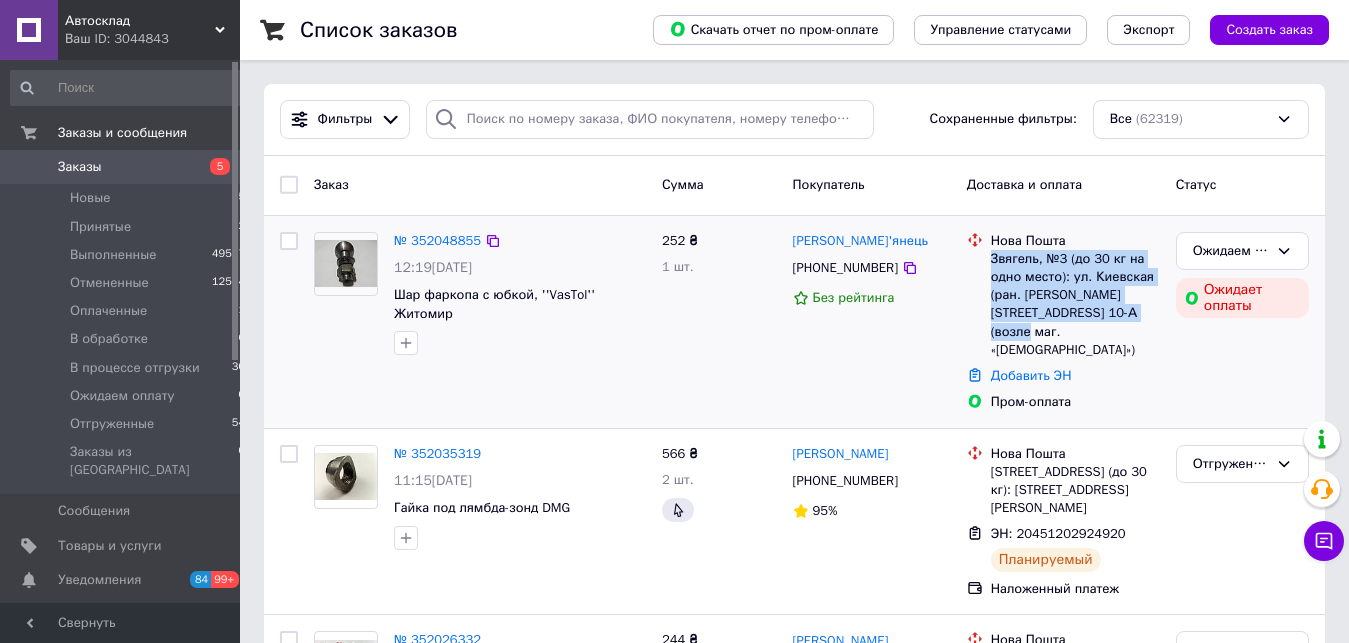 drag, startPoint x: 995, startPoint y: 259, endPoint x: 1112, endPoint y: 321, distance: 132.41223 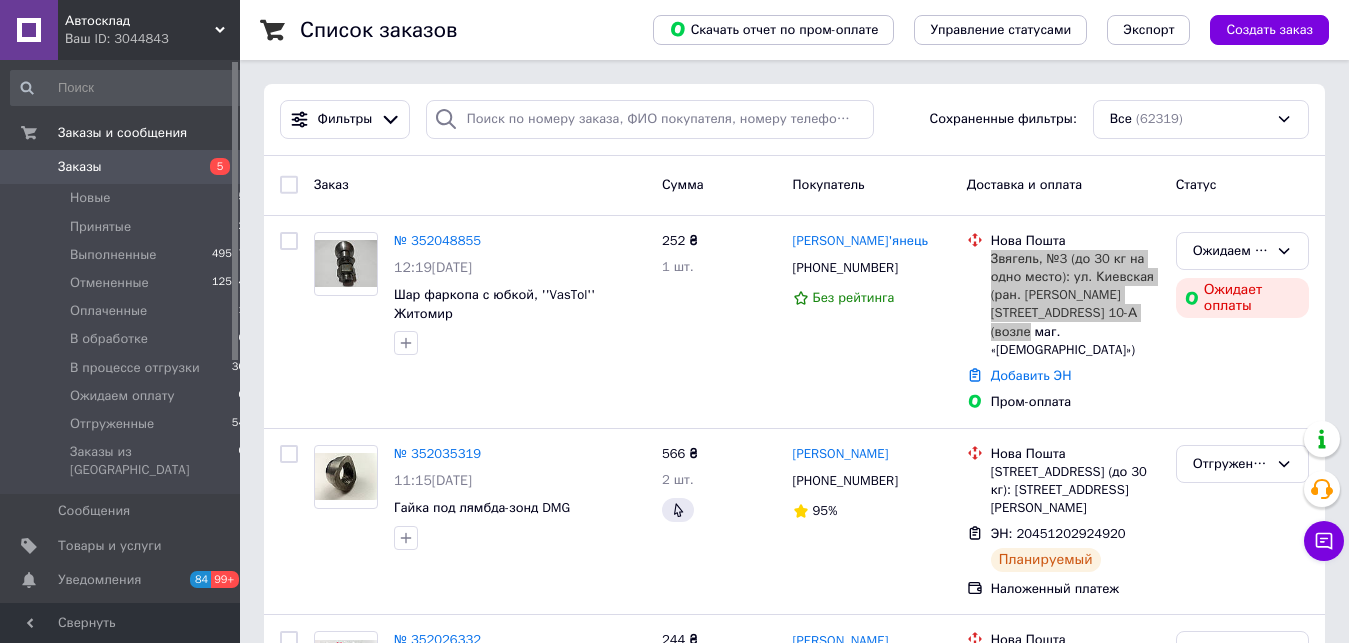 click on "Заказы" at bounding box center [121, 167] 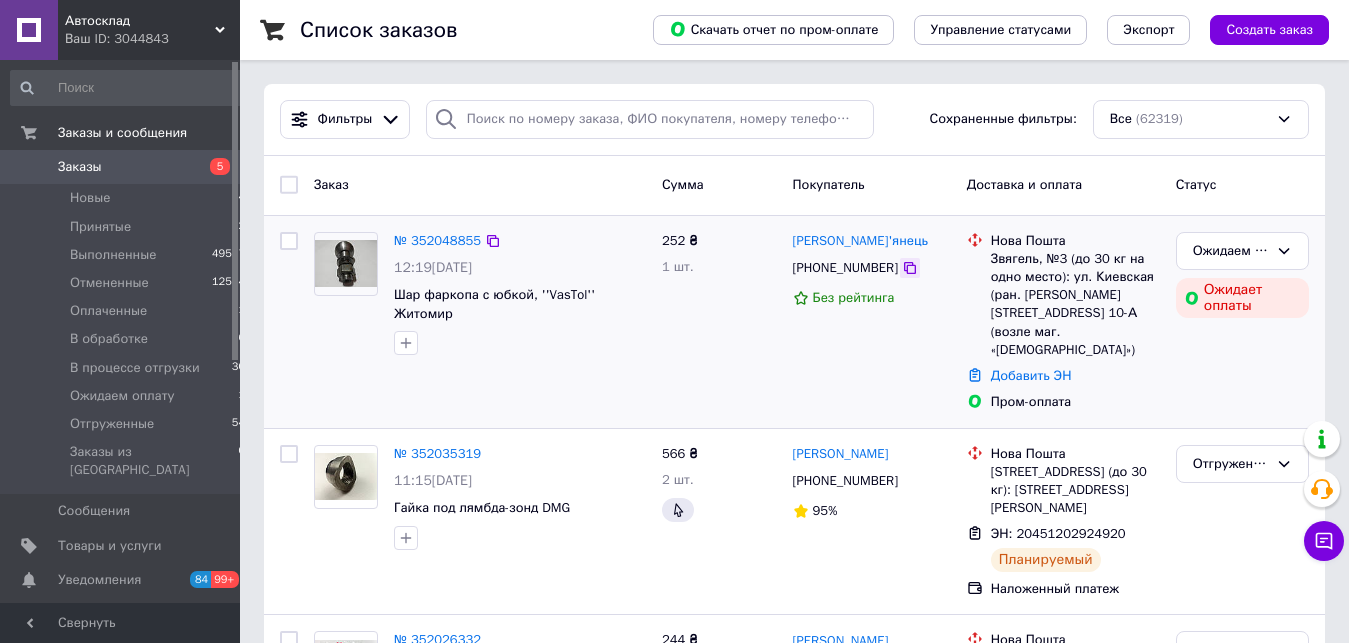 click 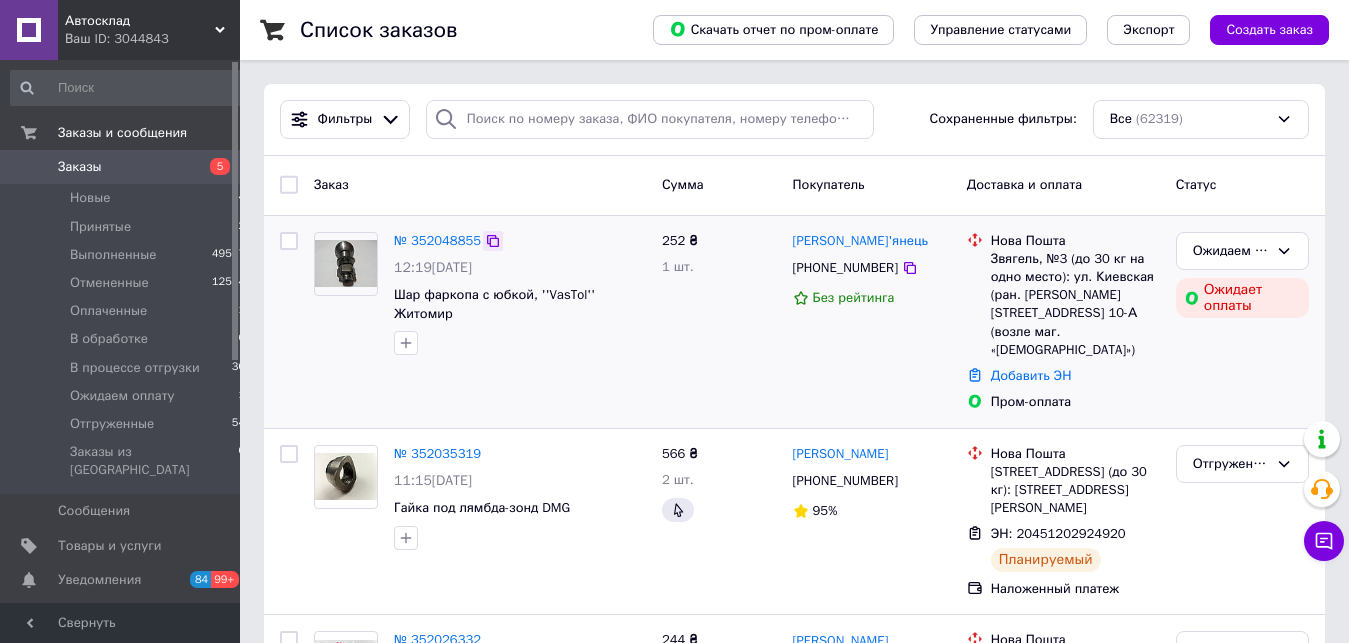 click at bounding box center [493, 241] 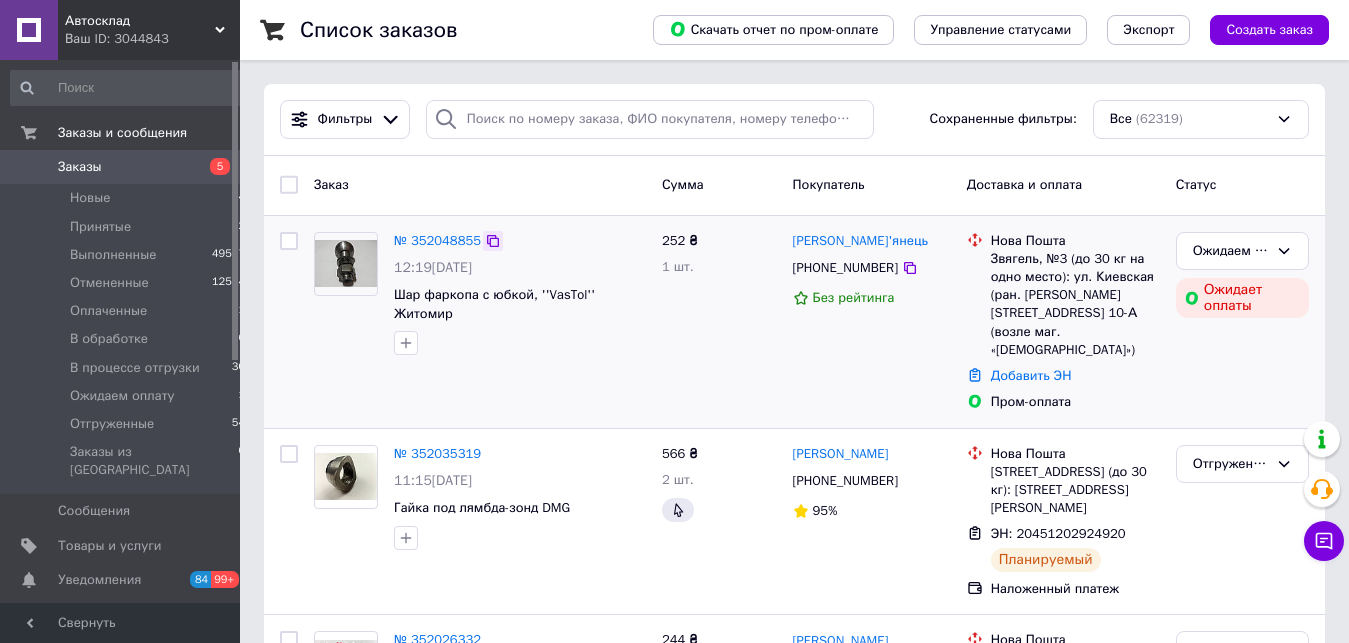 click 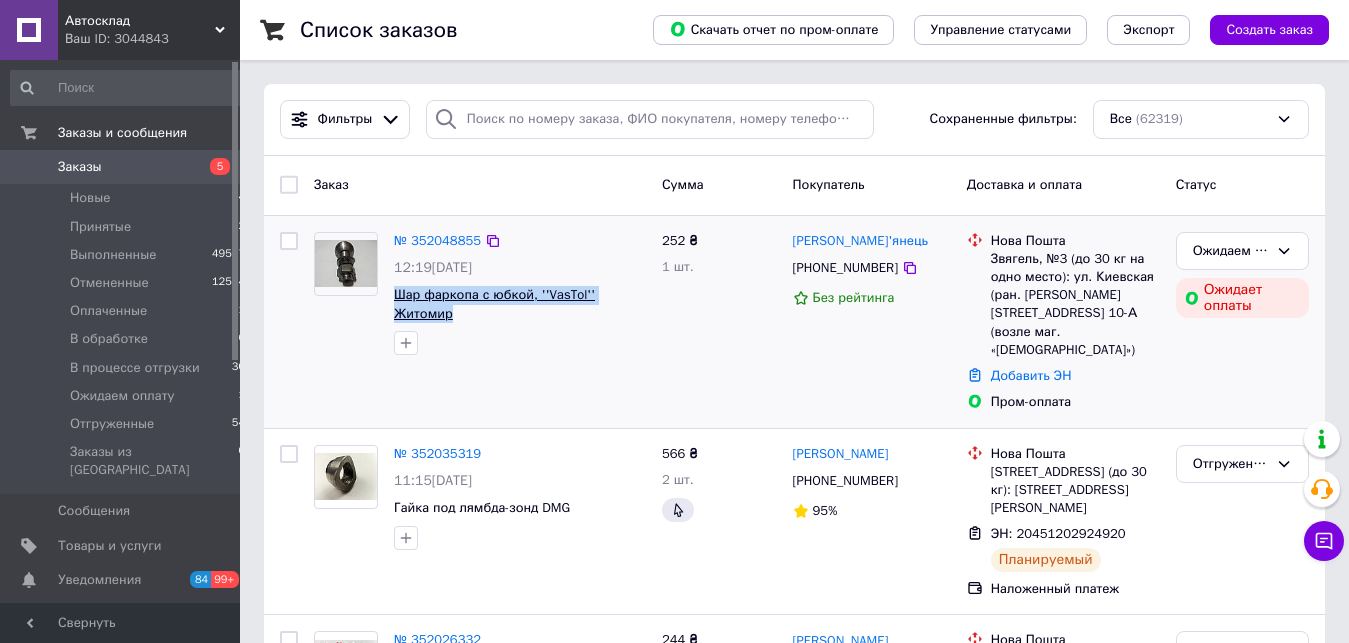 drag, startPoint x: 391, startPoint y: 292, endPoint x: 641, endPoint y: 301, distance: 250.16194 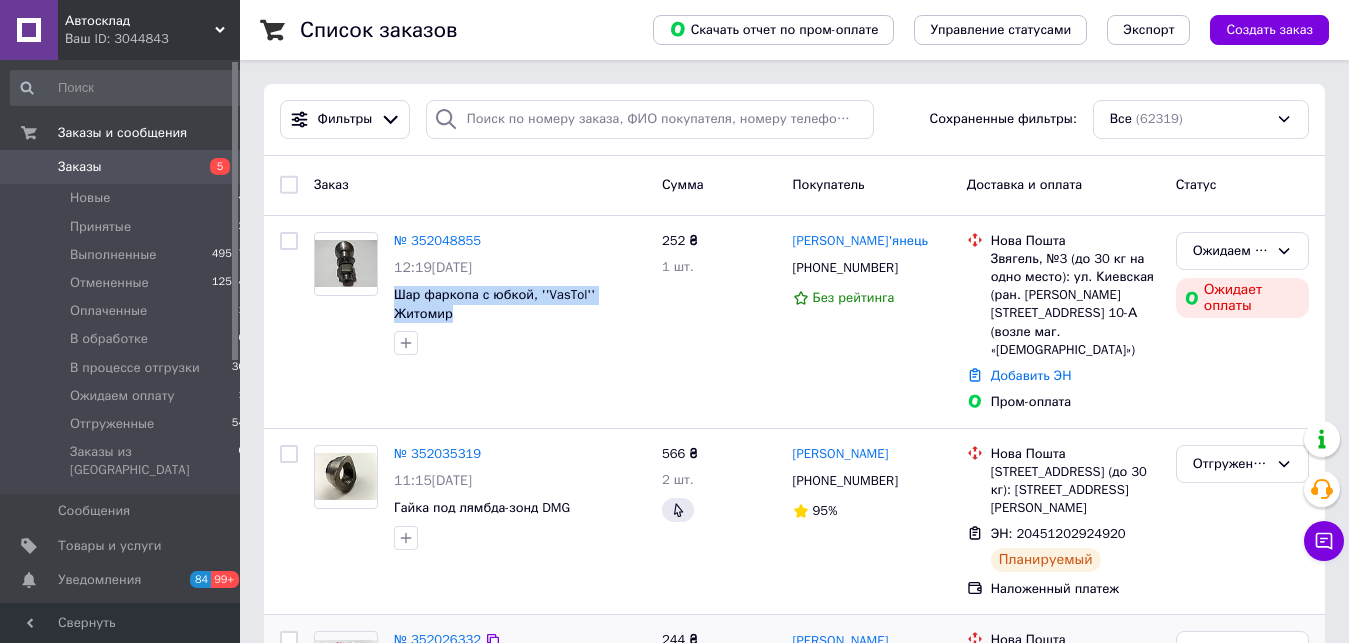 copy on "Шар фаркопа с юбкой, ''VasTol'' Житомир" 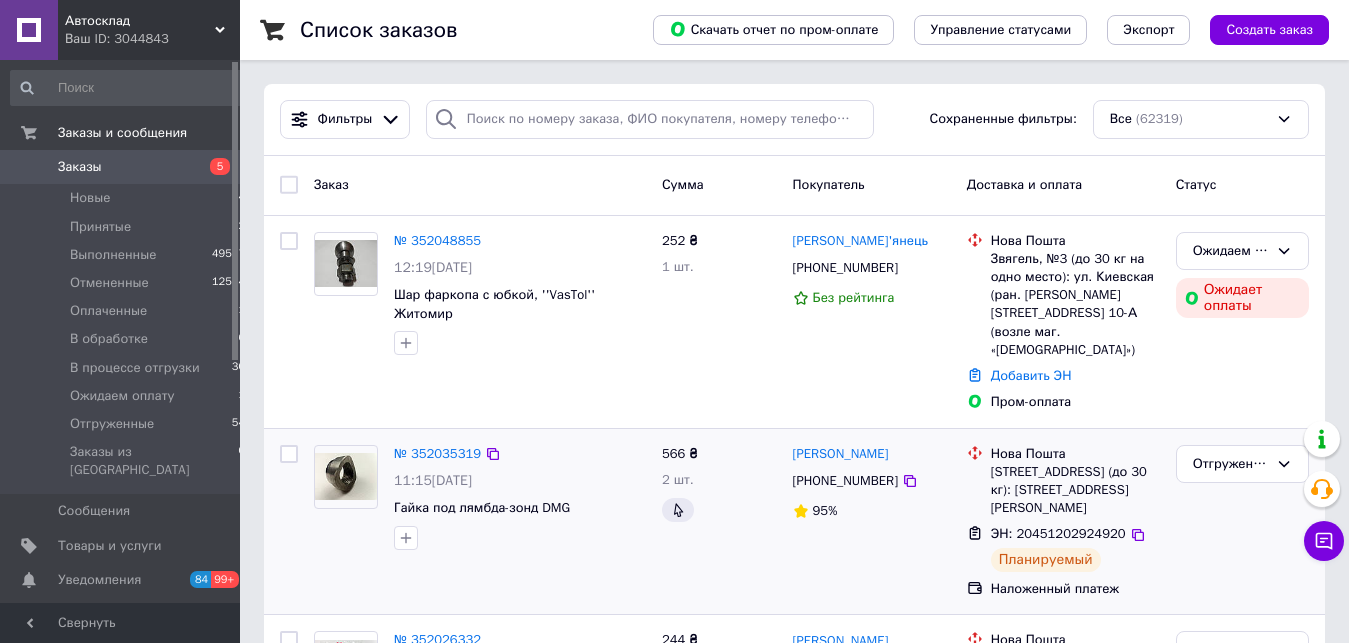 click on "566 ₴ 2 шт." at bounding box center [719, 522] 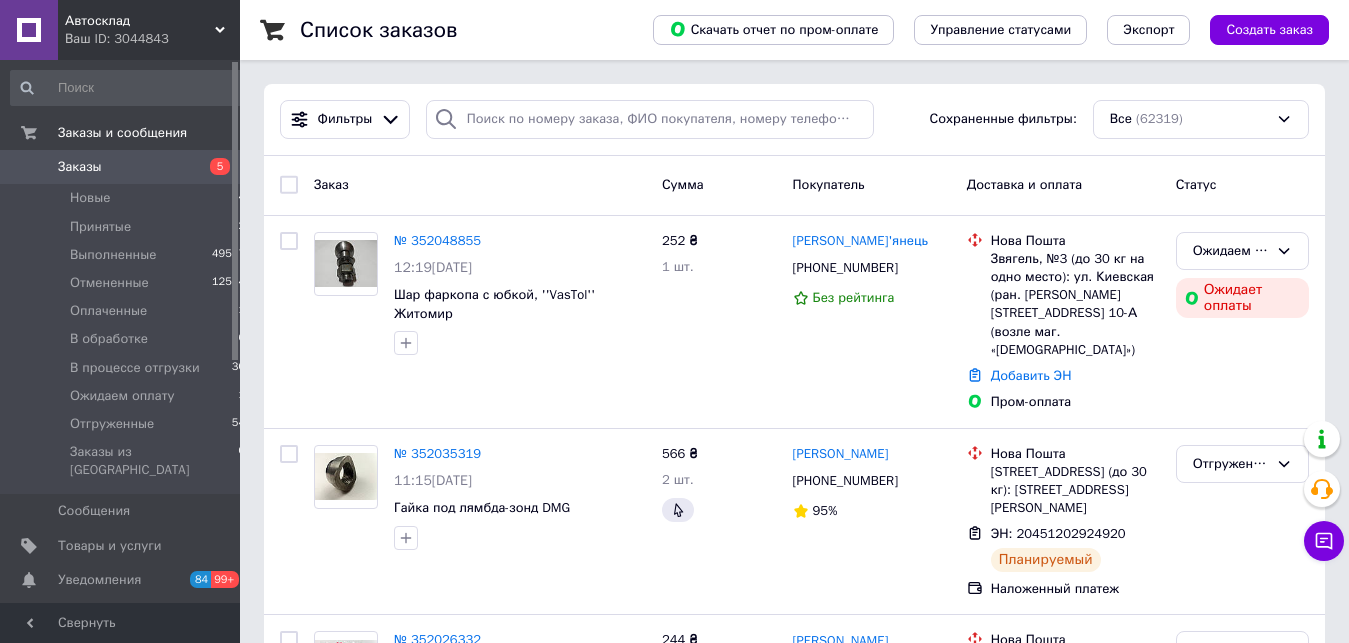 click on "Заказы" at bounding box center [121, 167] 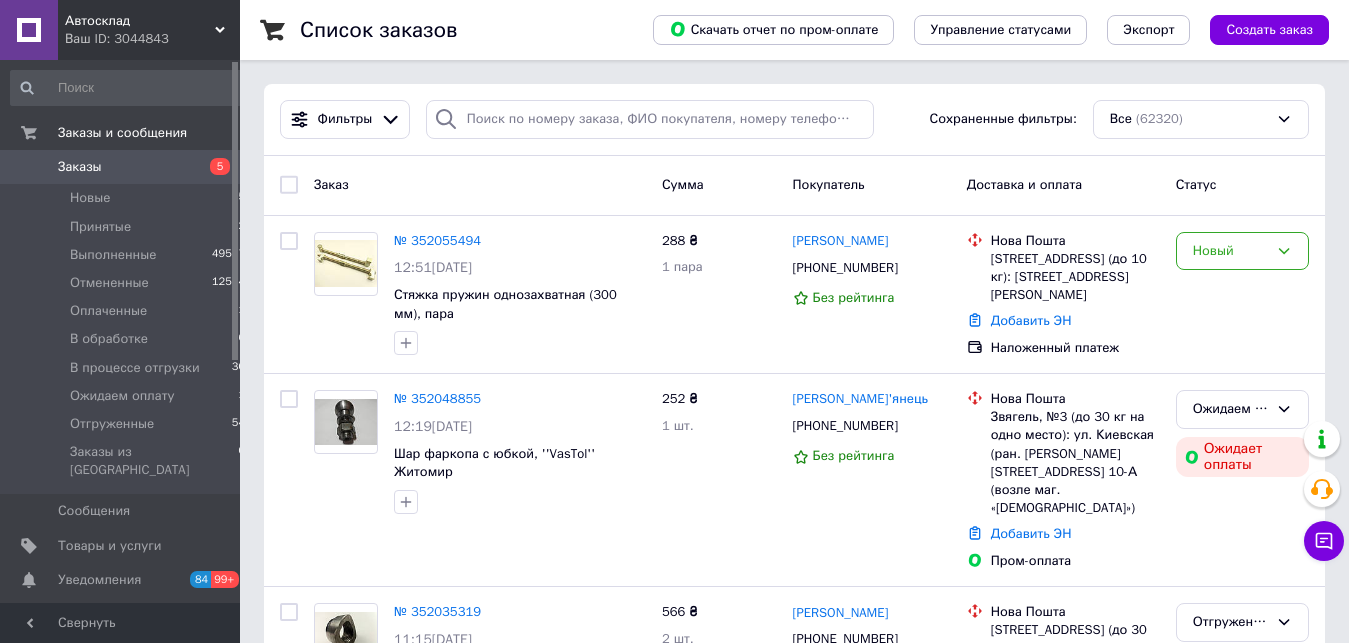 click on "Заказы" at bounding box center [121, 167] 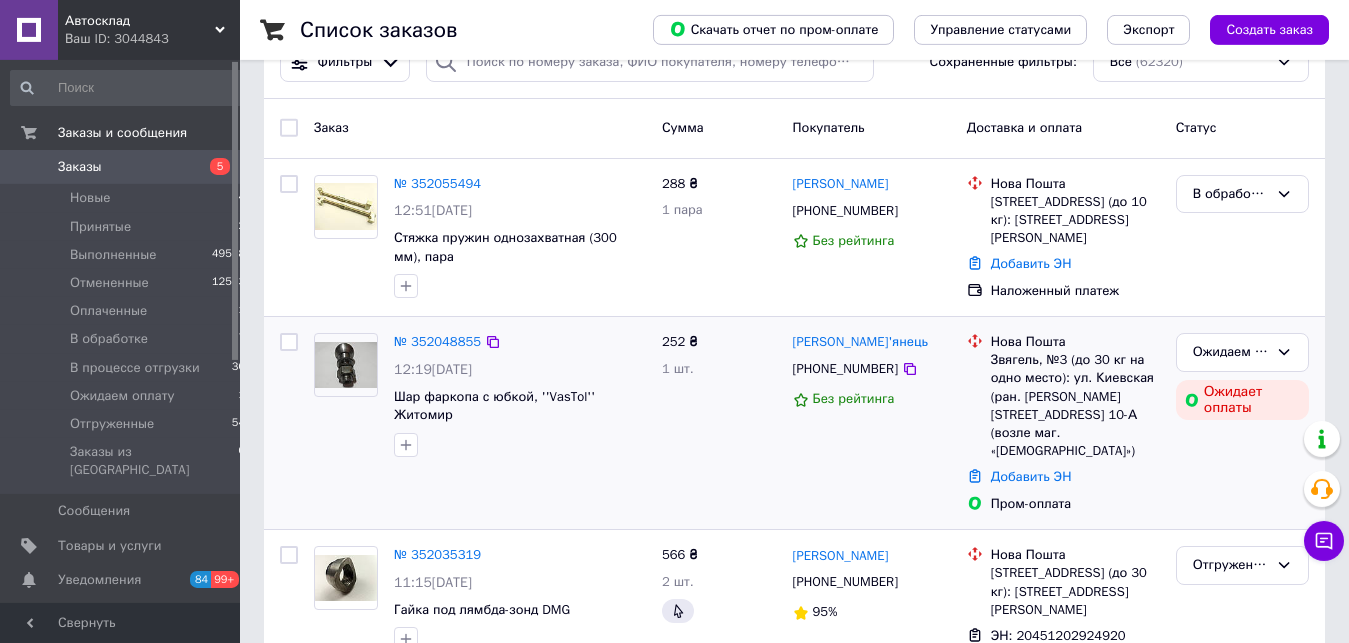scroll, scrollTop: 102, scrollLeft: 0, axis: vertical 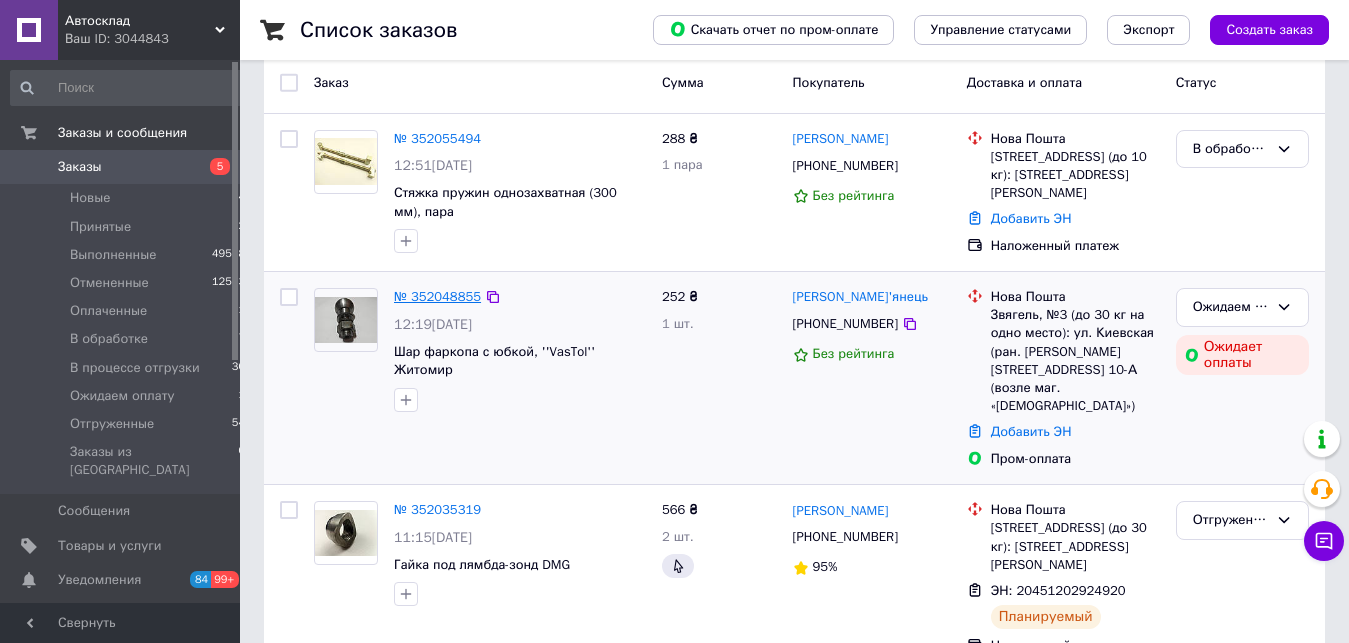 click on "№ 352048855" at bounding box center [437, 296] 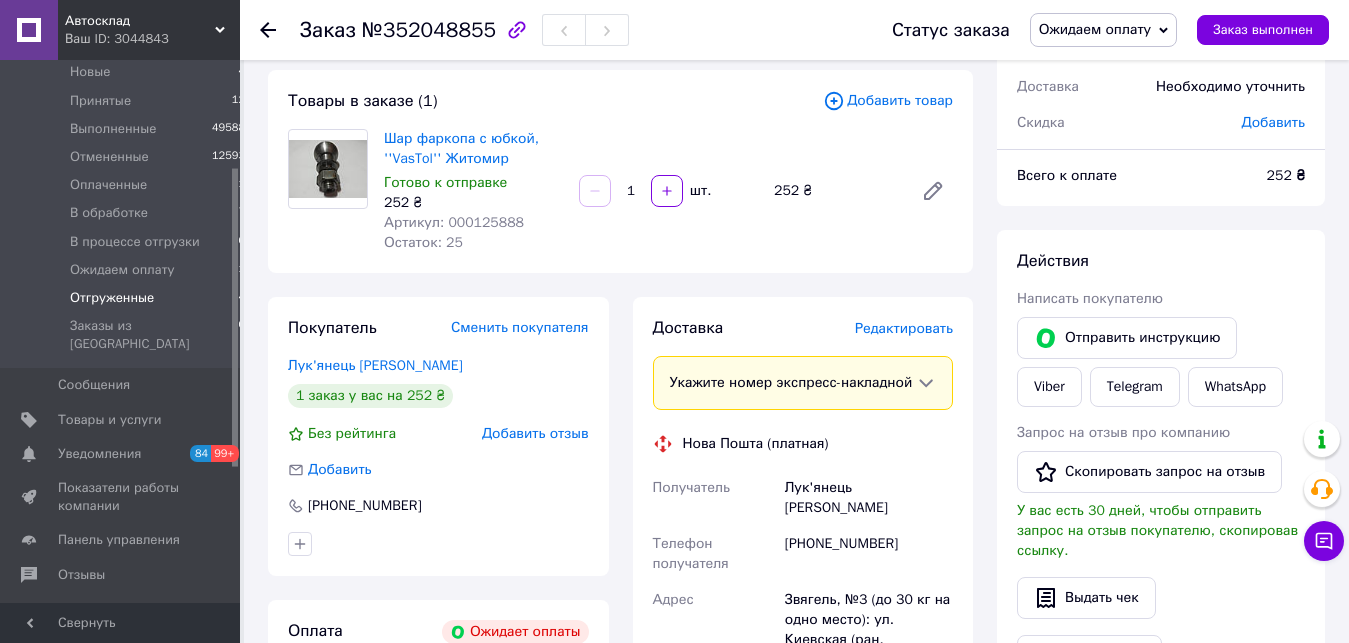scroll, scrollTop: 306, scrollLeft: 0, axis: vertical 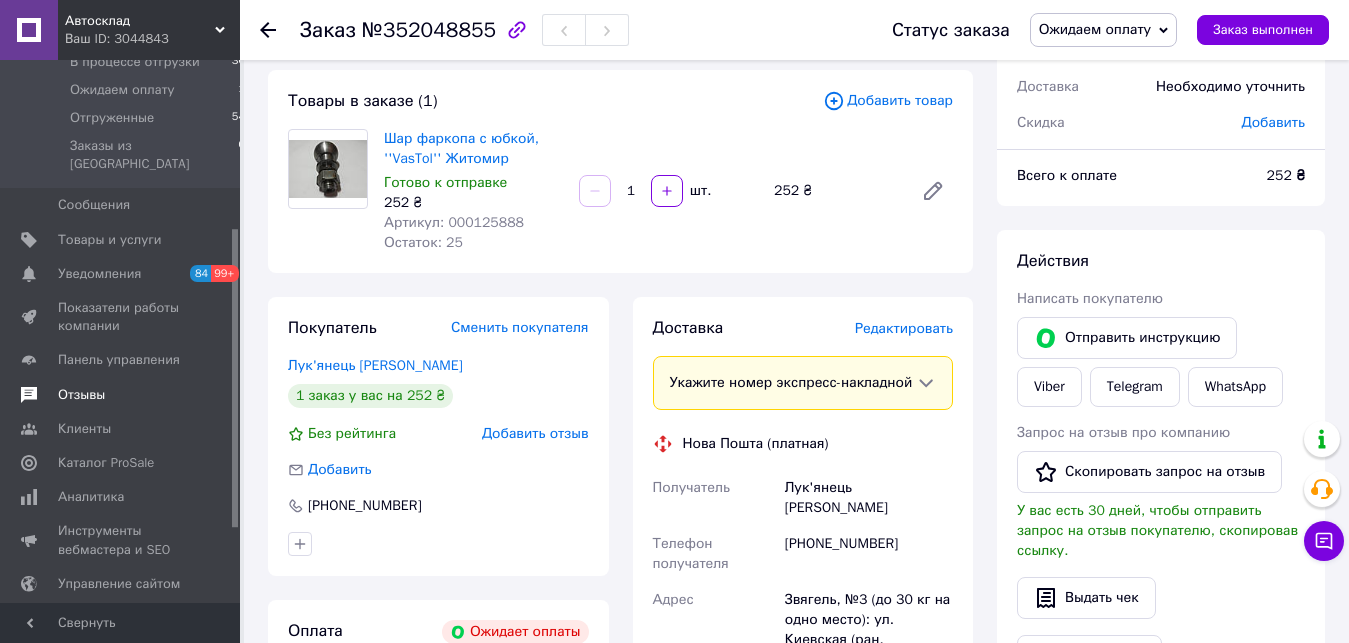 click on "Отзывы" at bounding box center [81, 395] 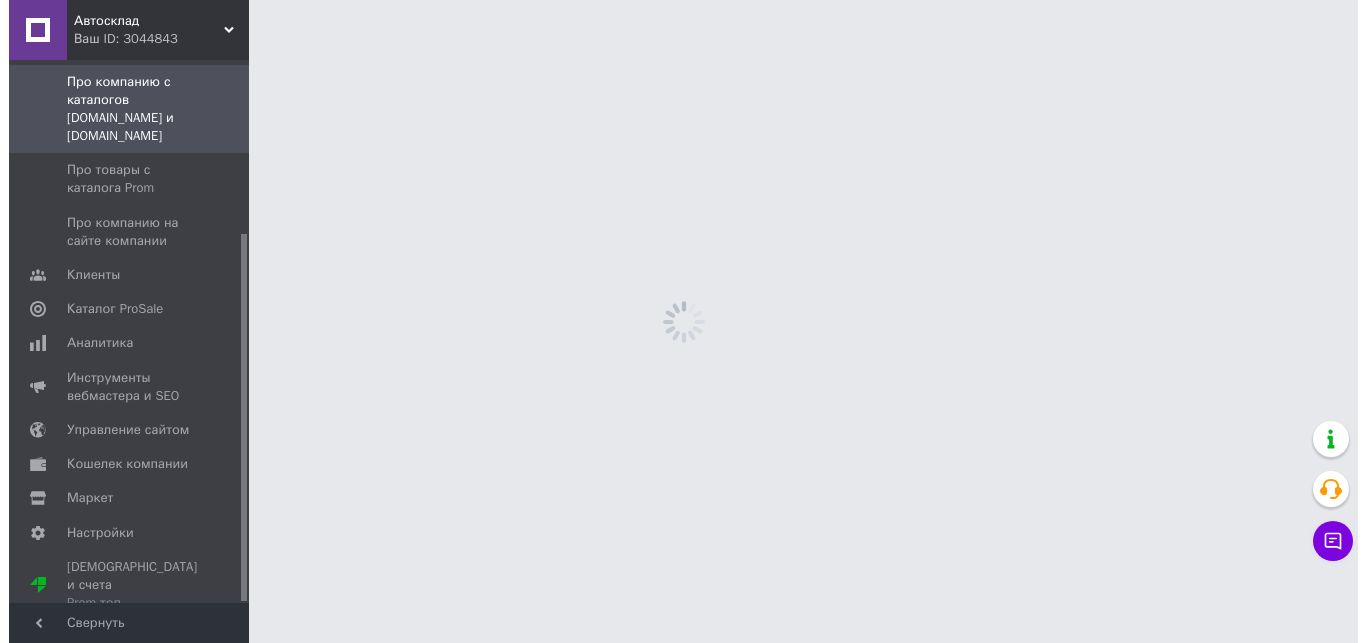 scroll, scrollTop: 0, scrollLeft: 0, axis: both 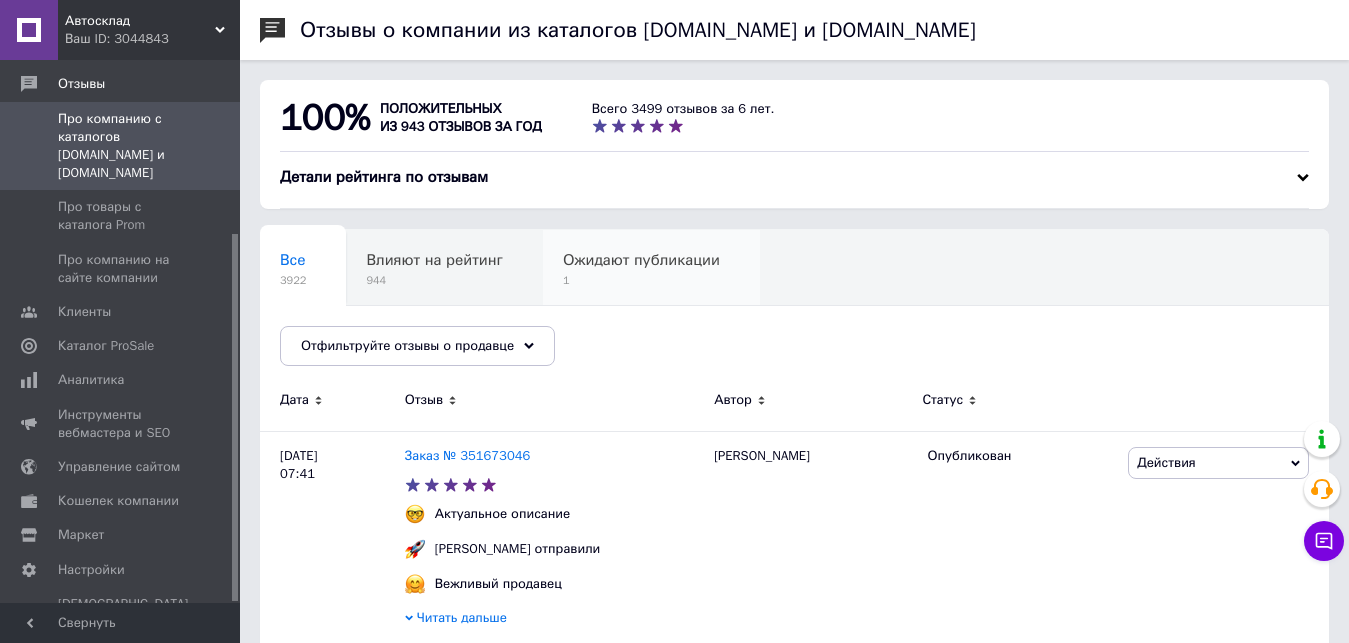 click on "Ожидают публикации 1" at bounding box center (651, 268) 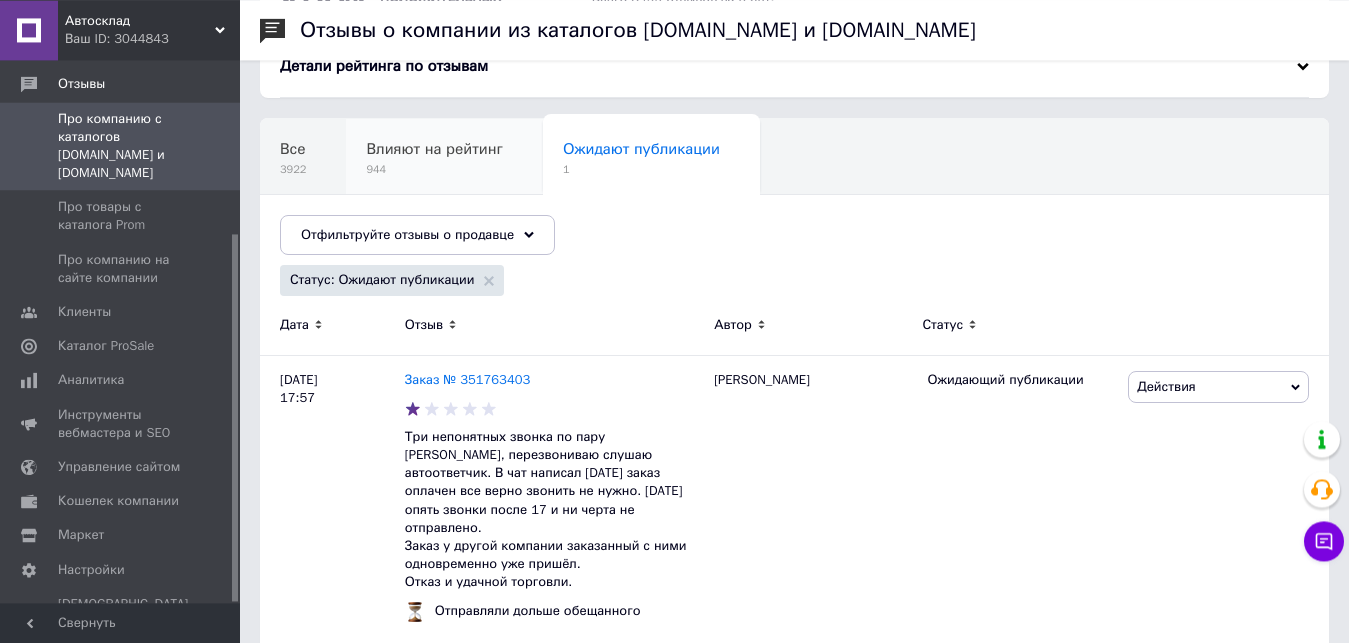 scroll, scrollTop: 69, scrollLeft: 0, axis: vertical 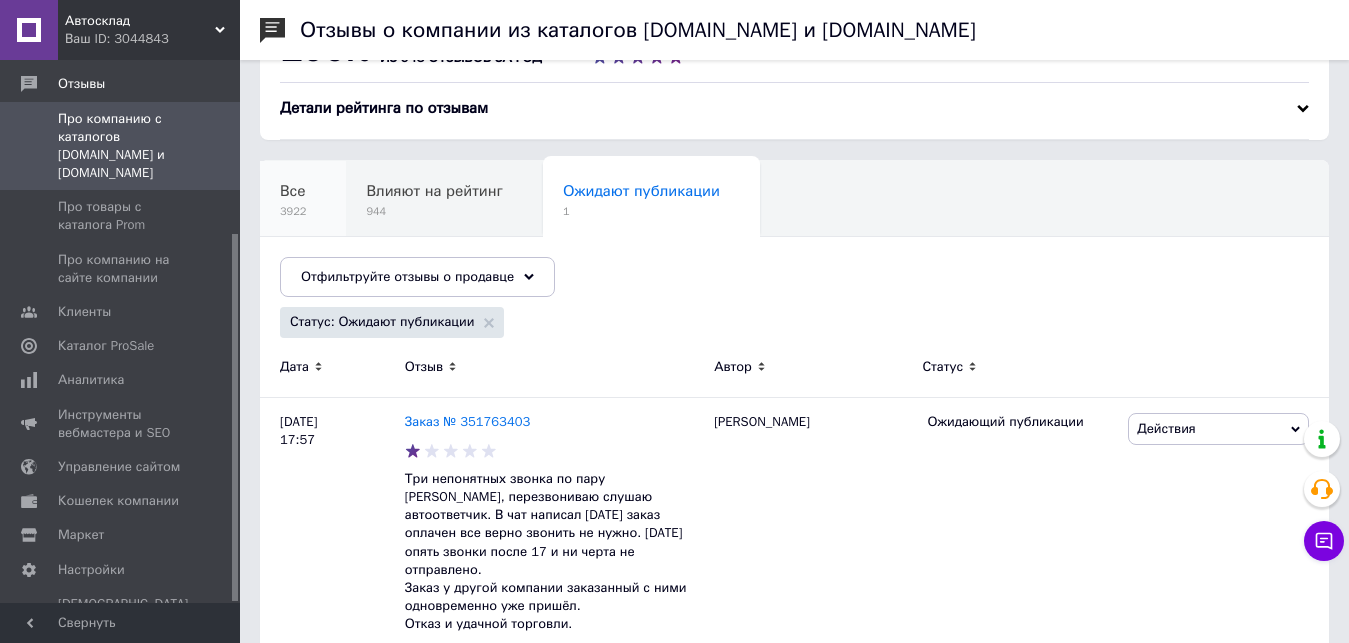 click on "Все 3922" at bounding box center [303, 199] 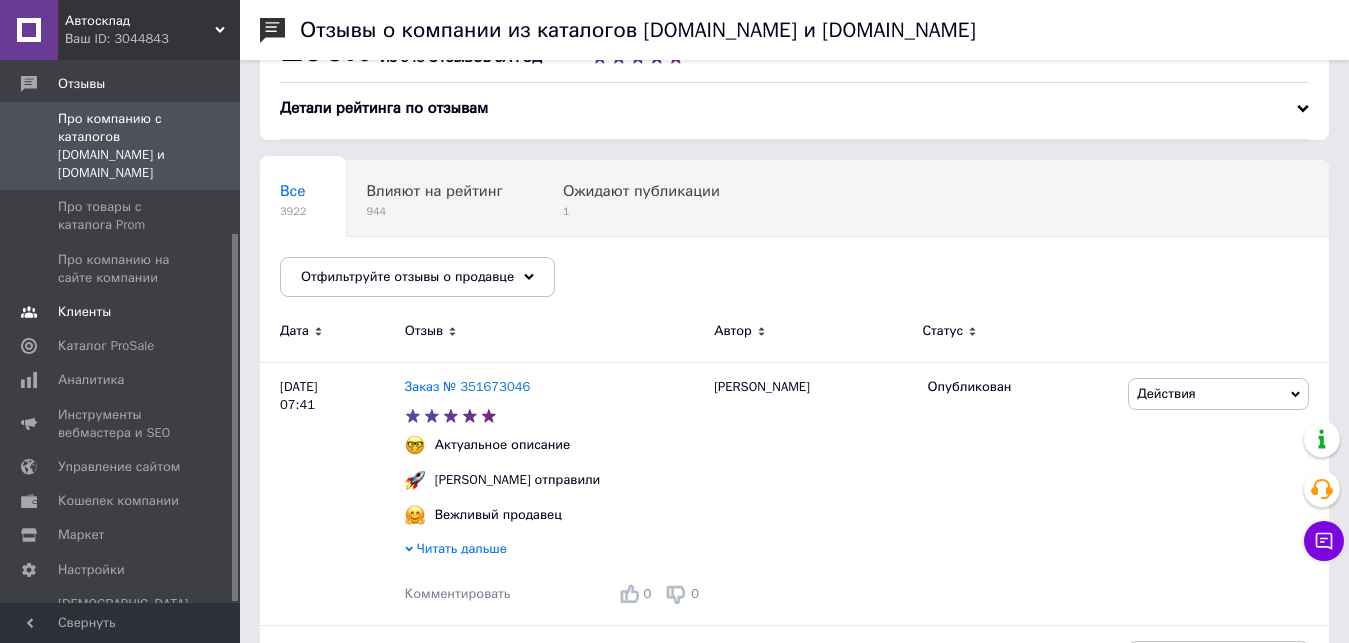 scroll, scrollTop: 0, scrollLeft: 0, axis: both 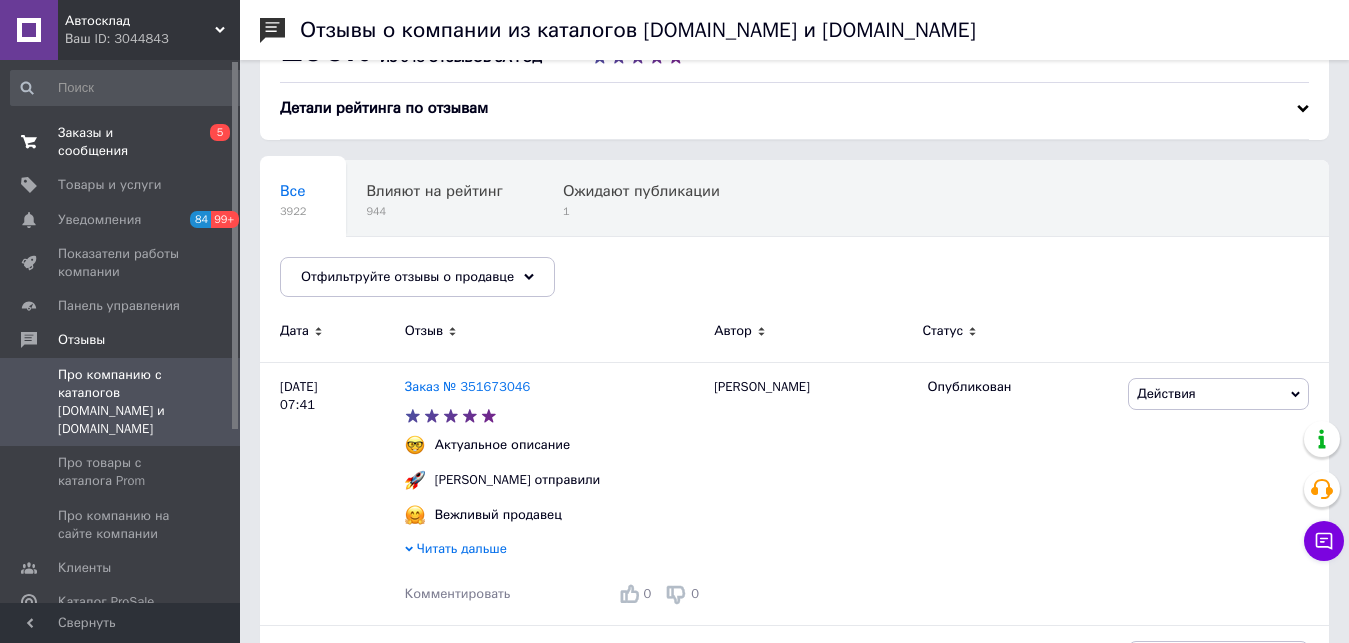 click on "Заказы и сообщения" at bounding box center (121, 142) 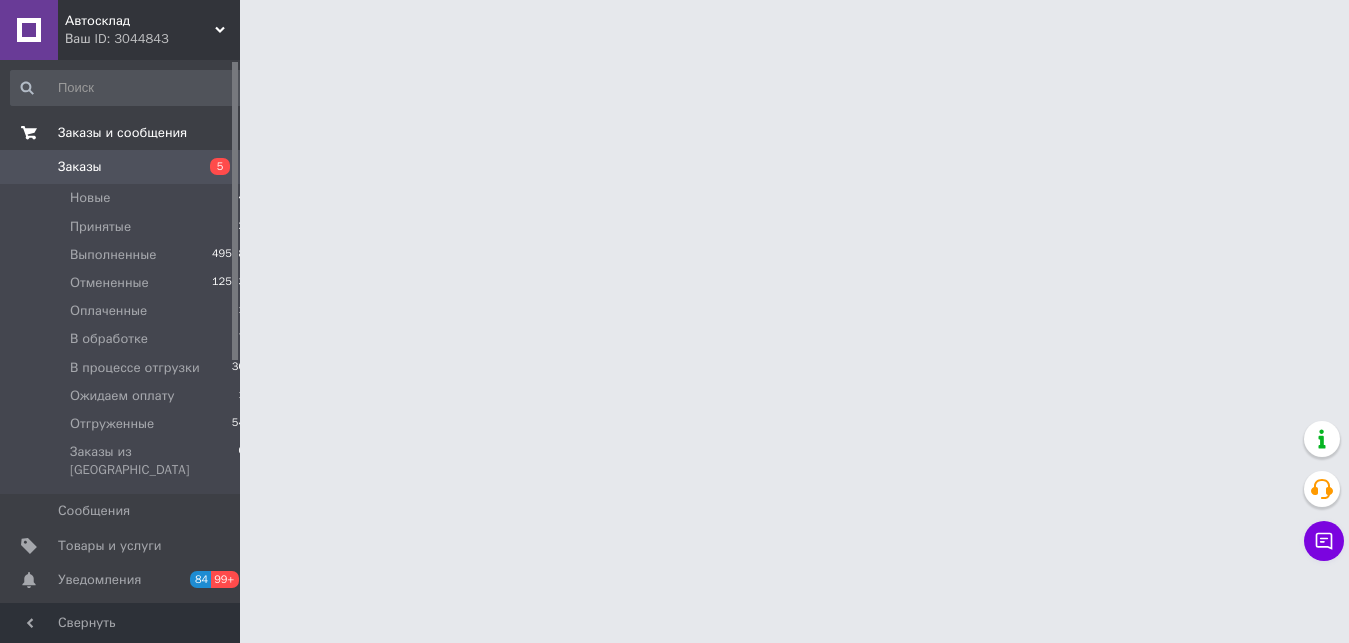 scroll, scrollTop: 0, scrollLeft: 0, axis: both 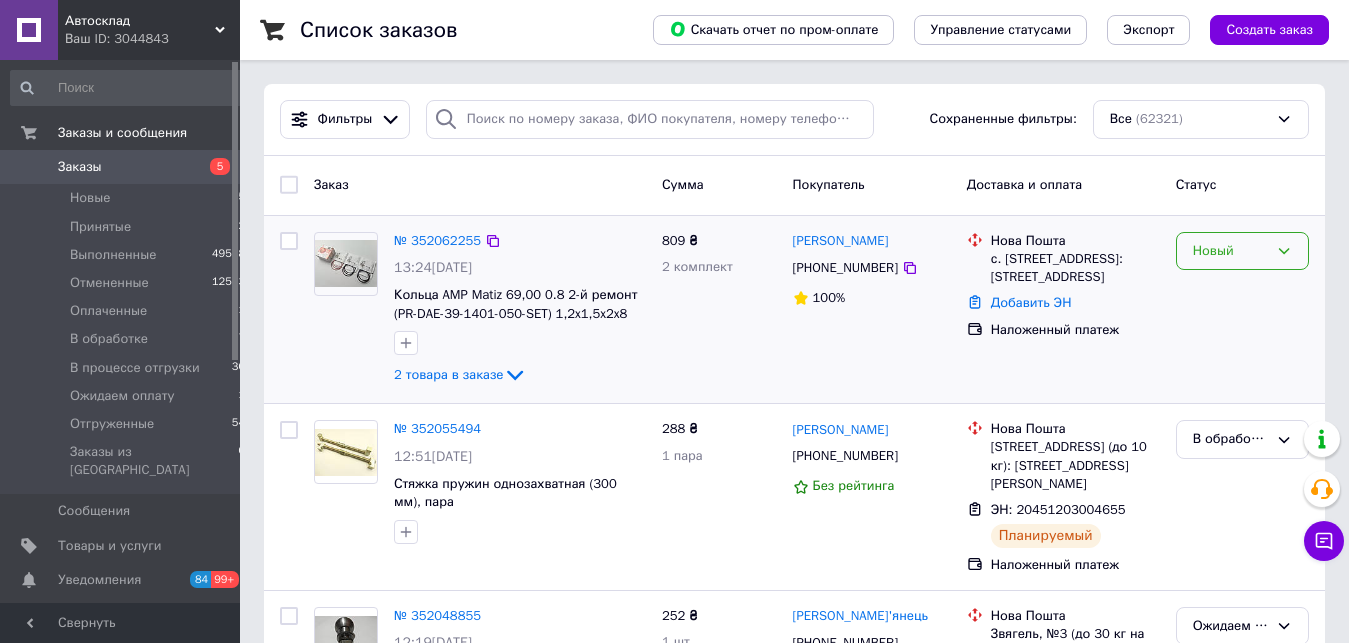 click on "Новый" at bounding box center [1230, 251] 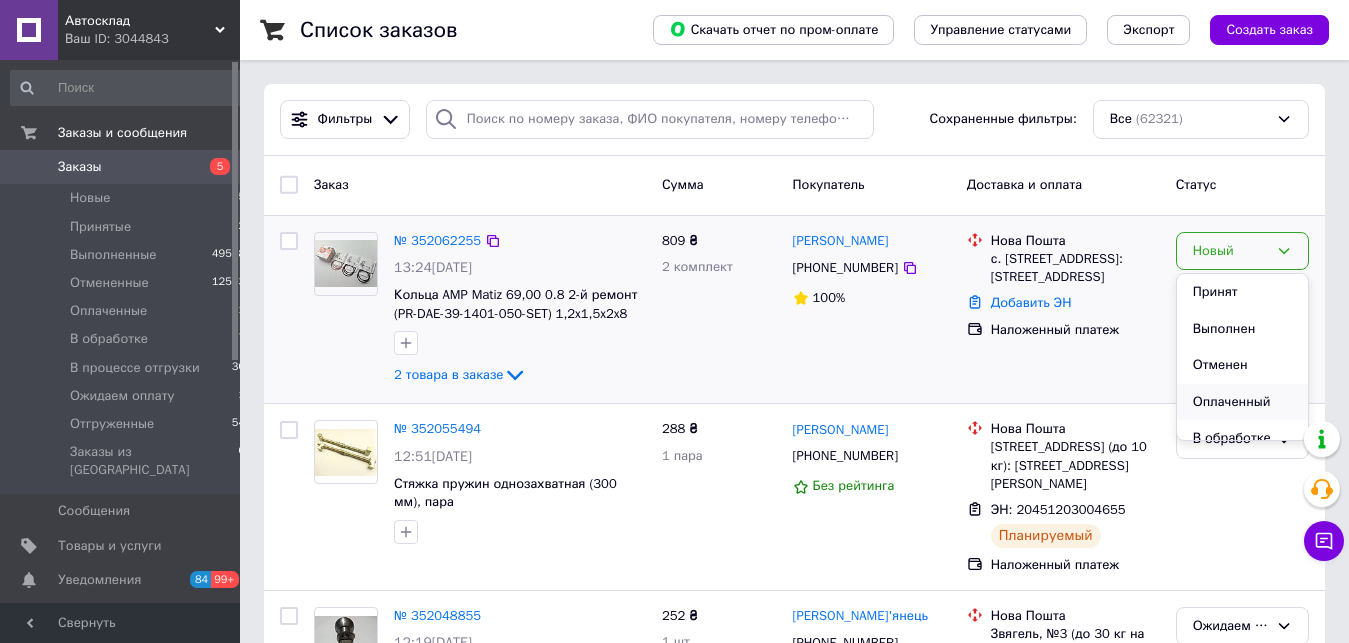 scroll, scrollTop: 102, scrollLeft: 0, axis: vertical 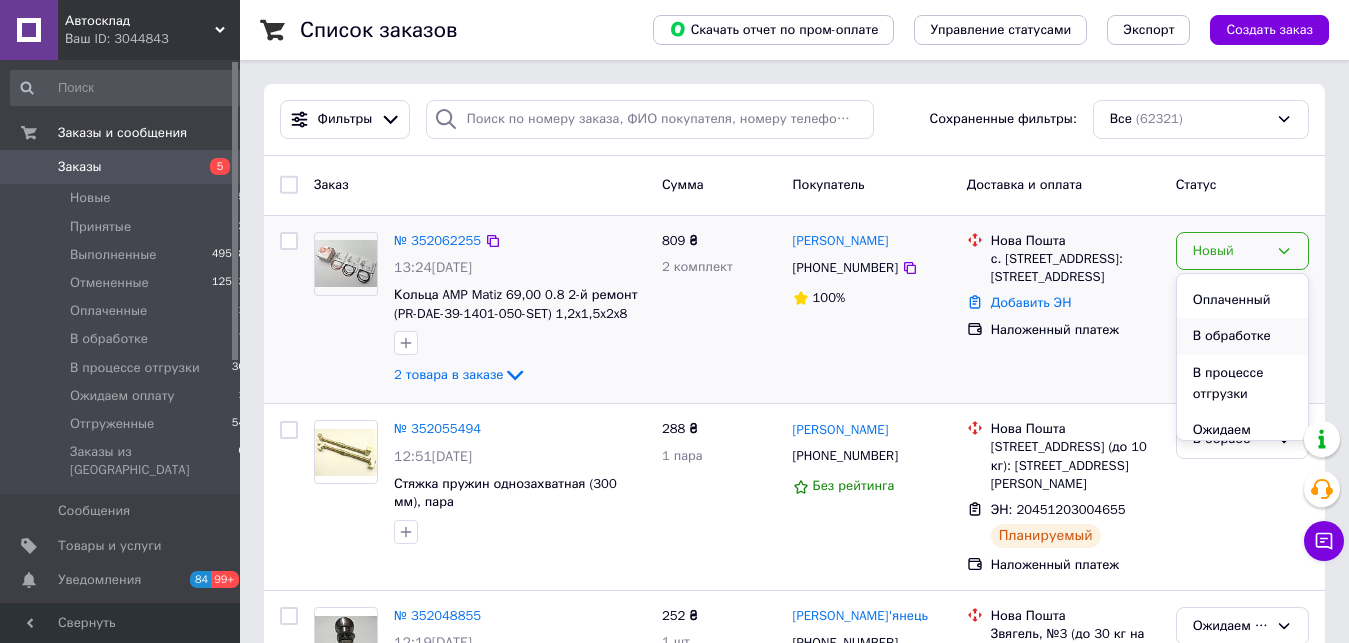 click on "В обработке" at bounding box center [1242, 336] 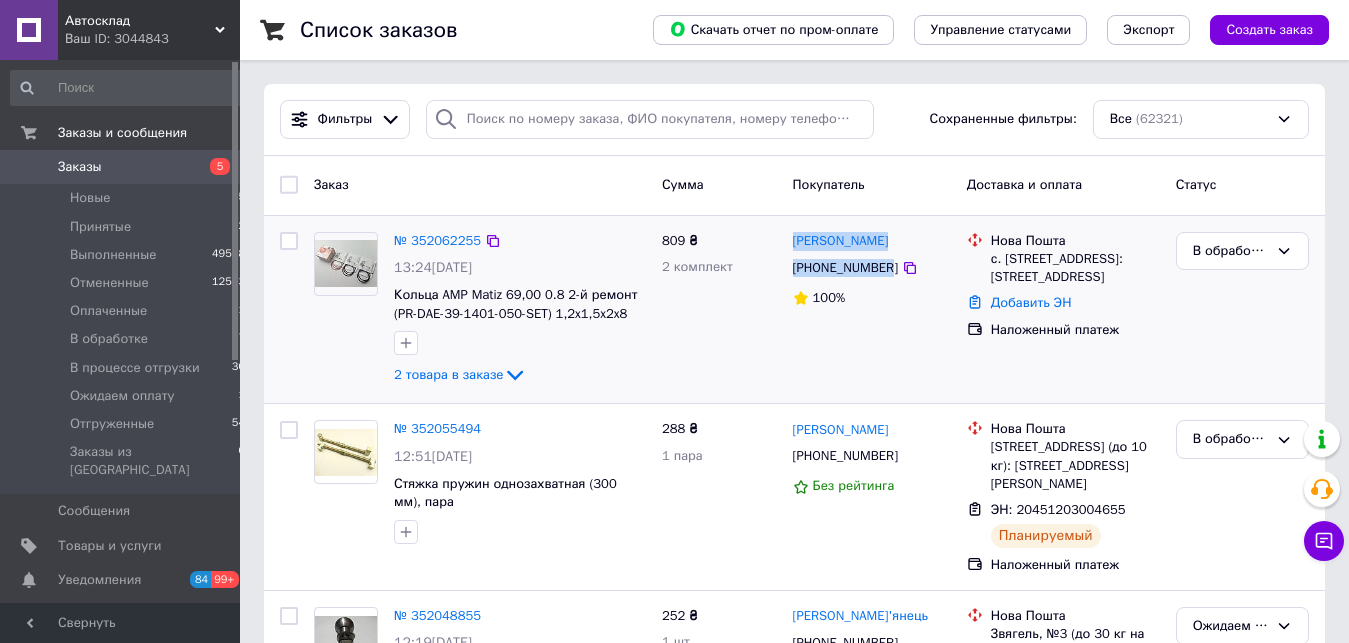drag, startPoint x: 793, startPoint y: 227, endPoint x: 885, endPoint y: 270, distance: 101.55294 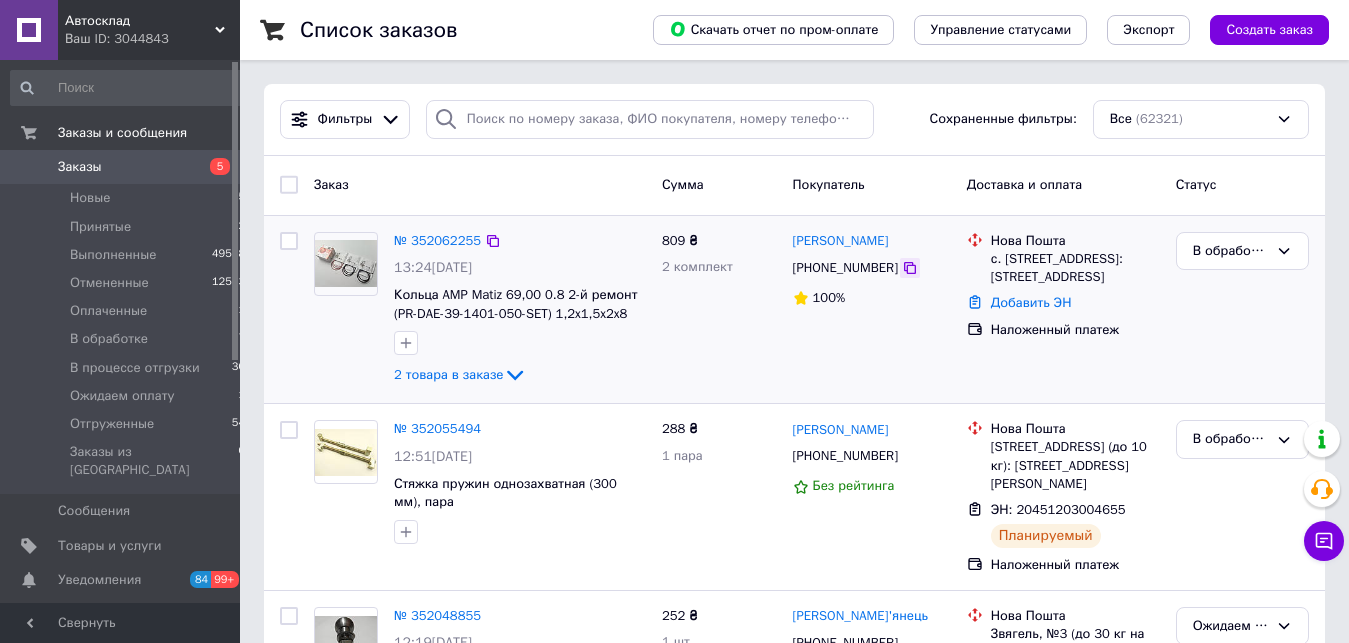 click 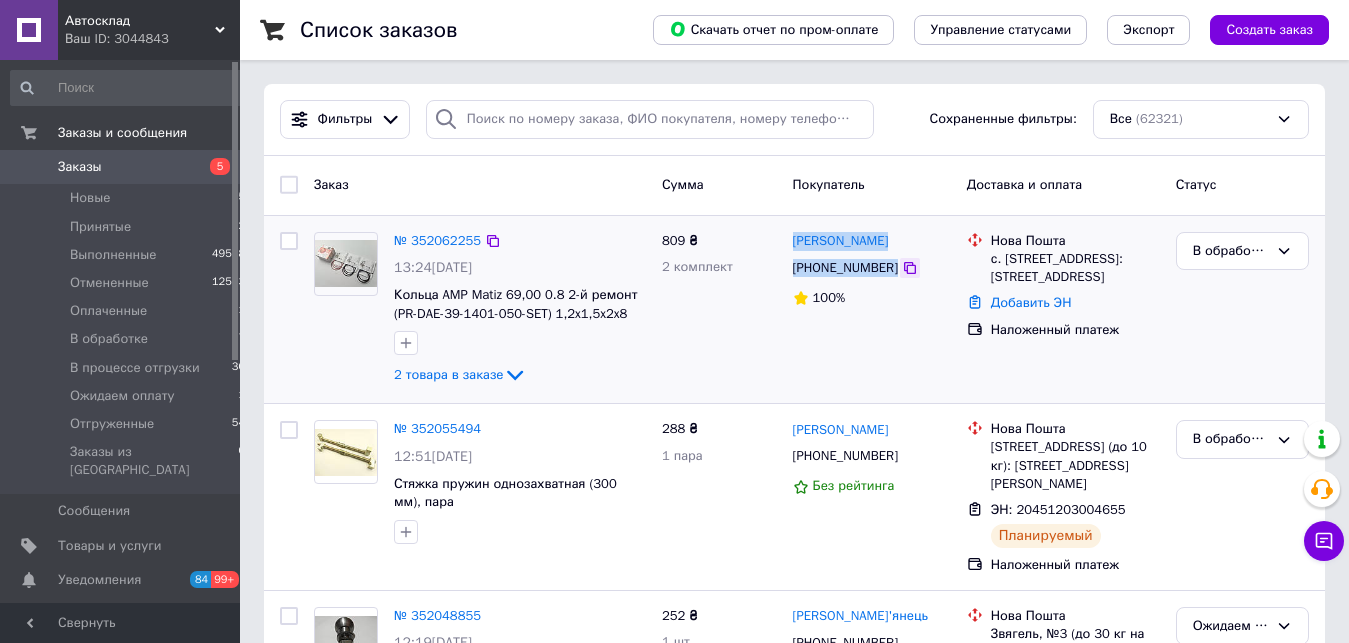 drag, startPoint x: 787, startPoint y: 232, endPoint x: 890, endPoint y: 275, distance: 111.61541 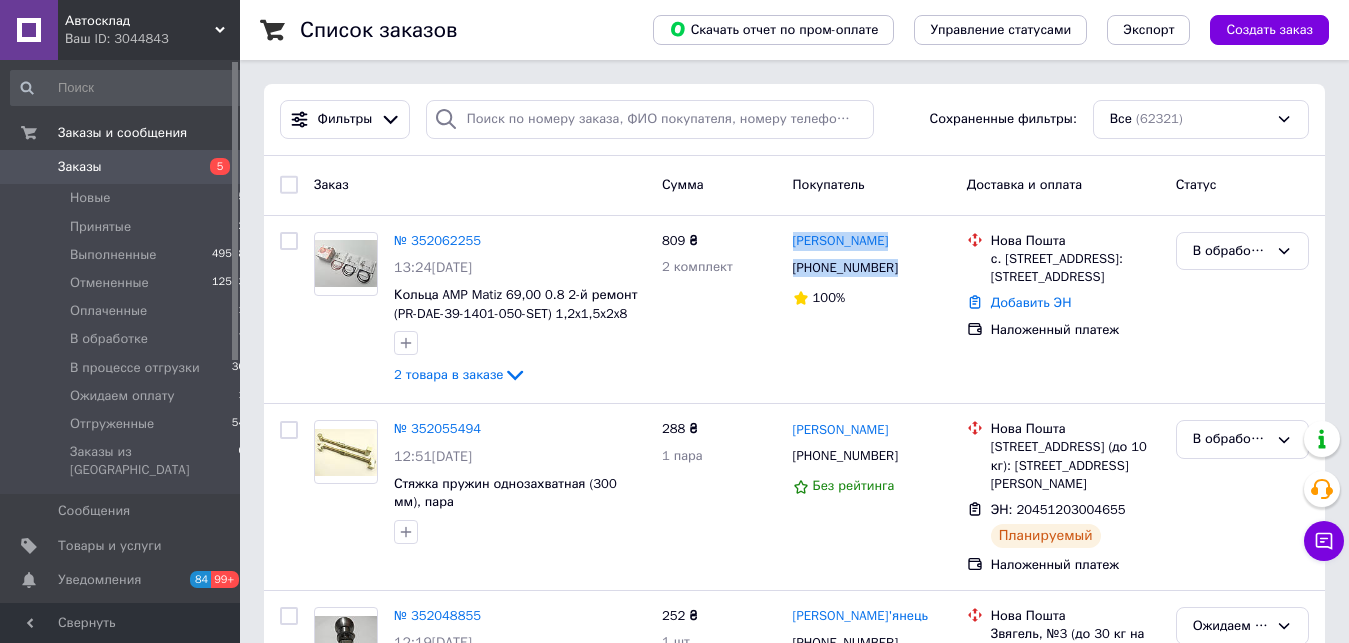 copy on "Юрій Ткач +380682833767" 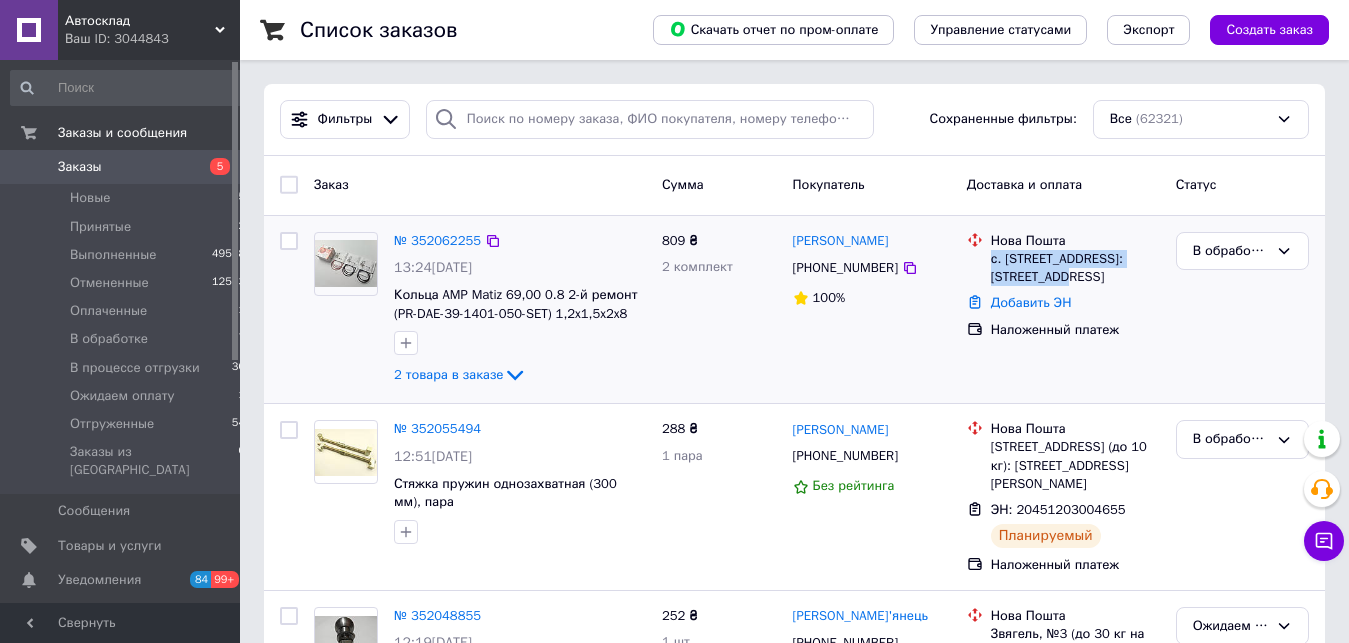 drag, startPoint x: 989, startPoint y: 257, endPoint x: 1069, endPoint y: 281, distance: 83.52245 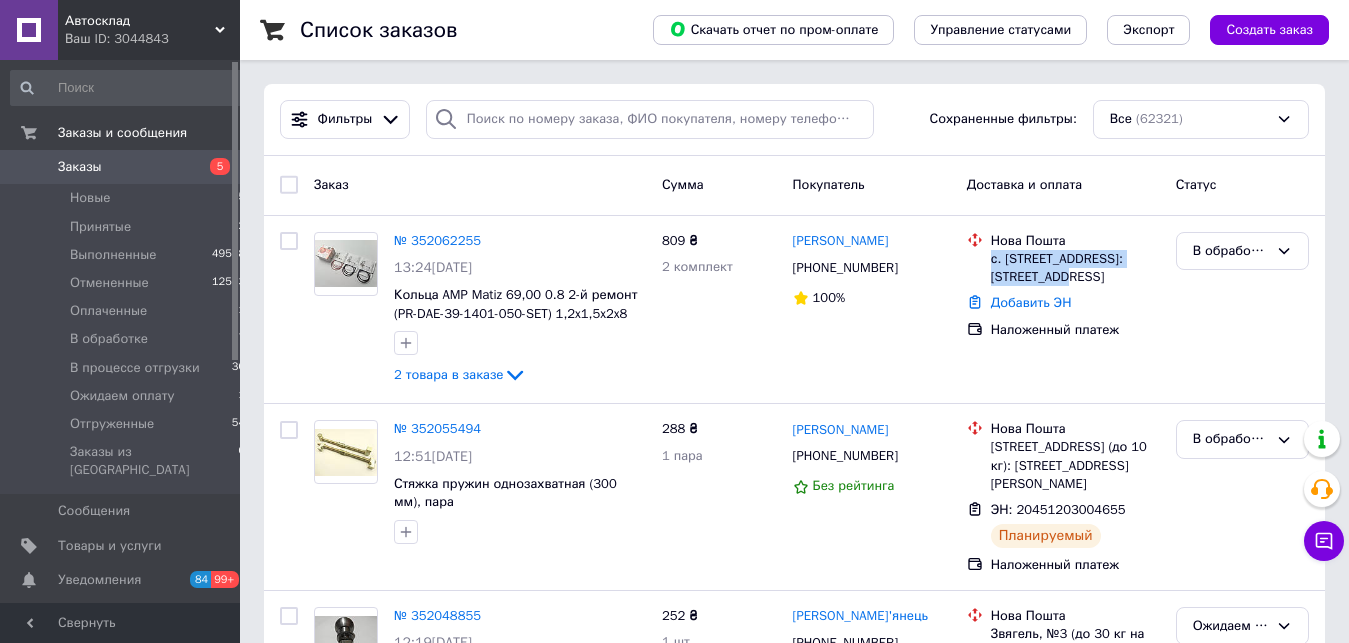 copy on "с. Грозинцы, №1: ул. Главная, 68" 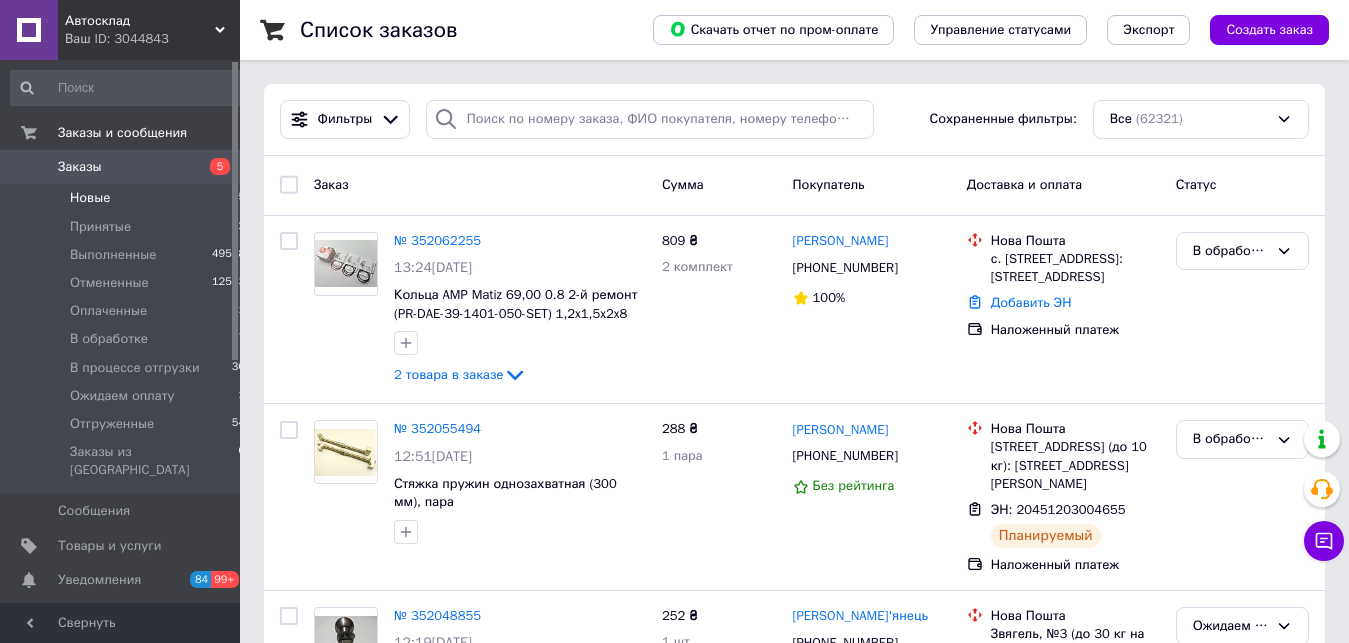 click on "Новые" at bounding box center [90, 198] 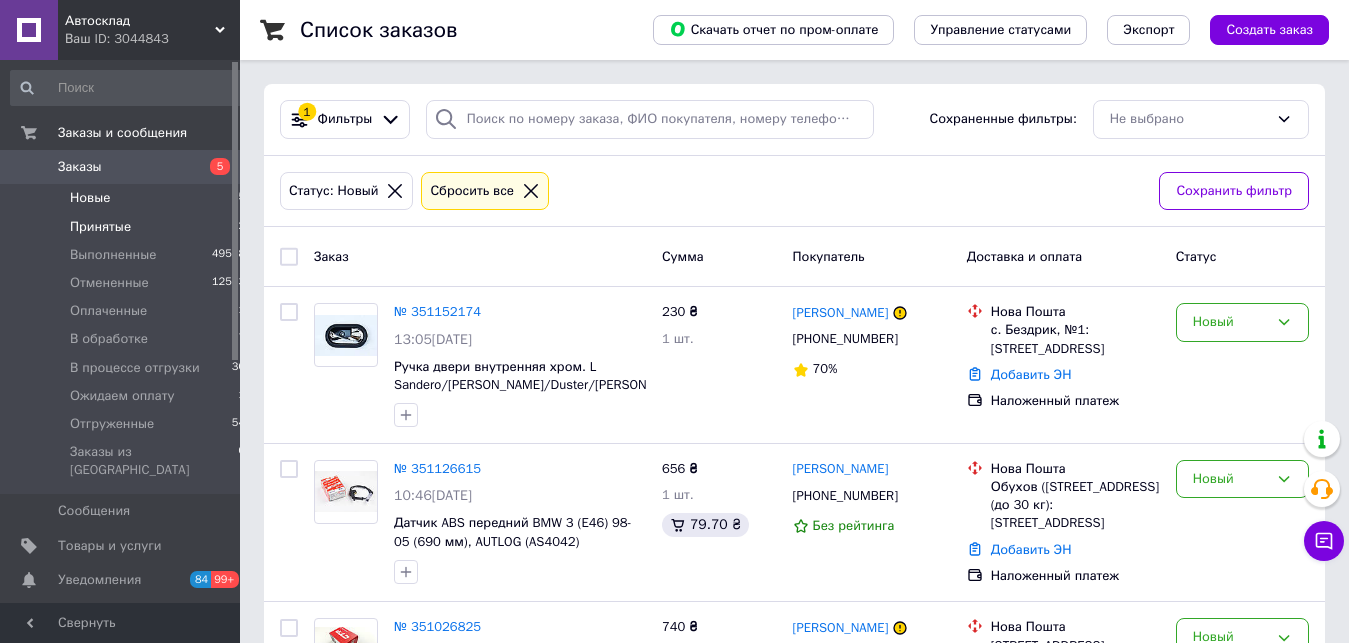 click on "Принятые" at bounding box center [100, 227] 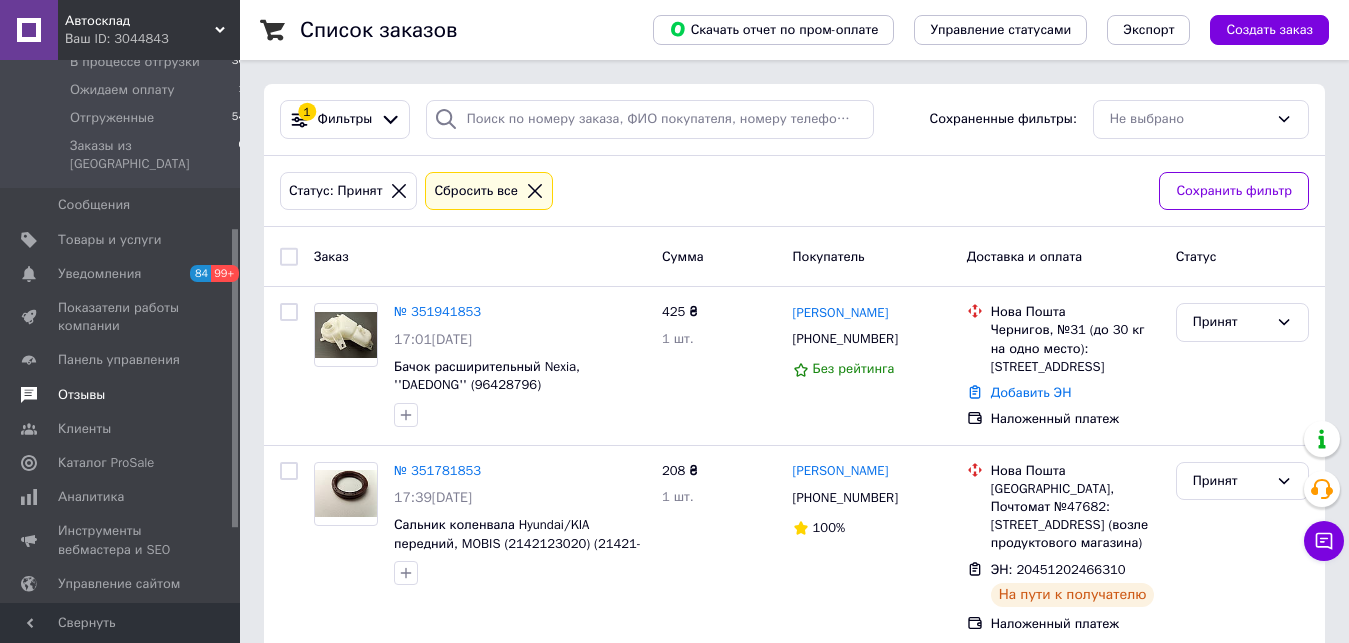 click on "Отзывы" at bounding box center (81, 395) 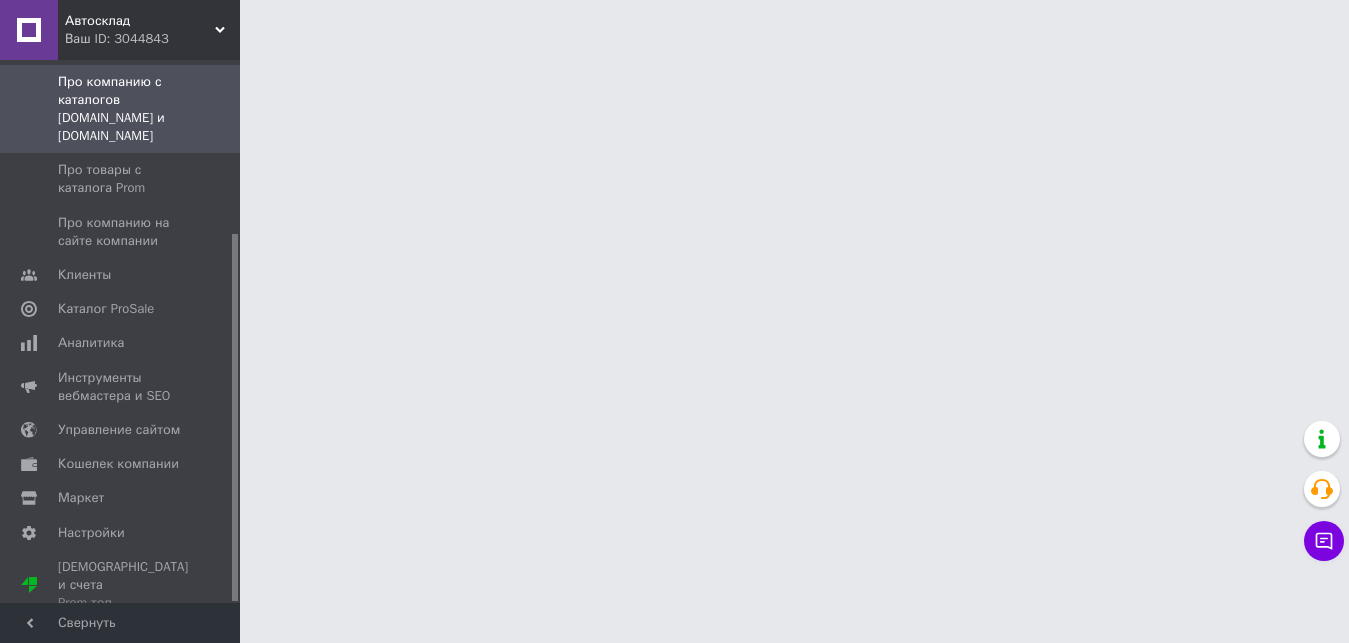 scroll, scrollTop: 256, scrollLeft: 0, axis: vertical 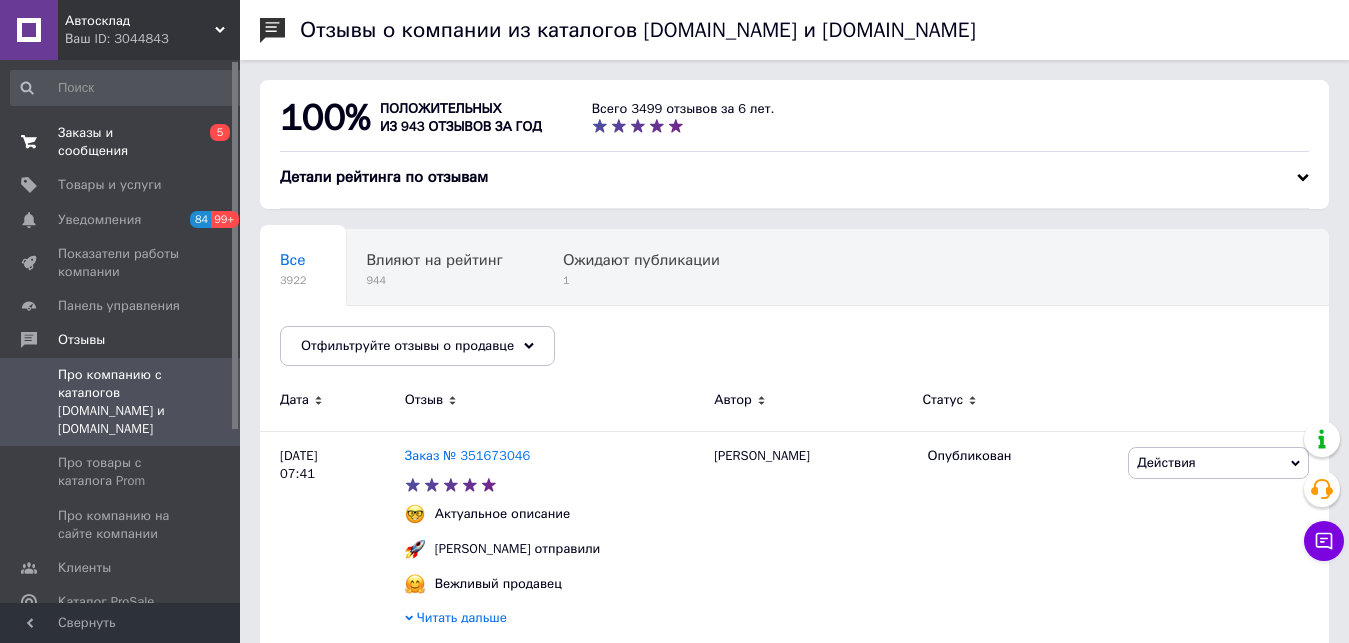 click on "Заказы и сообщения" at bounding box center (121, 142) 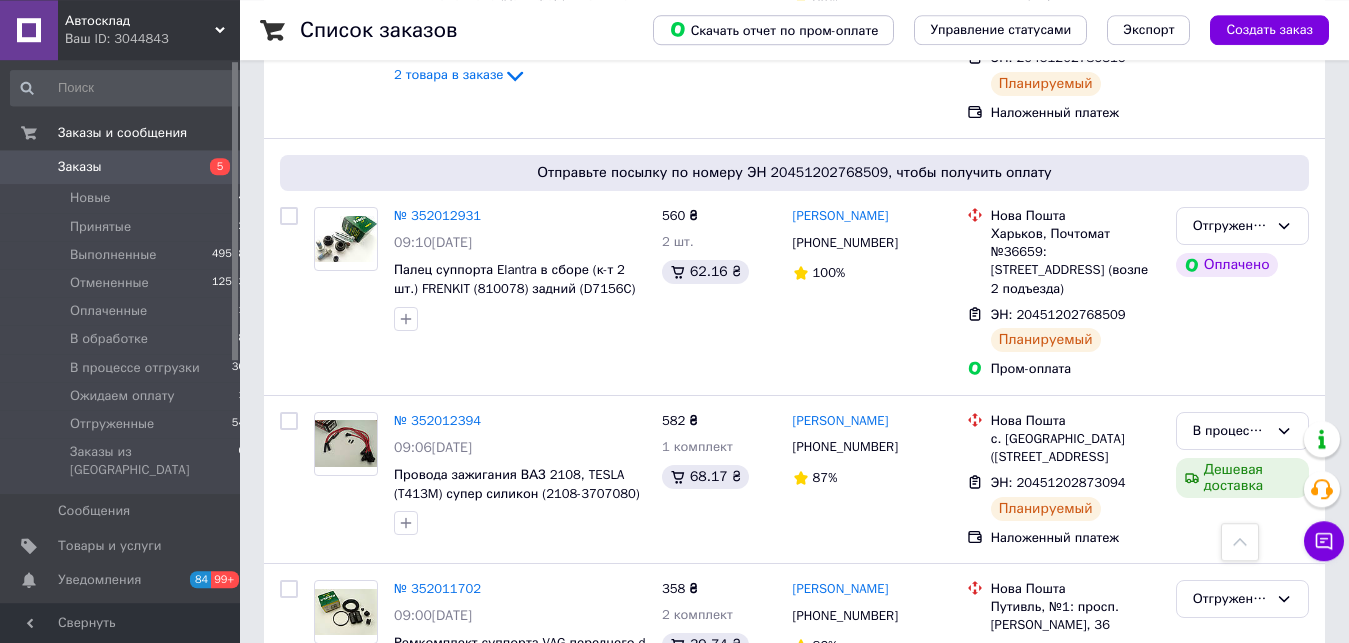 scroll, scrollTop: 1428, scrollLeft: 0, axis: vertical 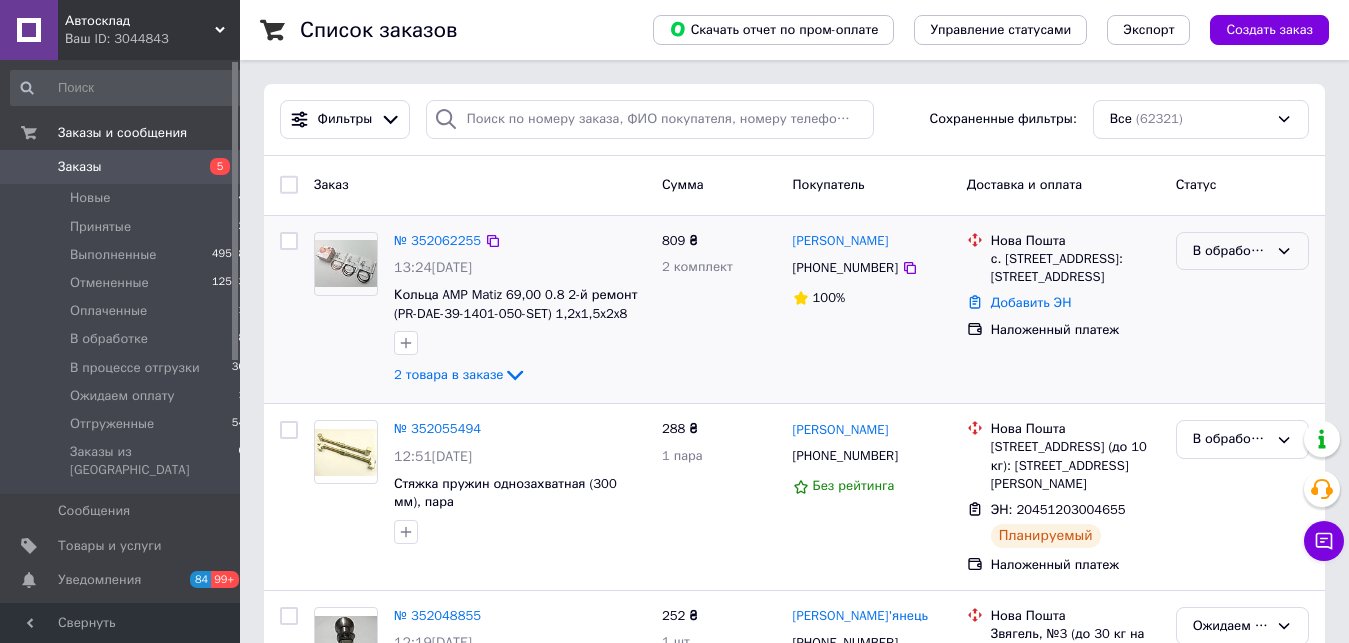 click on "В обработке" at bounding box center (1230, 251) 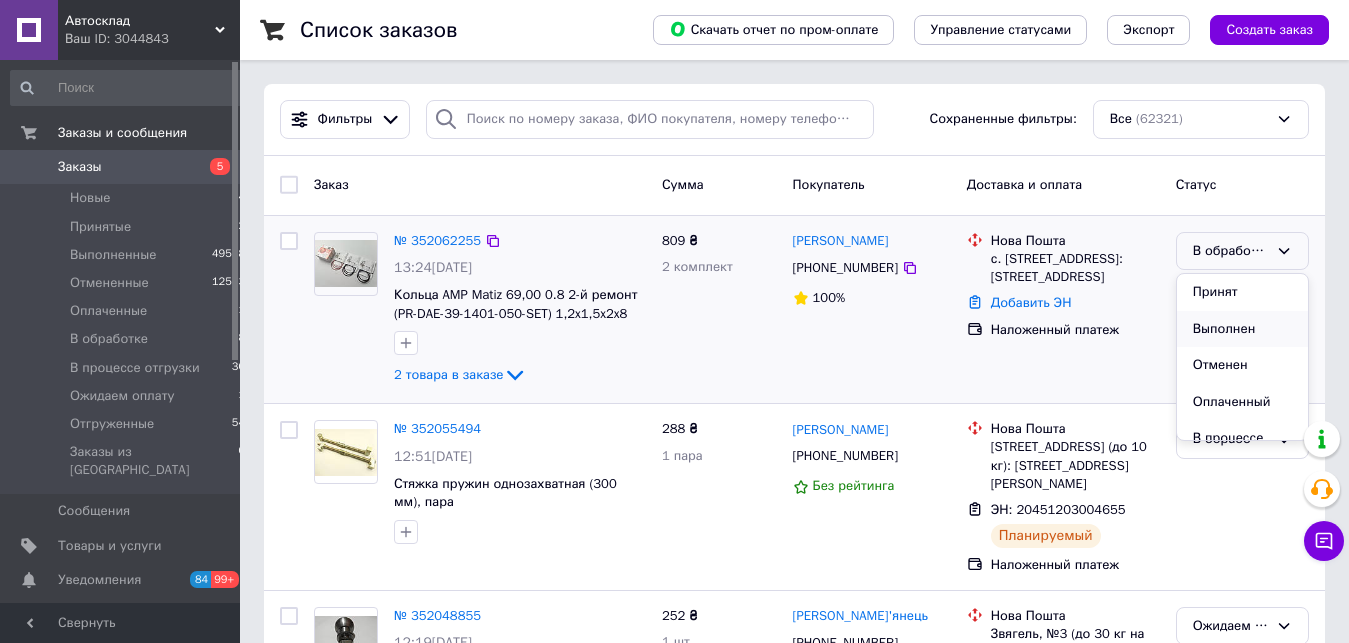 scroll, scrollTop: 102, scrollLeft: 0, axis: vertical 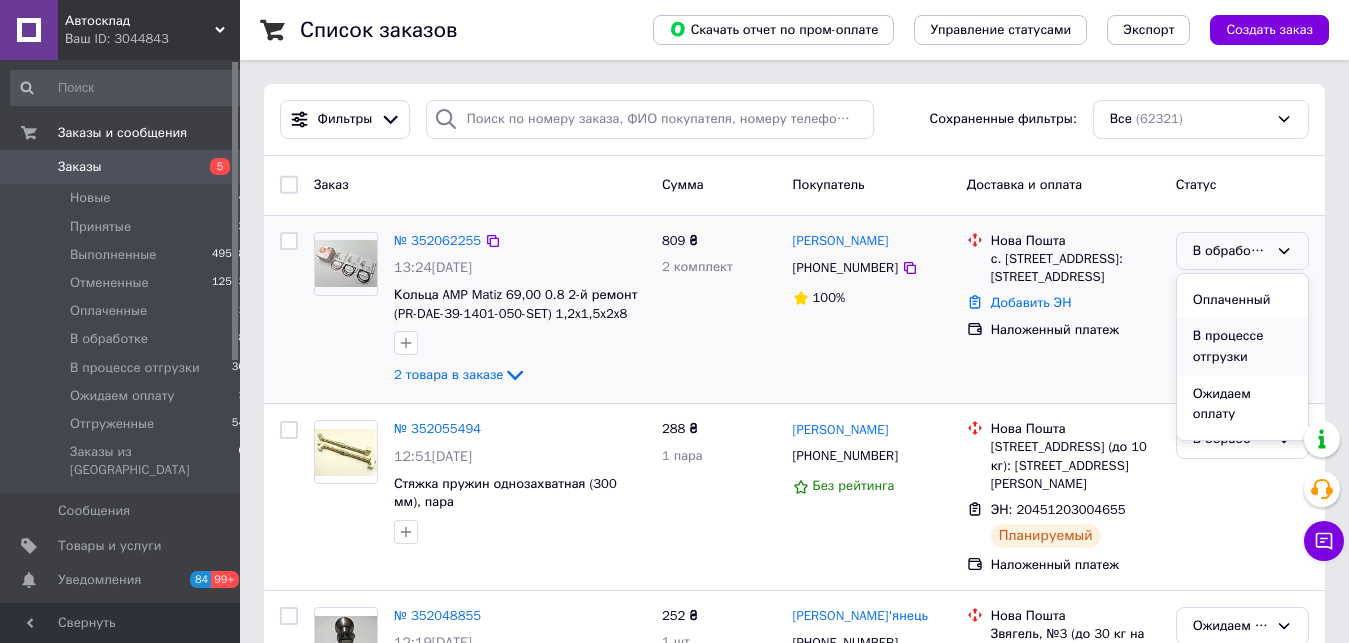 click on "В процессе отгрузки" at bounding box center (1242, 346) 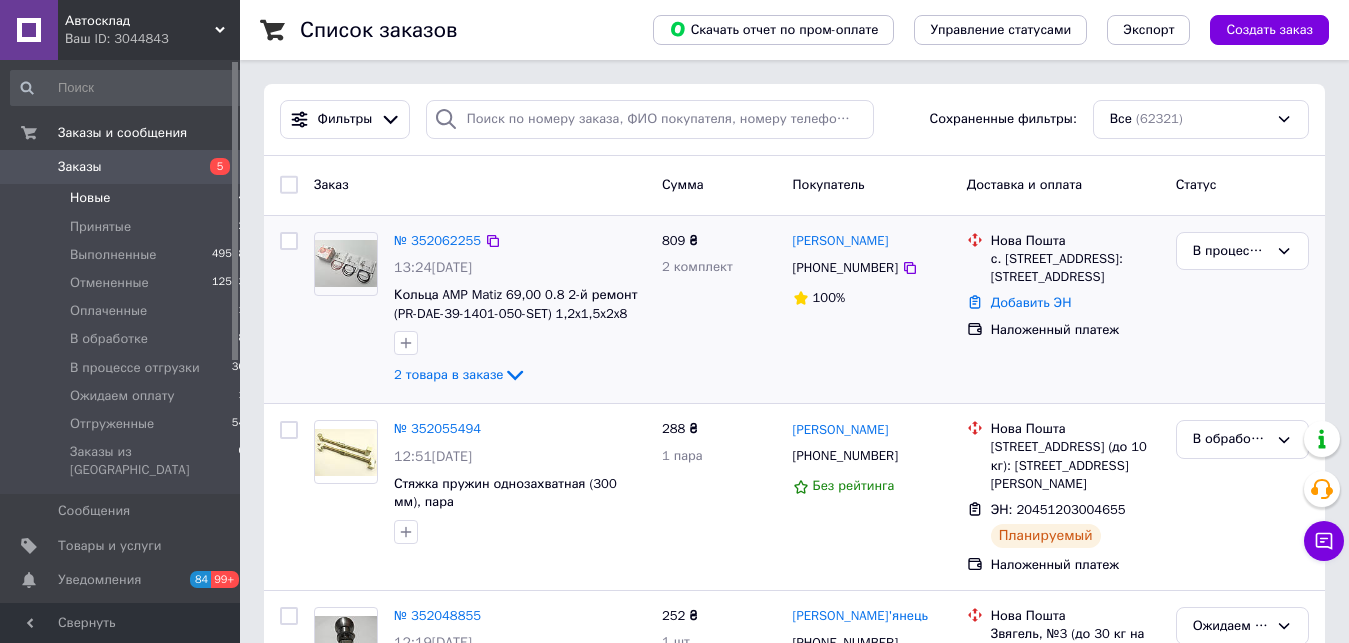 click on "Новые" at bounding box center (90, 198) 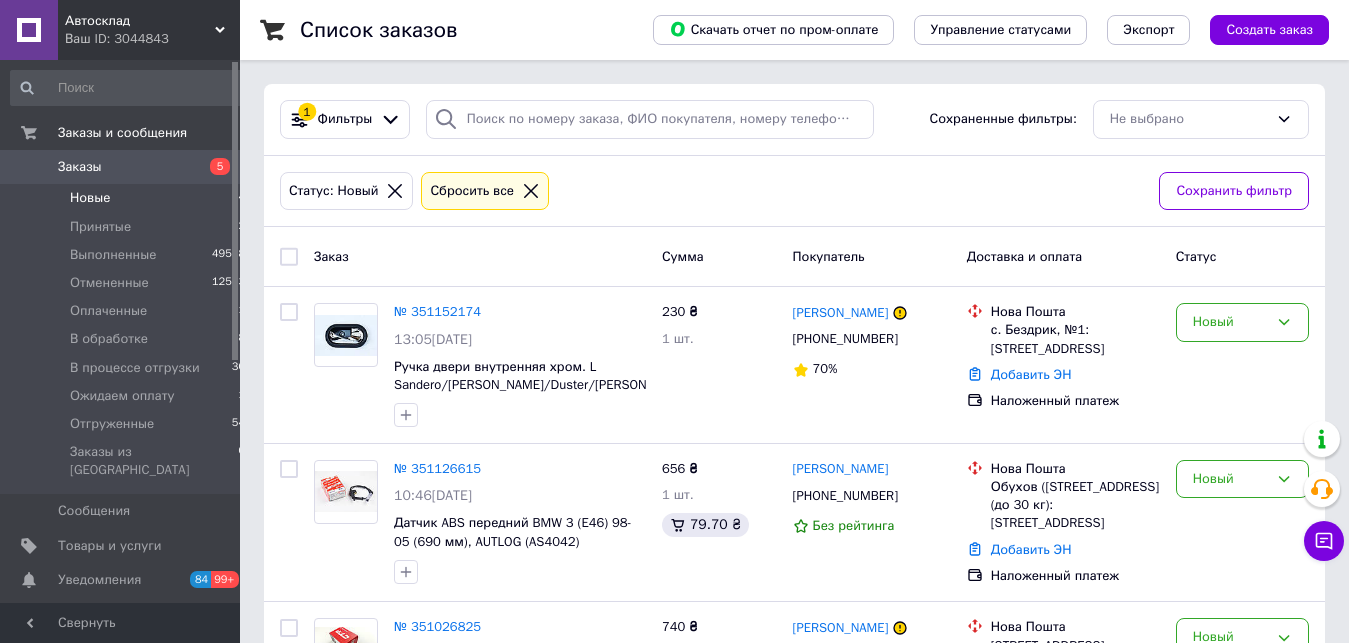 click on "Заказы" at bounding box center [80, 167] 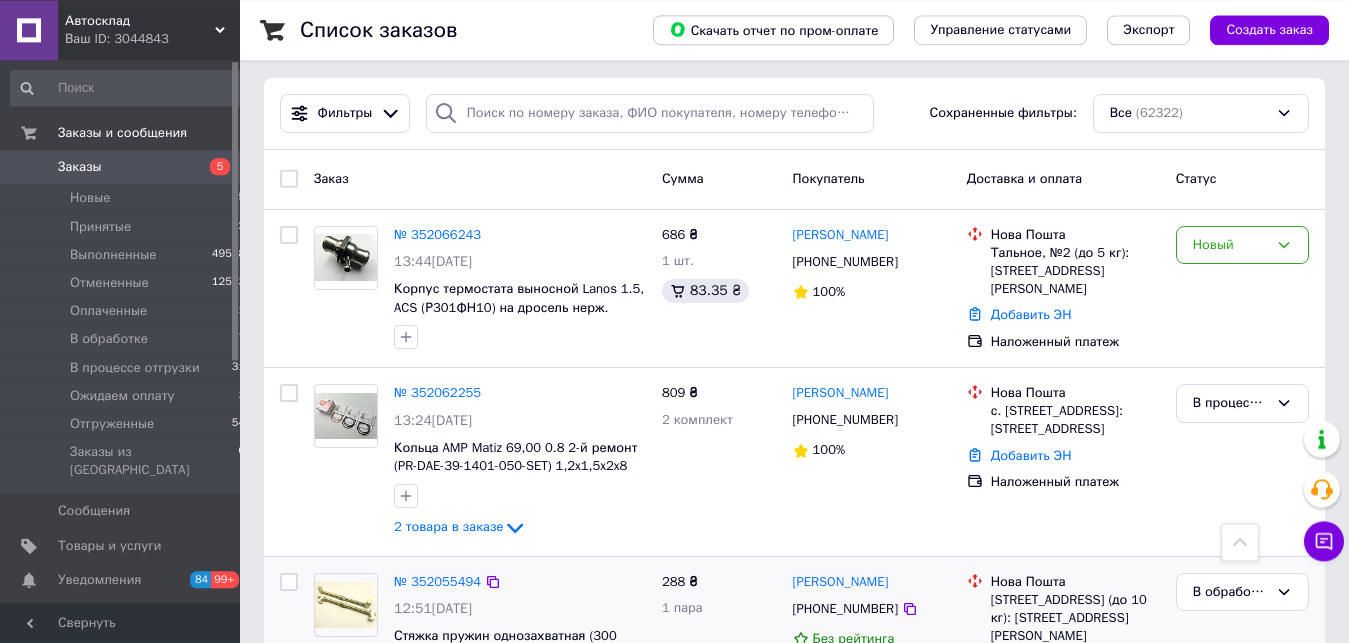 scroll, scrollTop: 0, scrollLeft: 0, axis: both 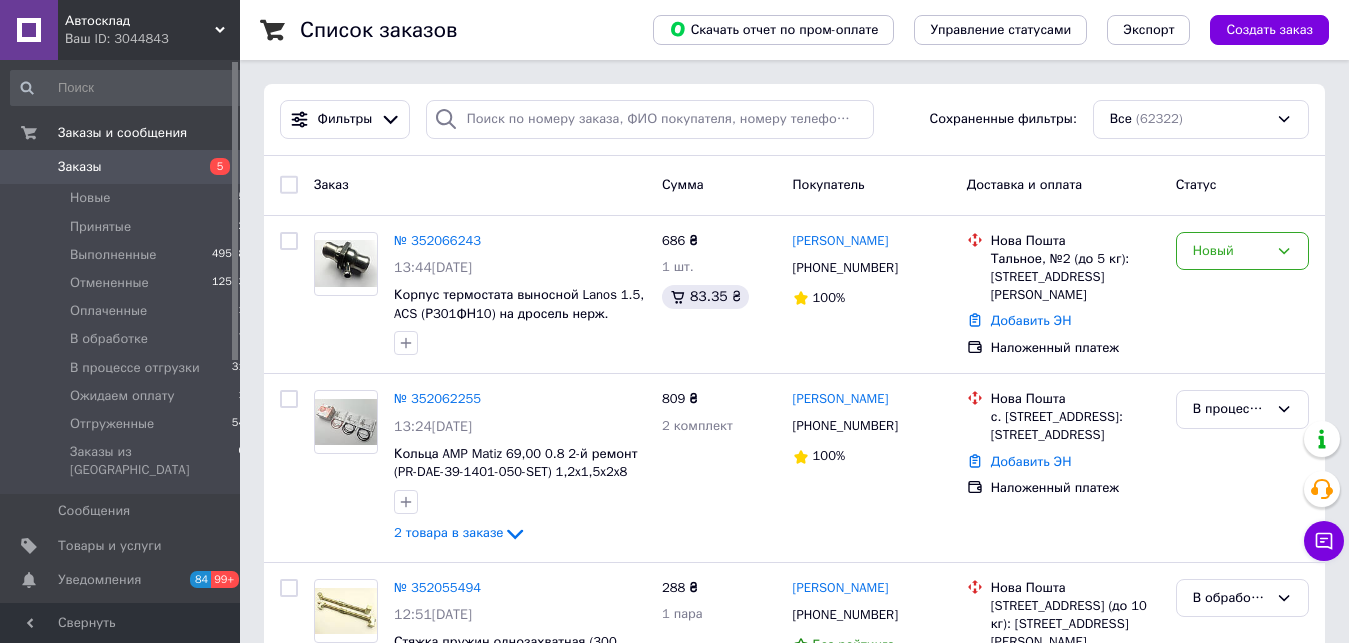 click on "Заказы" at bounding box center (80, 167) 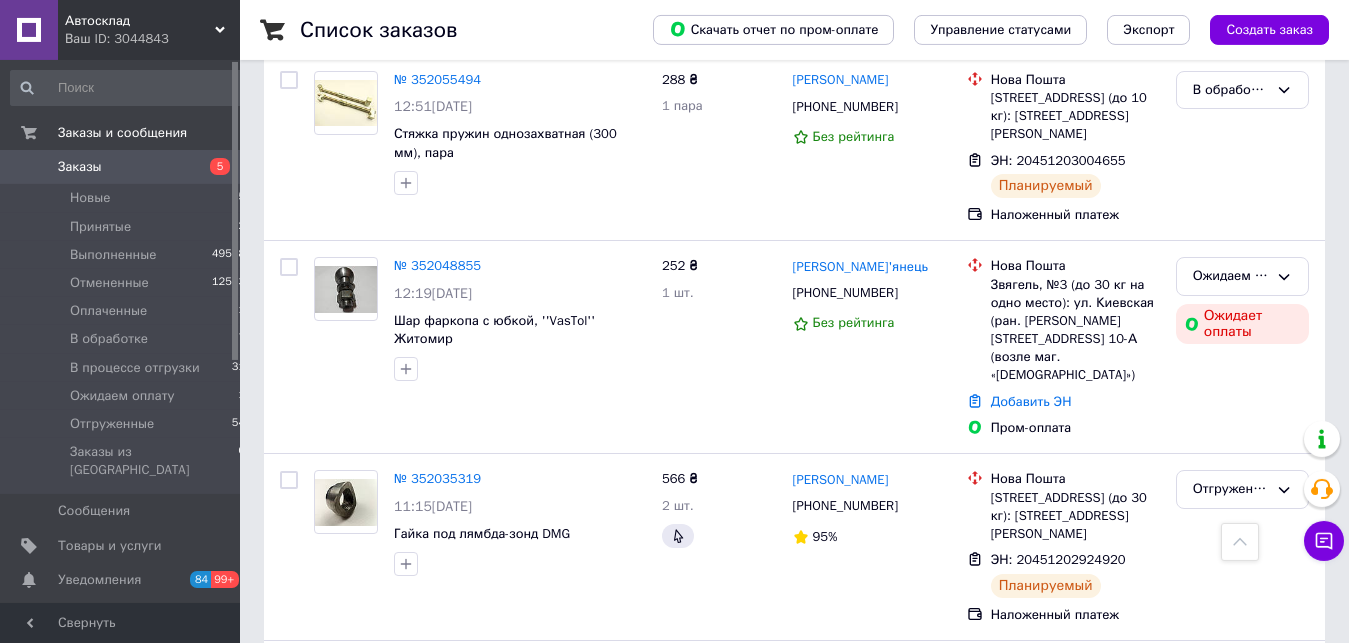 scroll, scrollTop: 510, scrollLeft: 0, axis: vertical 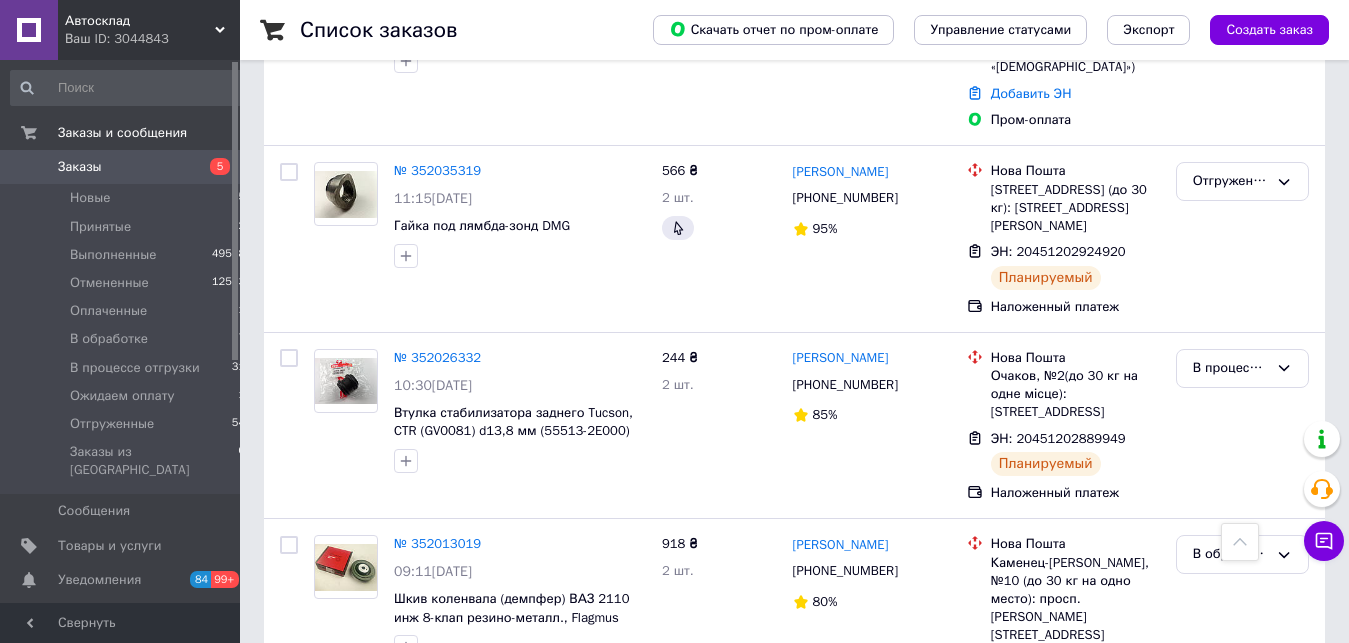 click on "Ваш ID: 3044843" at bounding box center (152, 39) 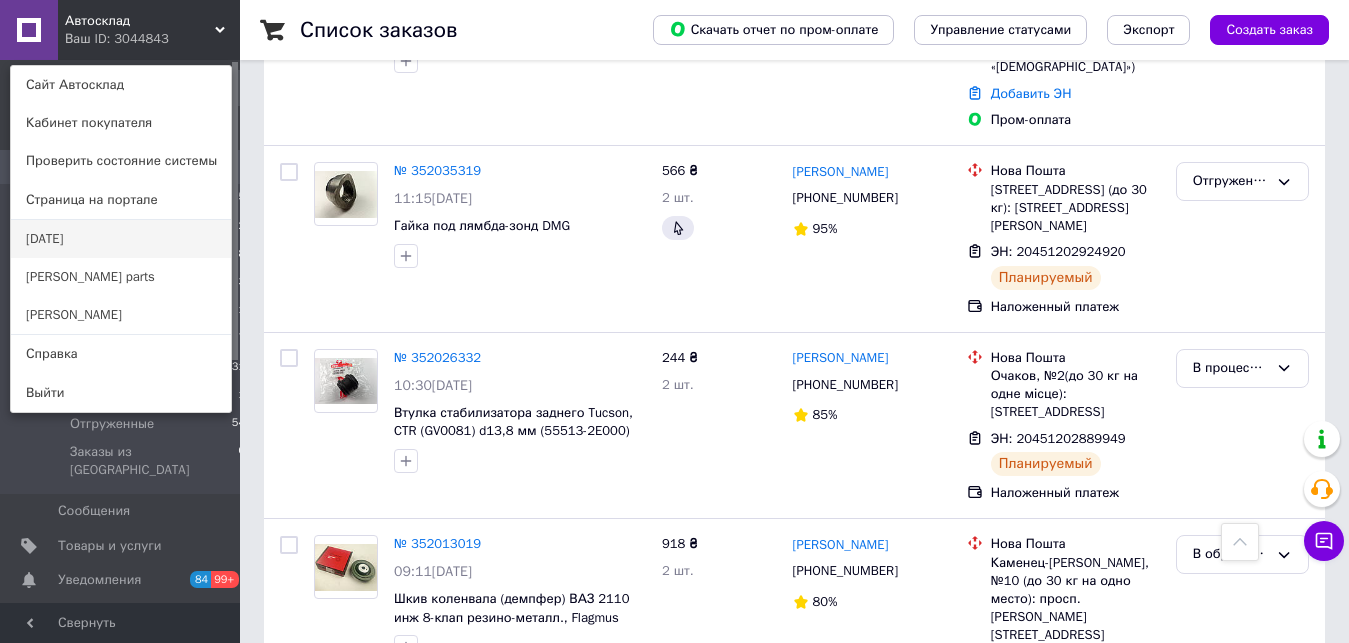 click on "День автомобилиста" at bounding box center (121, 239) 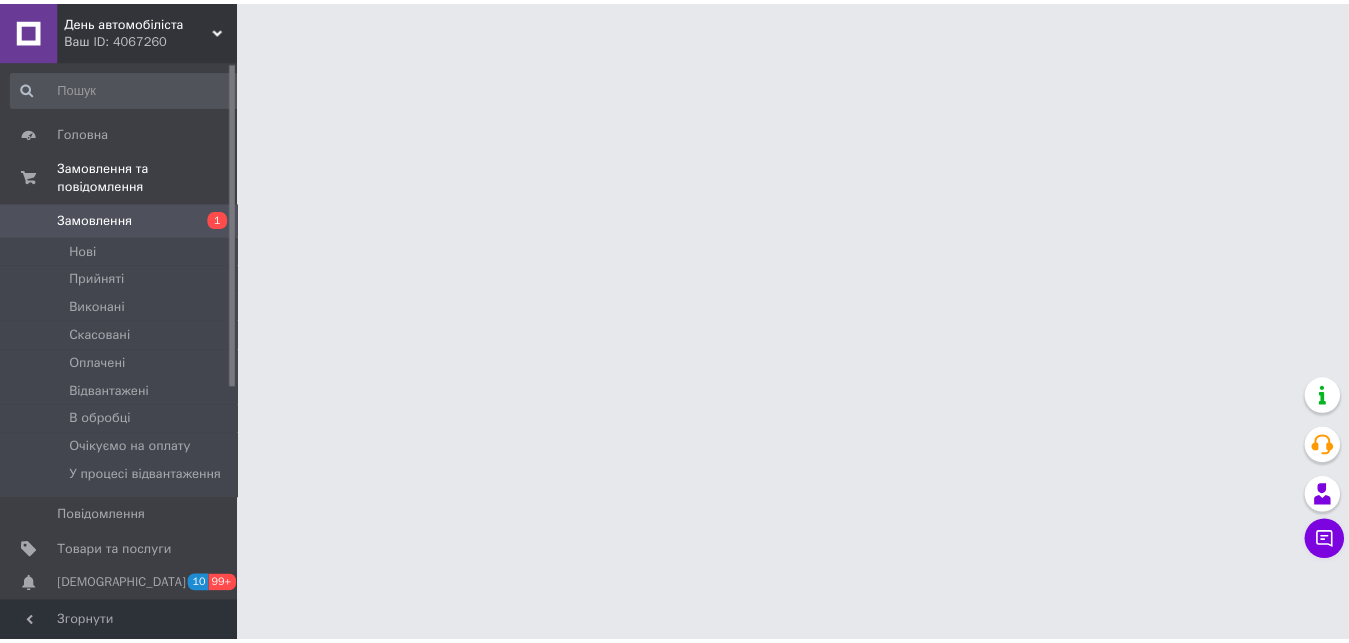 scroll, scrollTop: 0, scrollLeft: 0, axis: both 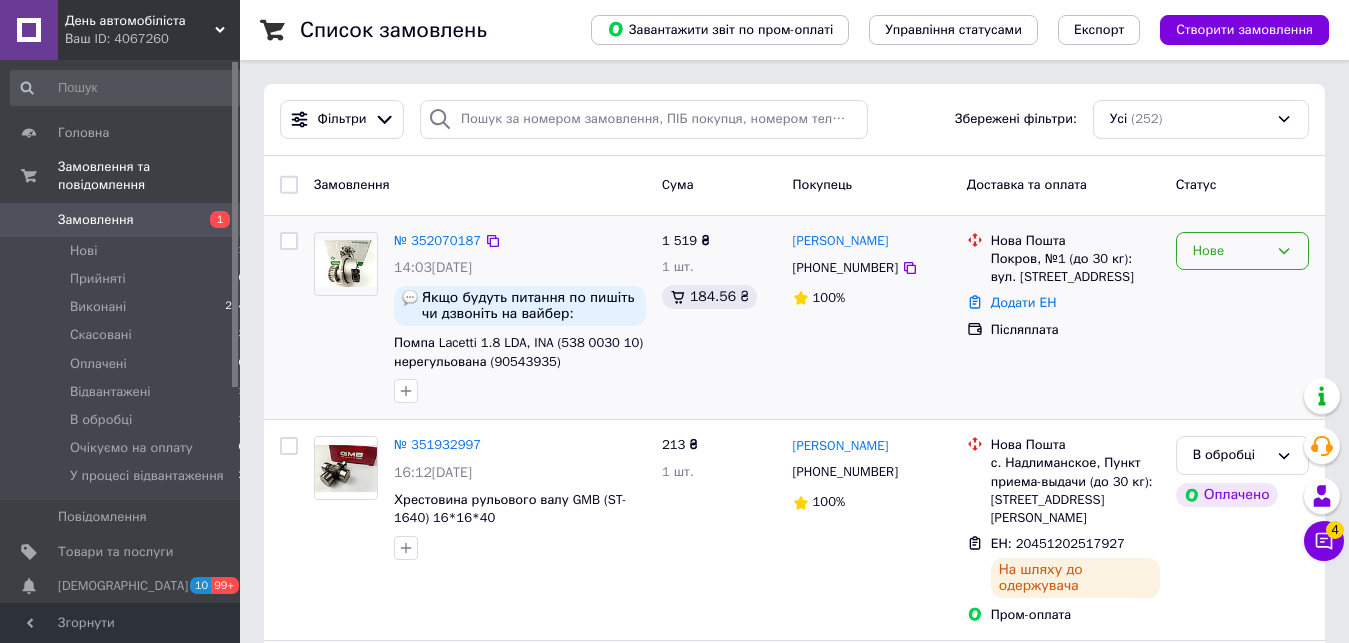 click on "Нове" at bounding box center (1230, 251) 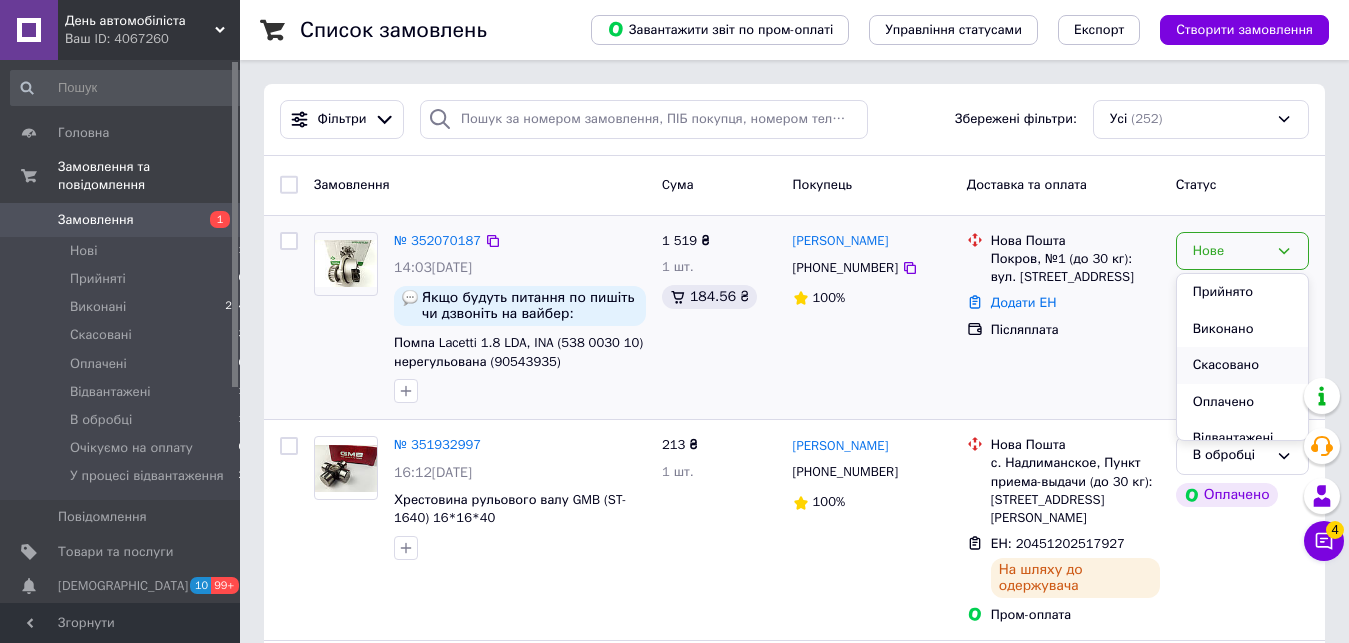 scroll, scrollTop: 102, scrollLeft: 0, axis: vertical 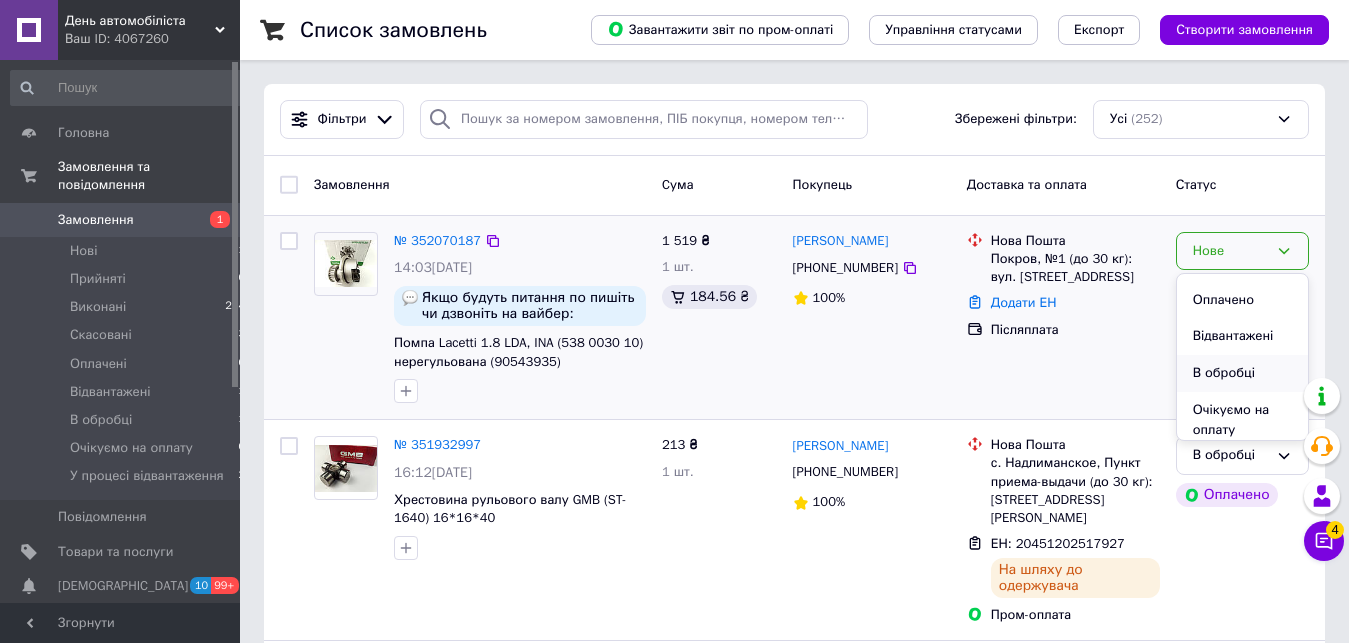 click on "В обробці" at bounding box center [1242, 373] 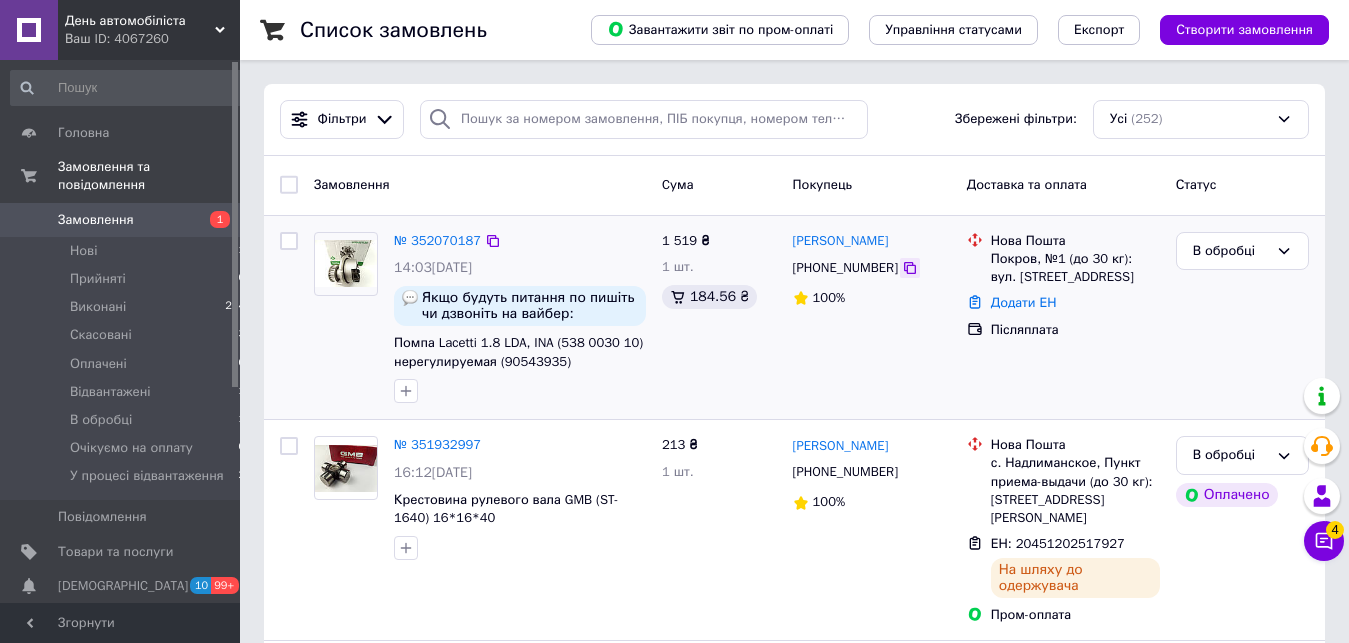 click 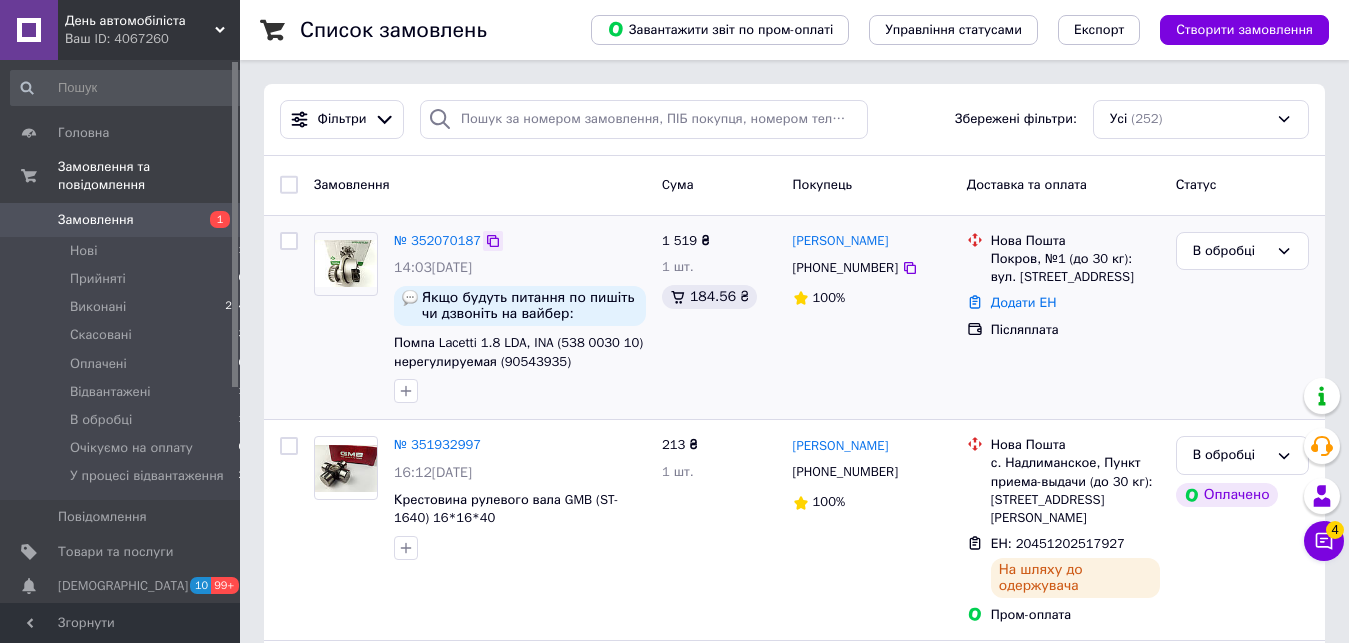 click 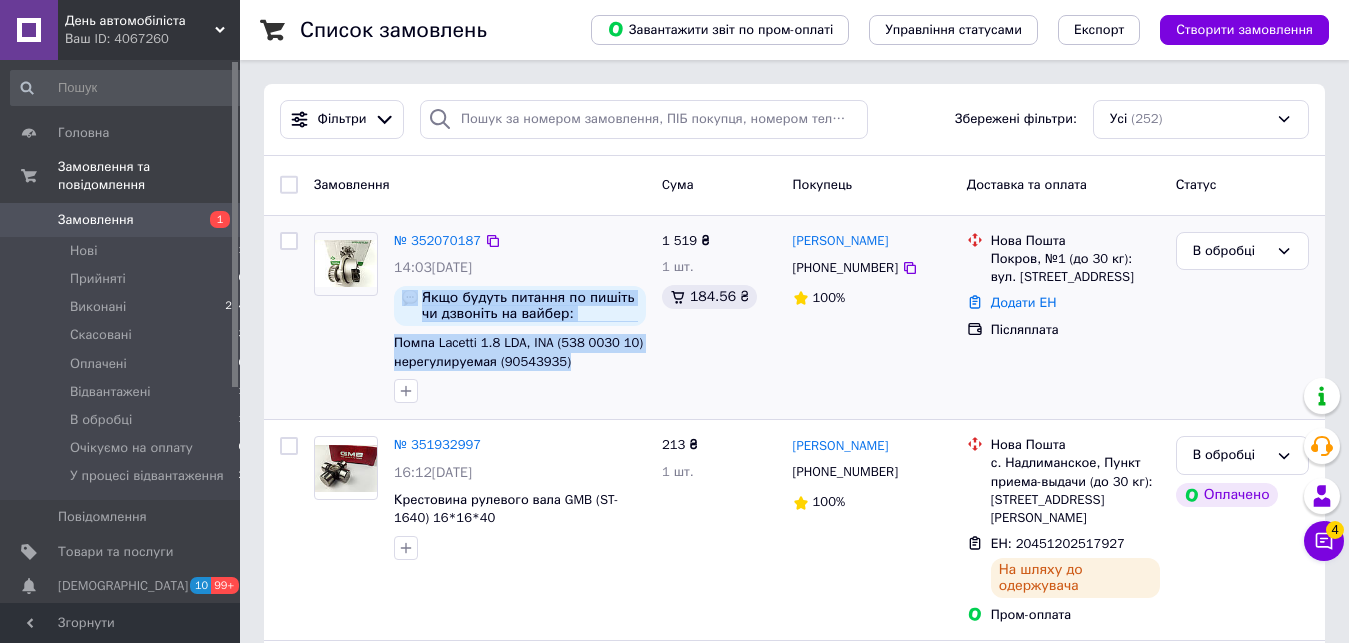 drag, startPoint x: 386, startPoint y: 325, endPoint x: 567, endPoint y: 367, distance: 185.80904 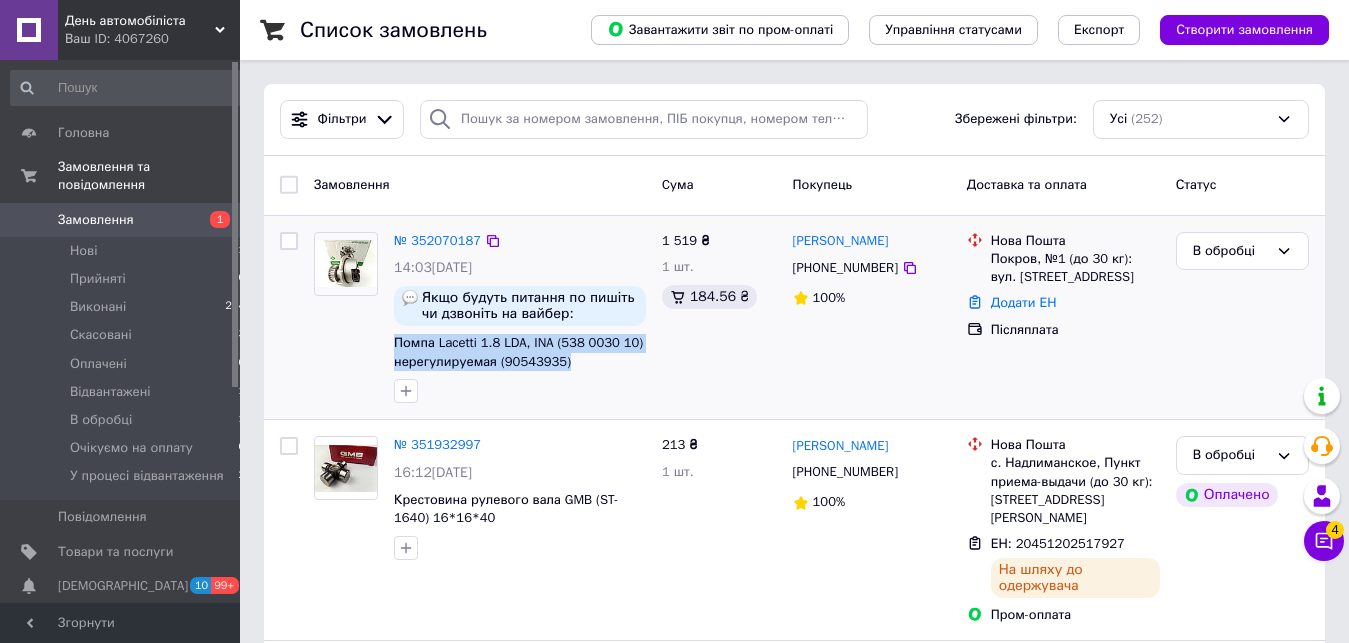drag, startPoint x: 535, startPoint y: 363, endPoint x: 387, endPoint y: 344, distance: 149.21461 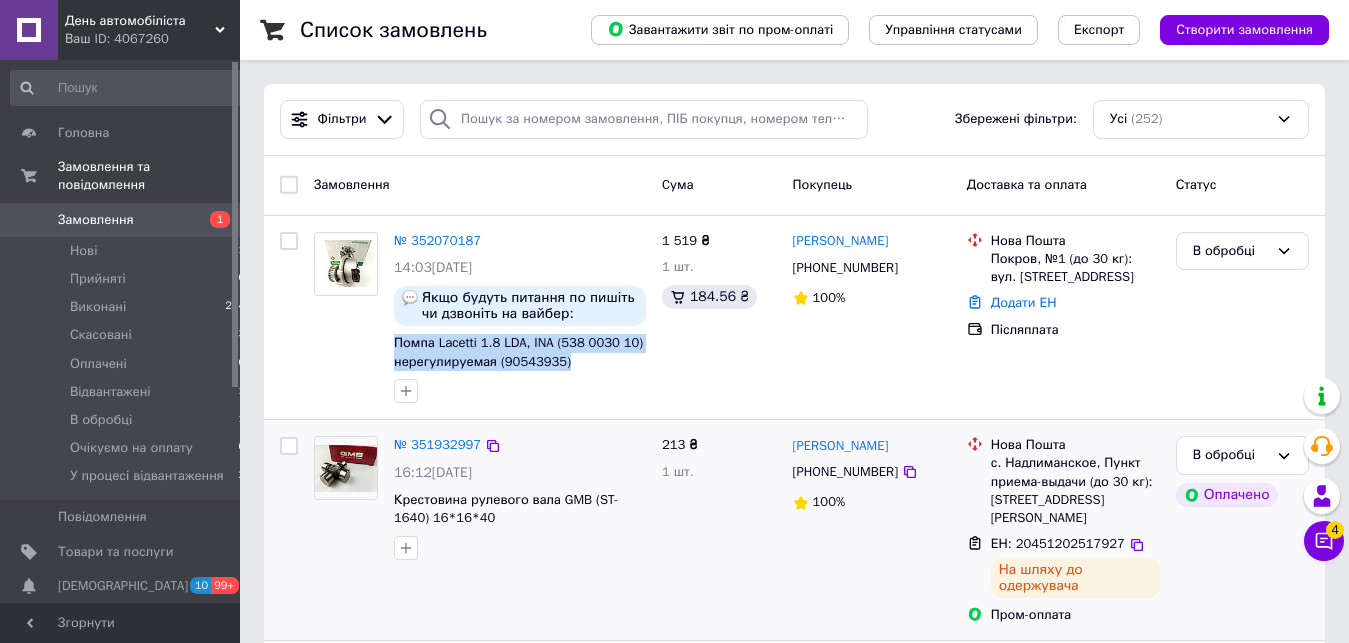copy on "Помпа Lacetti 1.8 LDA, INA (538 0030 10) нерегулируемая (90543935)" 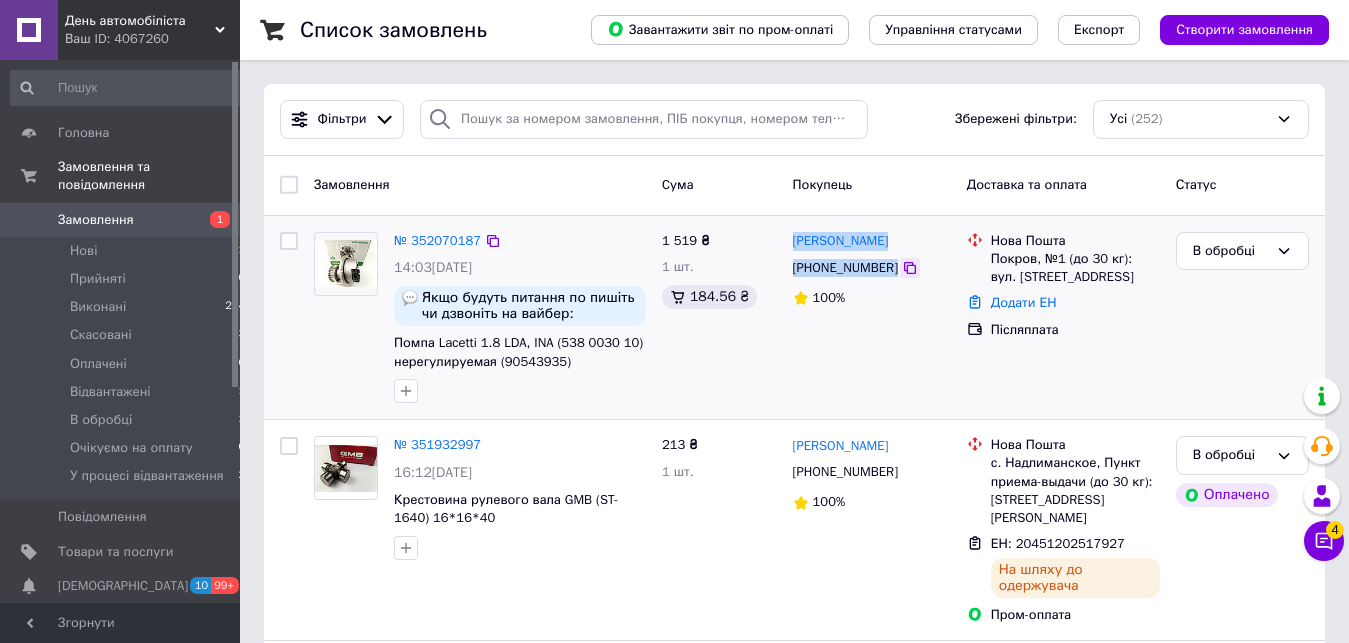 drag, startPoint x: 790, startPoint y: 223, endPoint x: 890, endPoint y: 275, distance: 112.71202 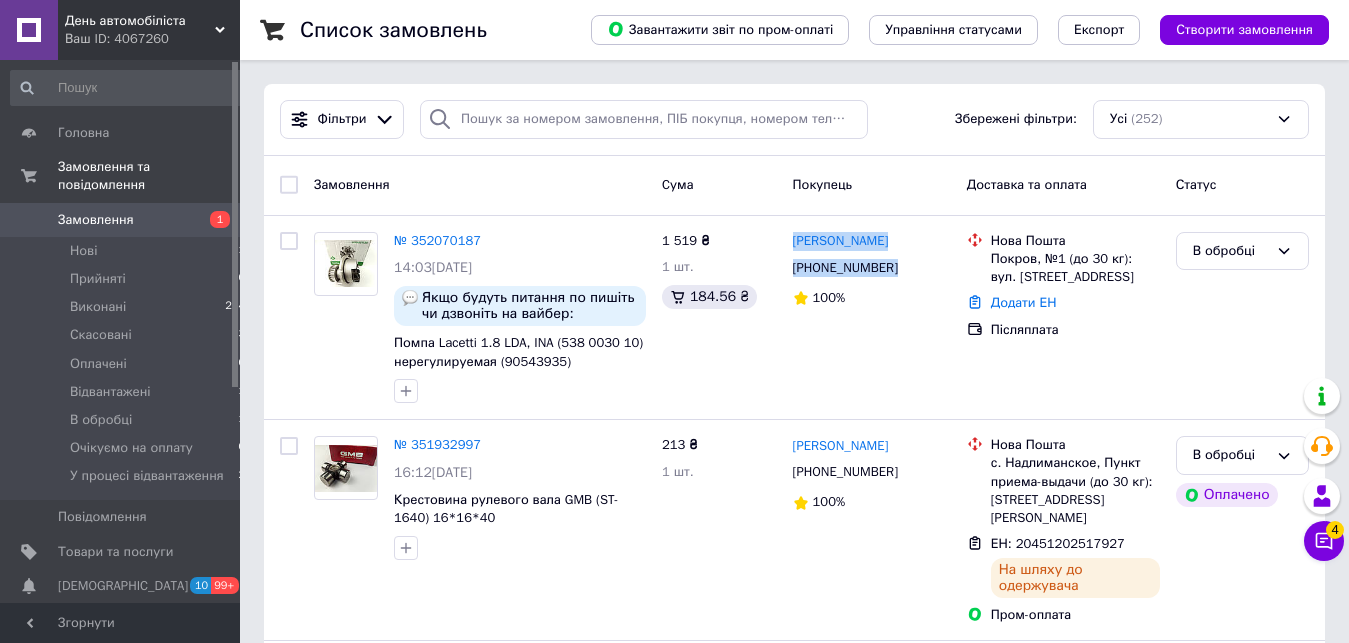 copy on "[PERSON_NAME] [PHONE_NUMBER]" 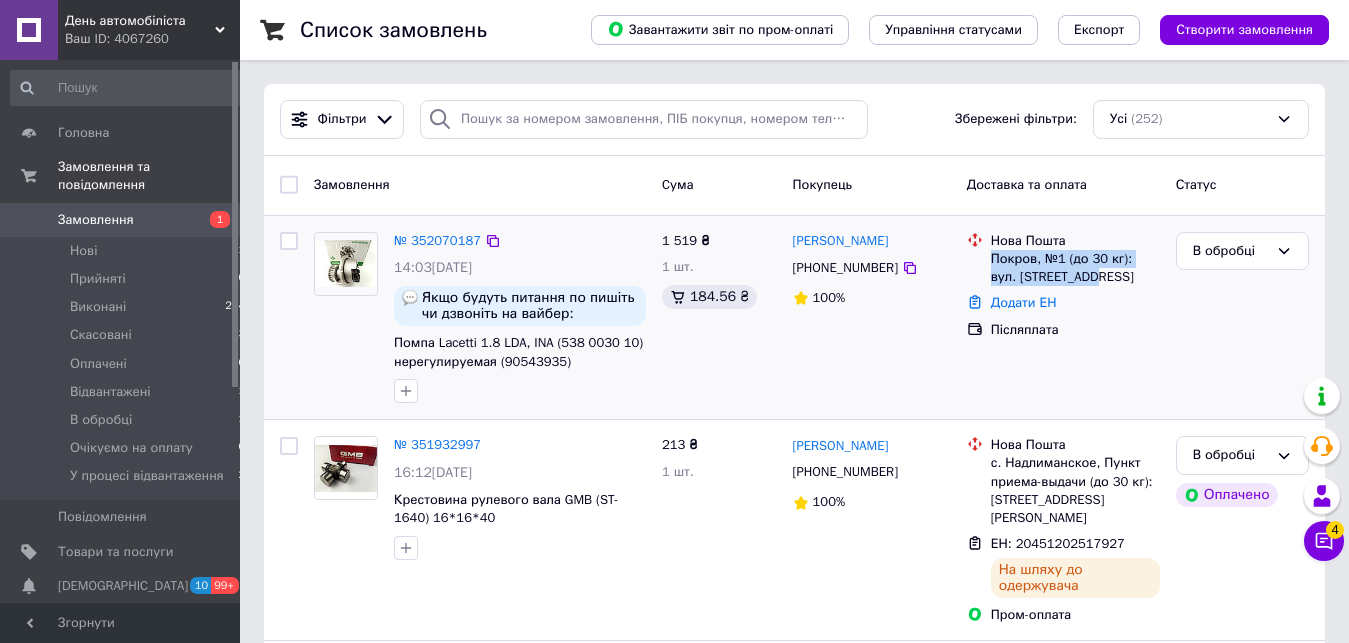 drag, startPoint x: 989, startPoint y: 254, endPoint x: 1067, endPoint y: 279, distance: 81.908485 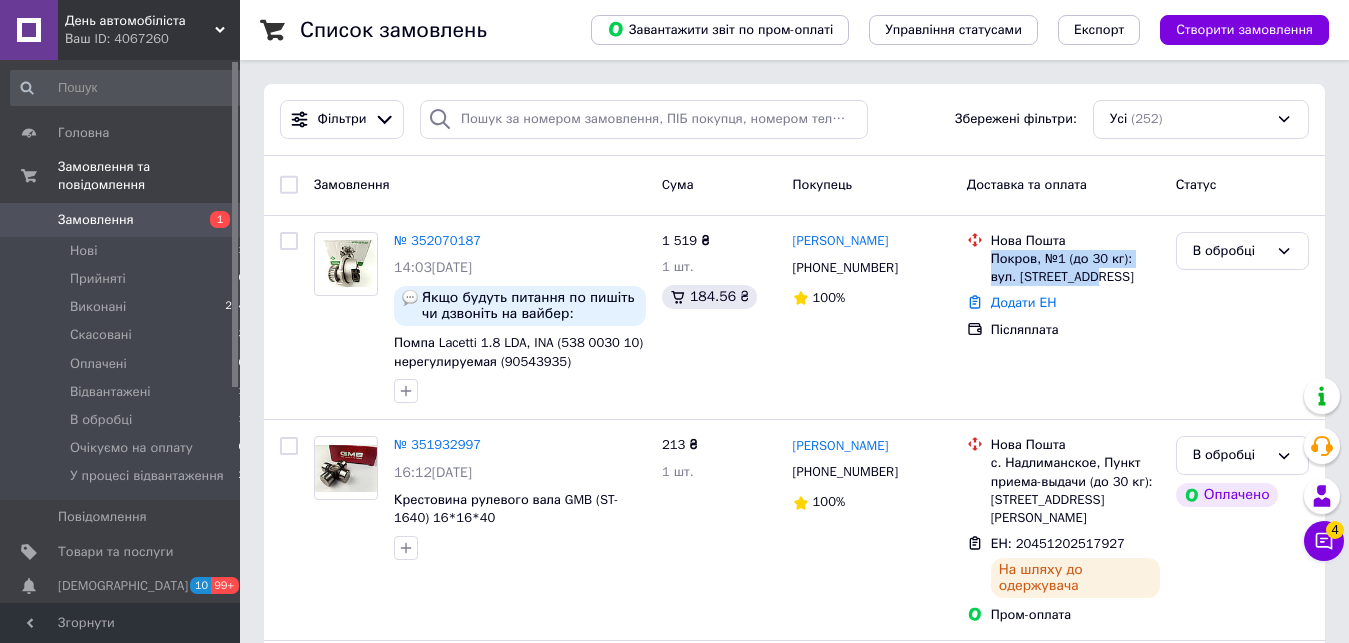 copy on "Покров, №1 (до 30 кг): вул. [STREET_ADDRESS]" 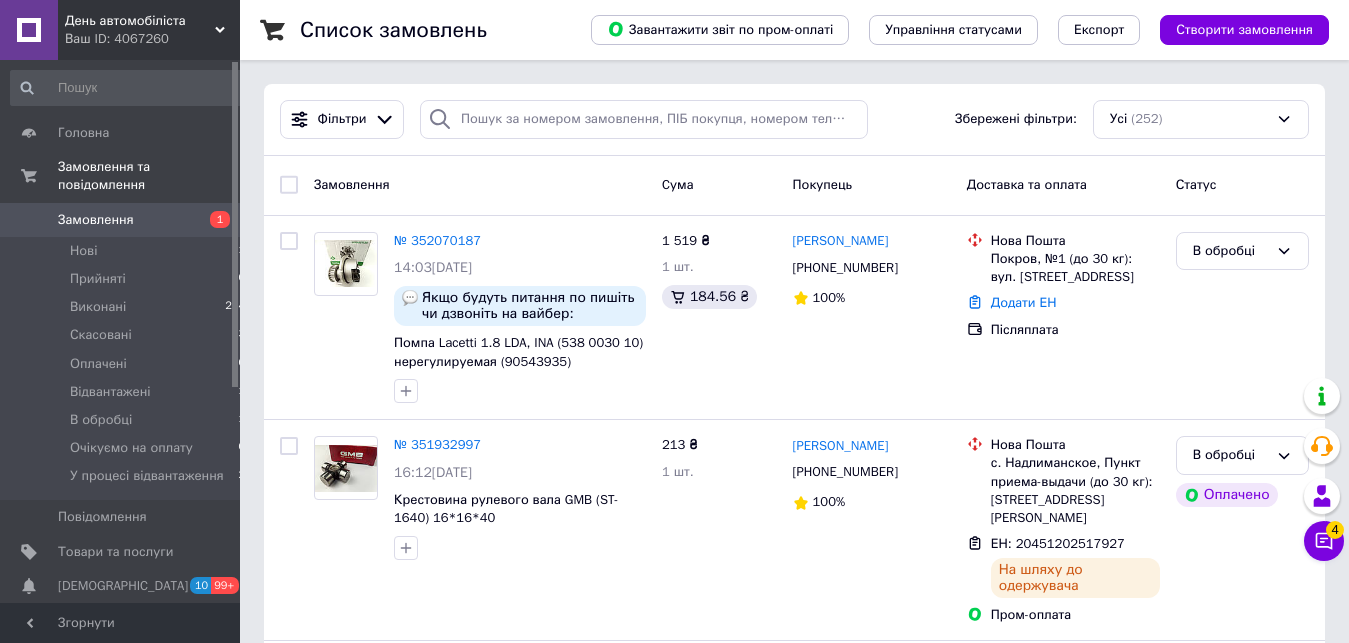 click on "День автомобіліста" at bounding box center [140, 21] 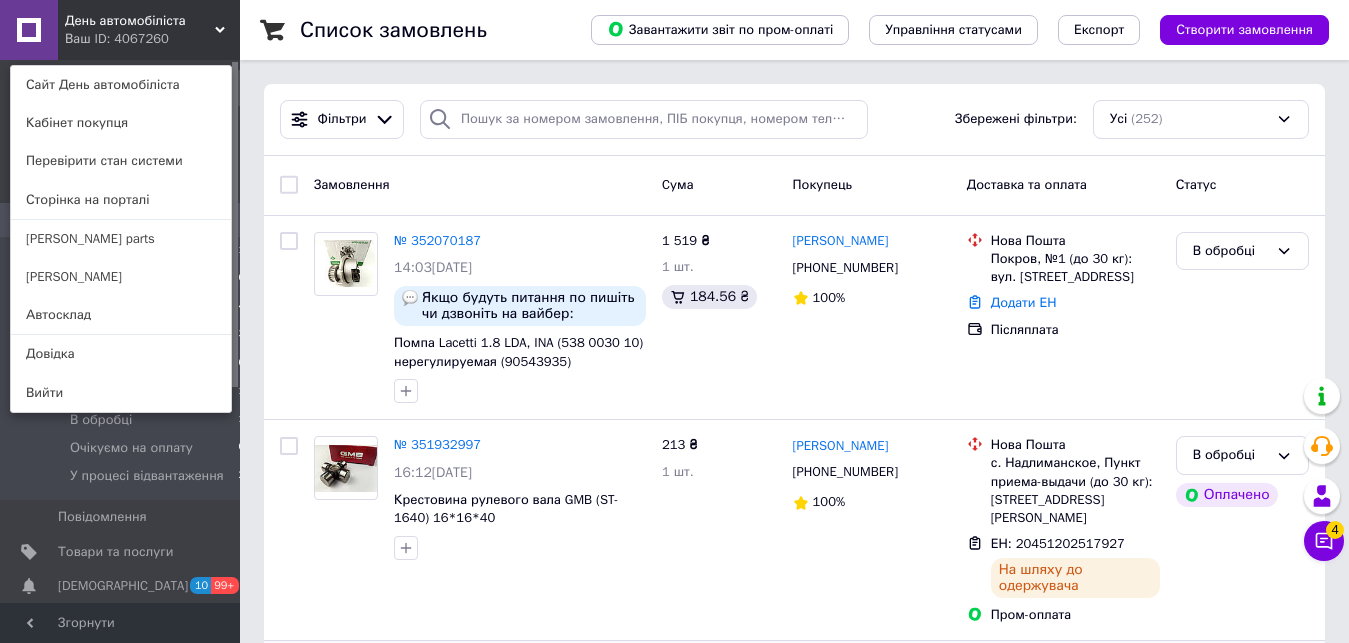 drag, startPoint x: 115, startPoint y: 308, endPoint x: 585, endPoint y: 640, distance: 575.4338 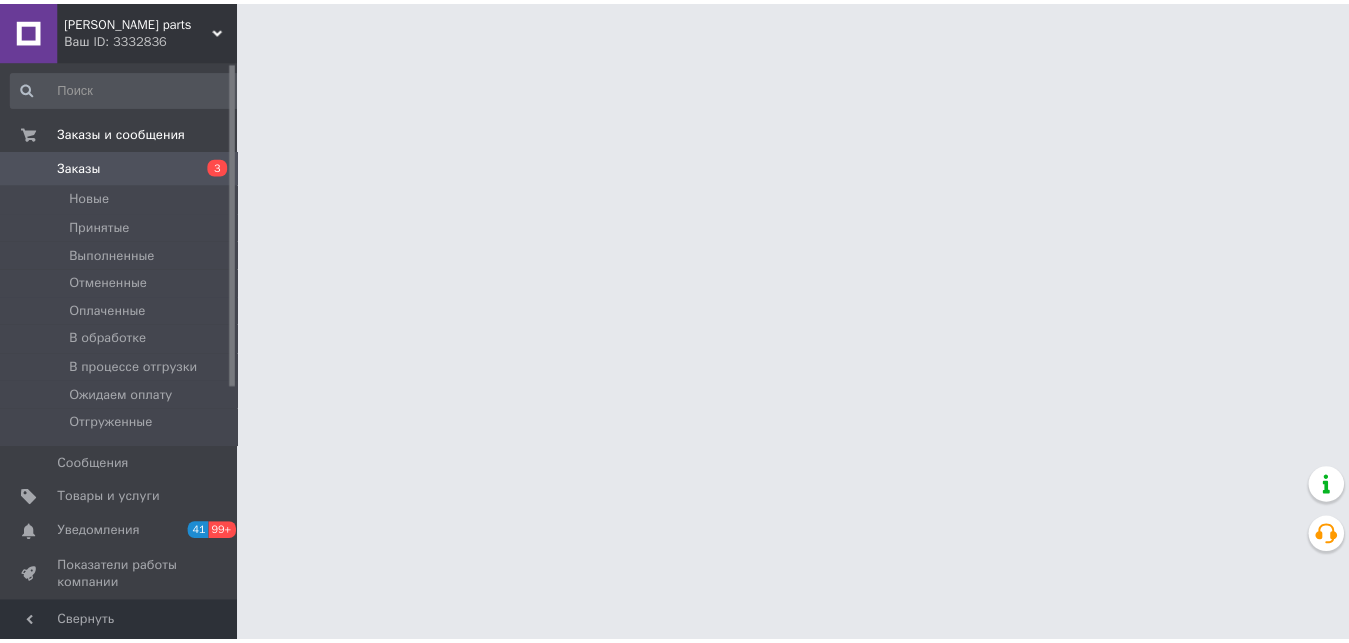 scroll, scrollTop: 0, scrollLeft: 0, axis: both 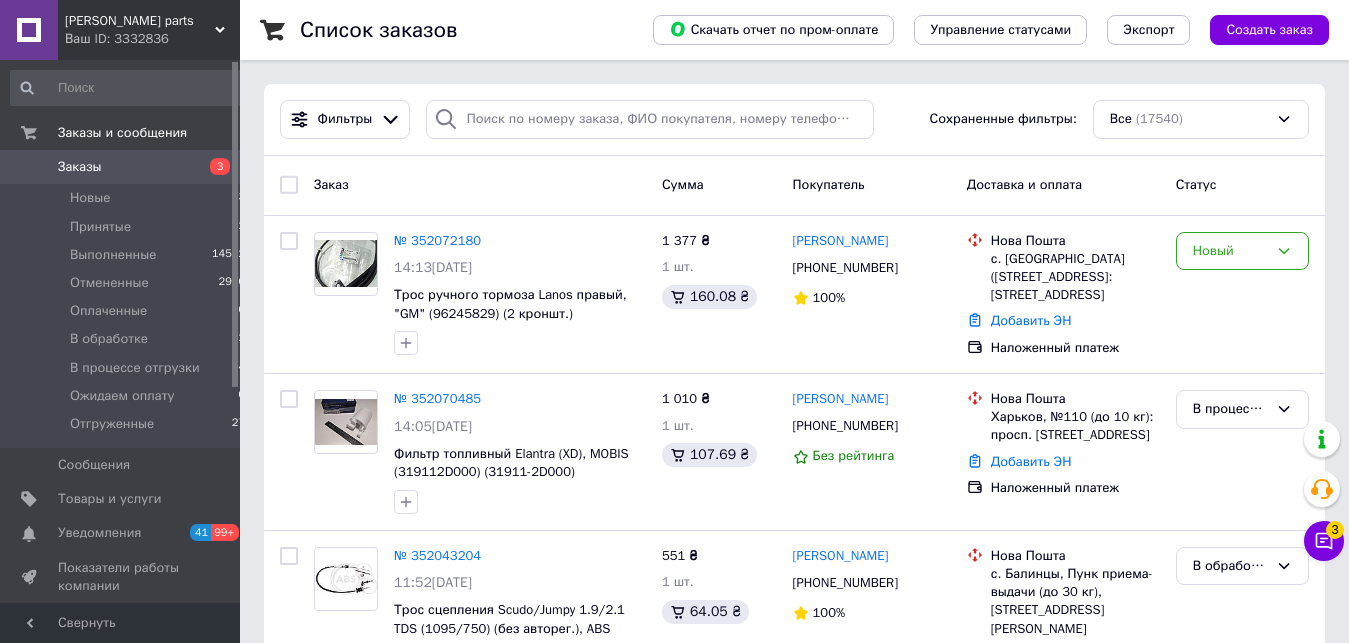 click on "[PERSON_NAME] parts" at bounding box center [140, 21] 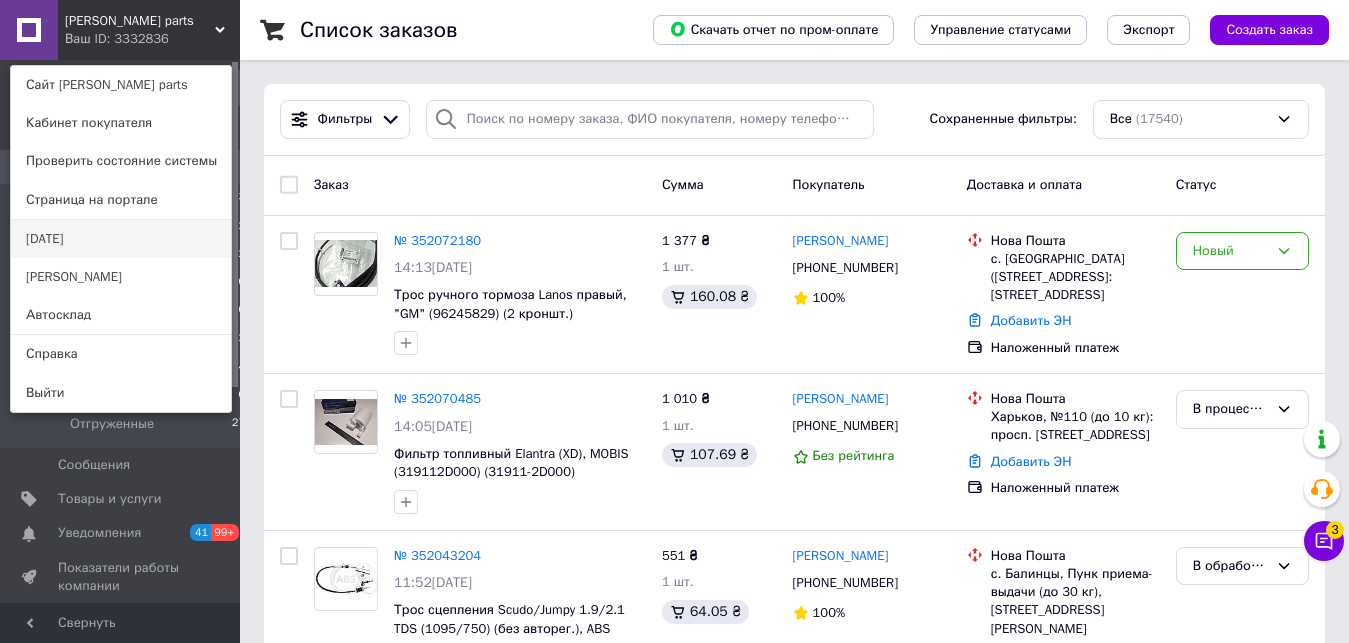 click on "[DATE]" at bounding box center [121, 239] 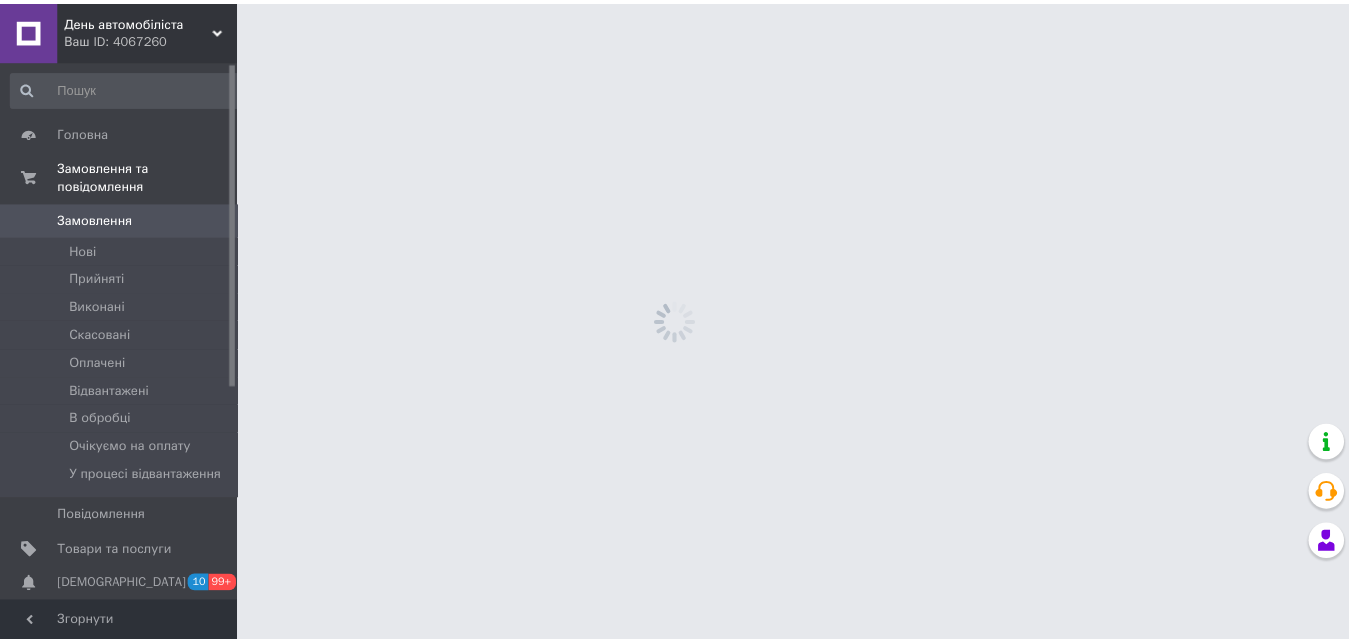 scroll, scrollTop: 0, scrollLeft: 0, axis: both 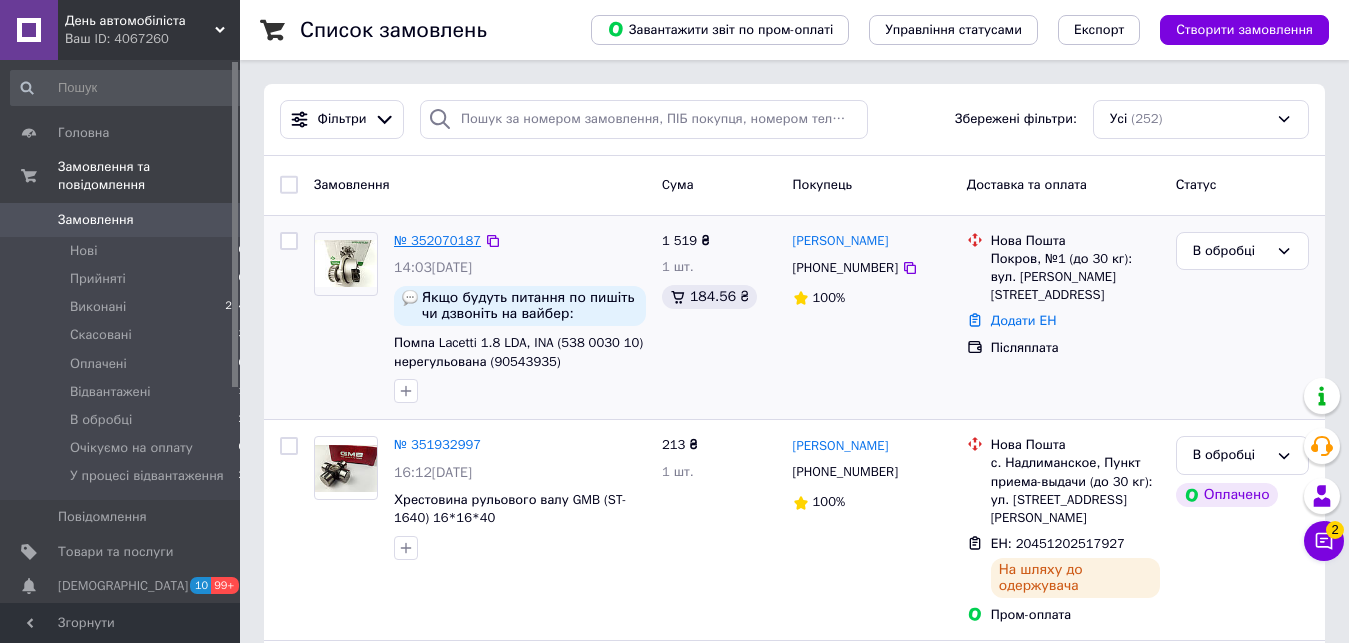 click on "№ 352070187" at bounding box center (437, 240) 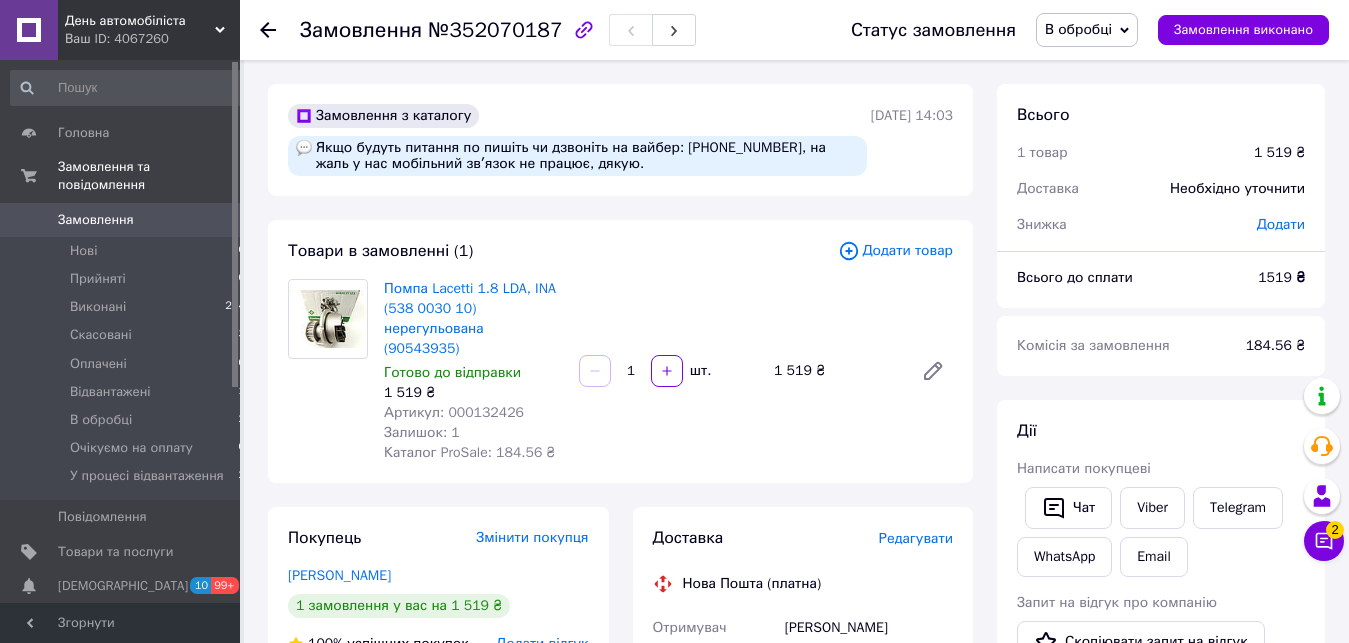 click on "Додати товар" at bounding box center (895, 251) 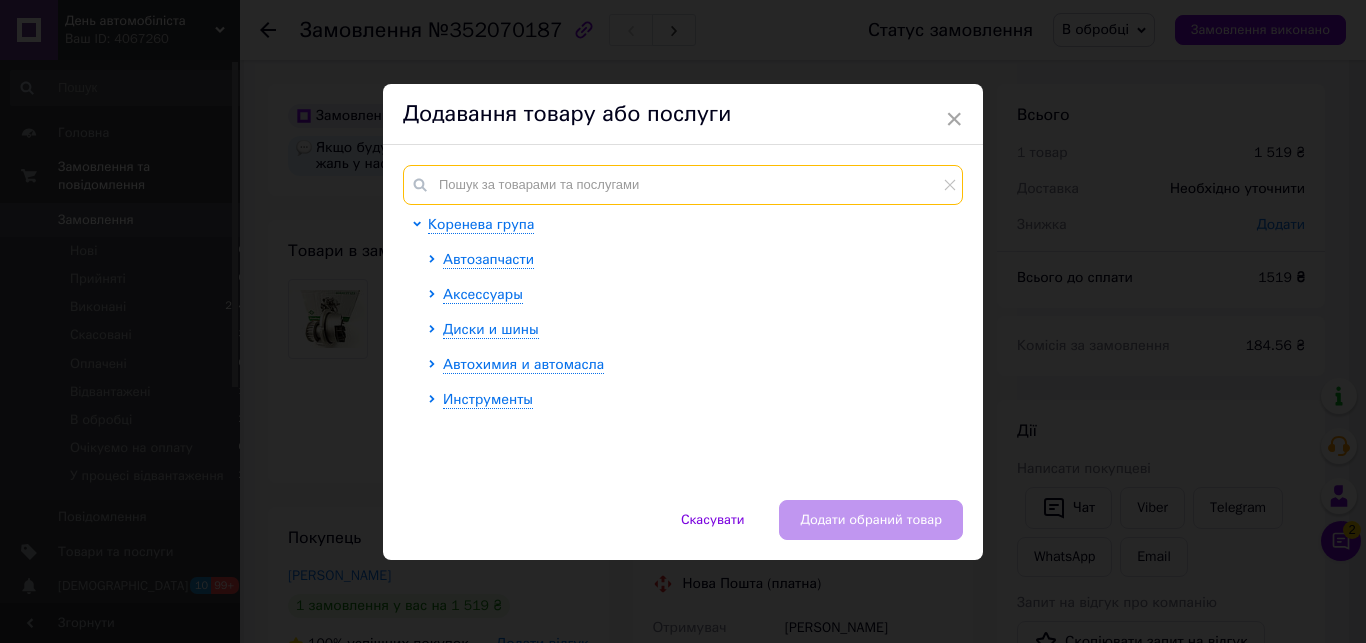 click at bounding box center [683, 185] 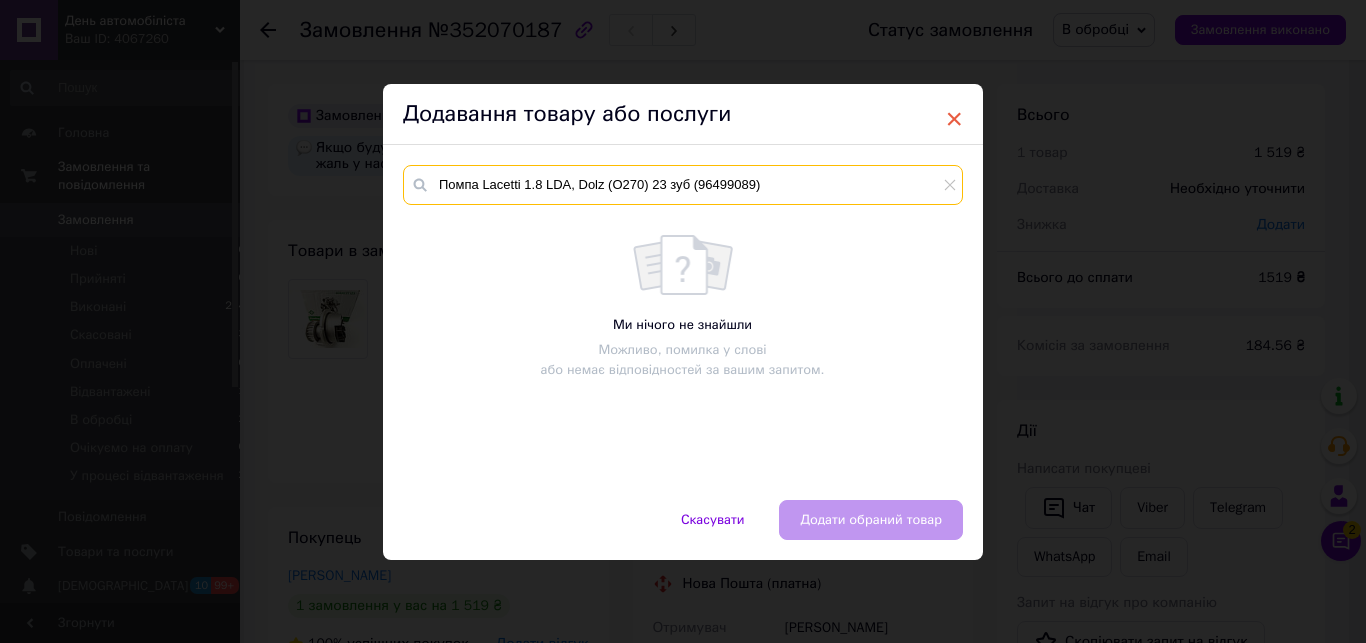 type on "Помпа Lacetti 1.8 LDA, Dolz (O270) 23 зуб (96499089)" 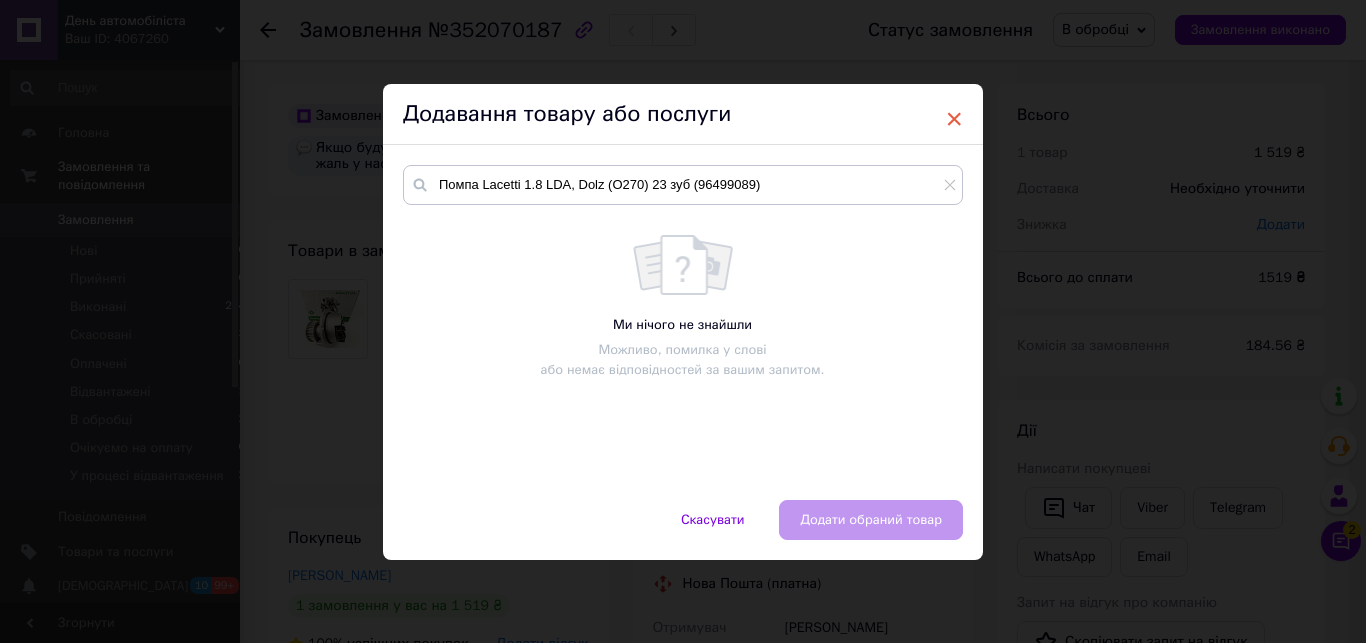 click on "×" at bounding box center [954, 119] 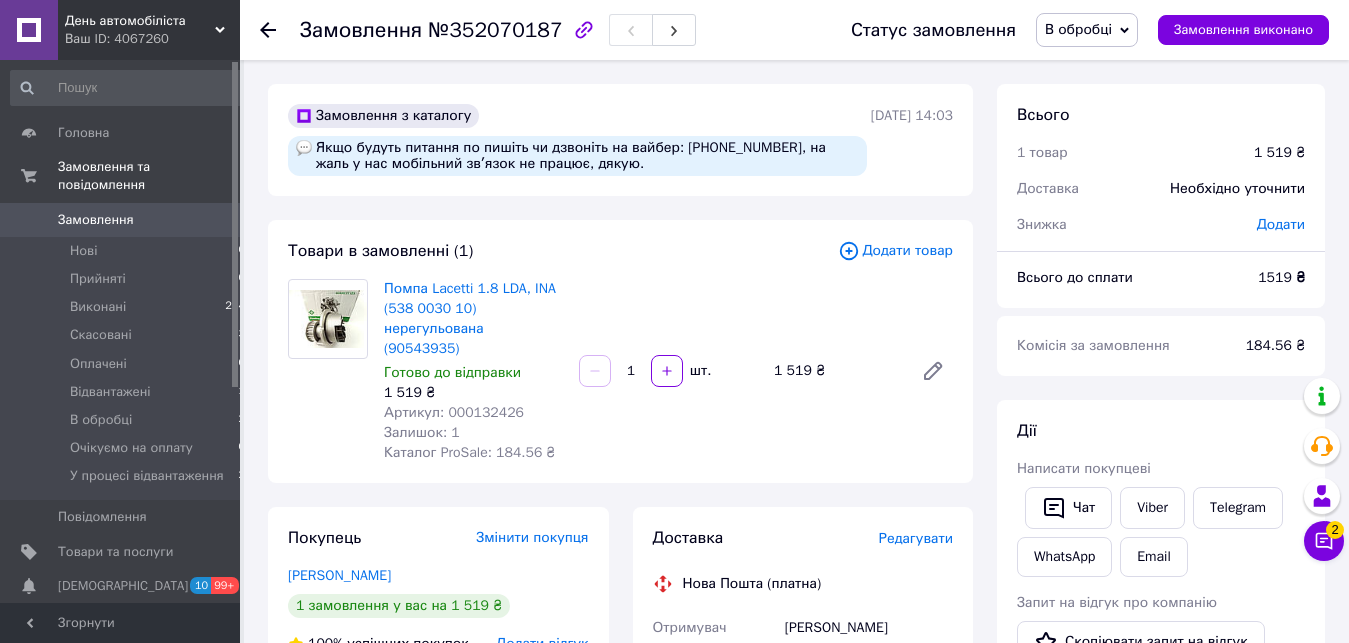 click on "Замовлення" at bounding box center (96, 220) 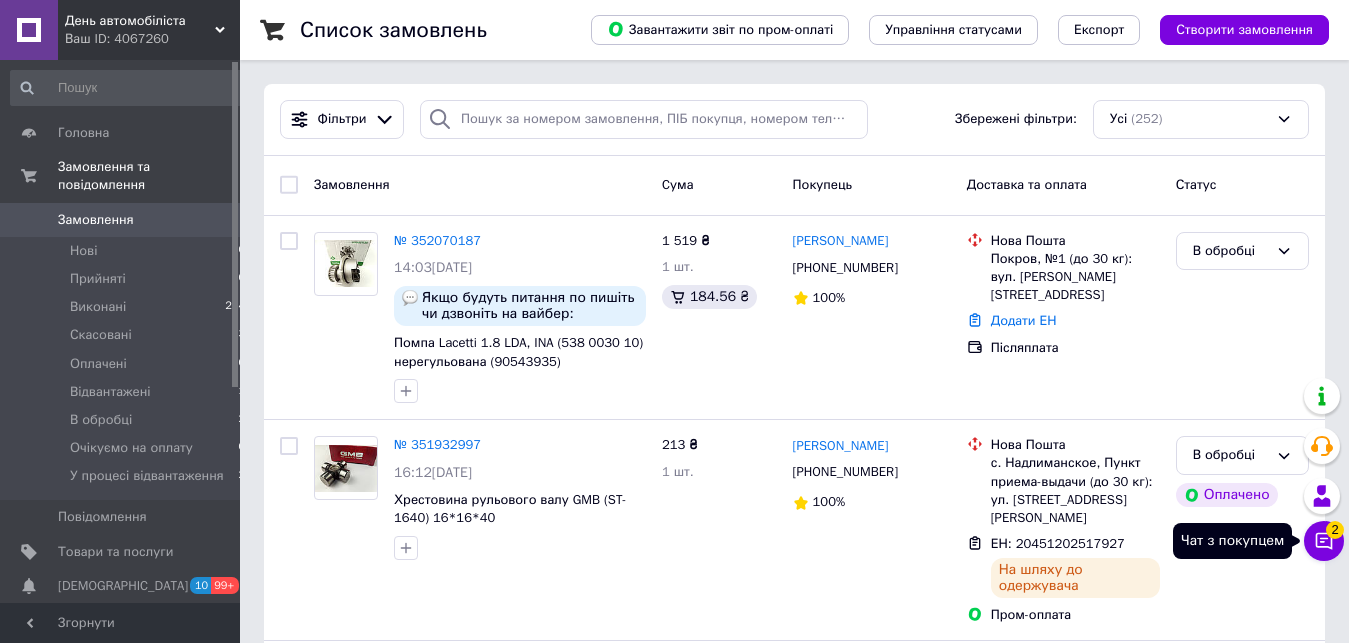 click 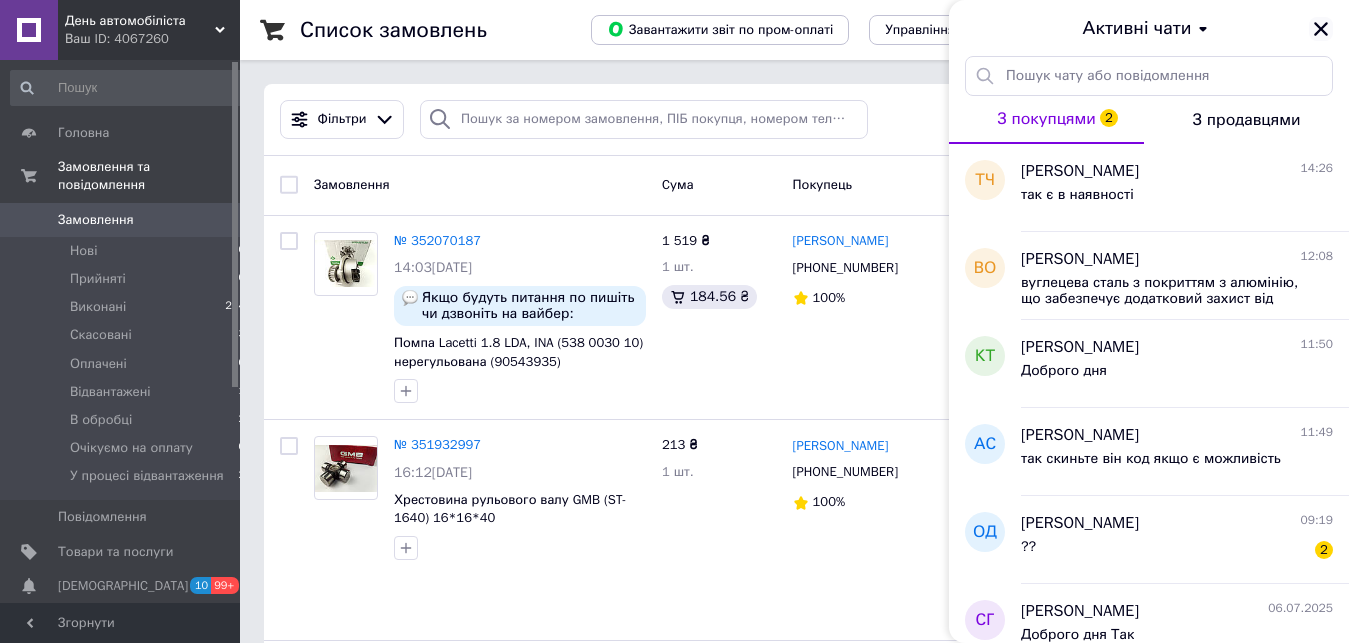 click 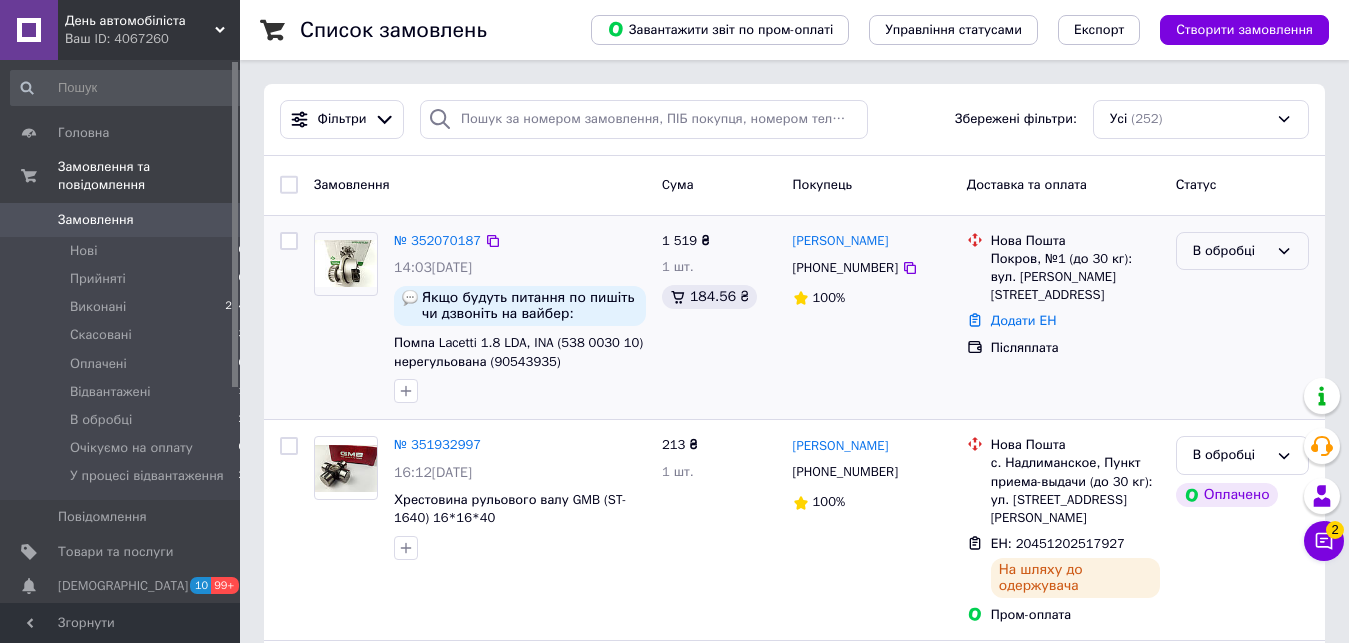 click on "В обробці" at bounding box center [1242, 251] 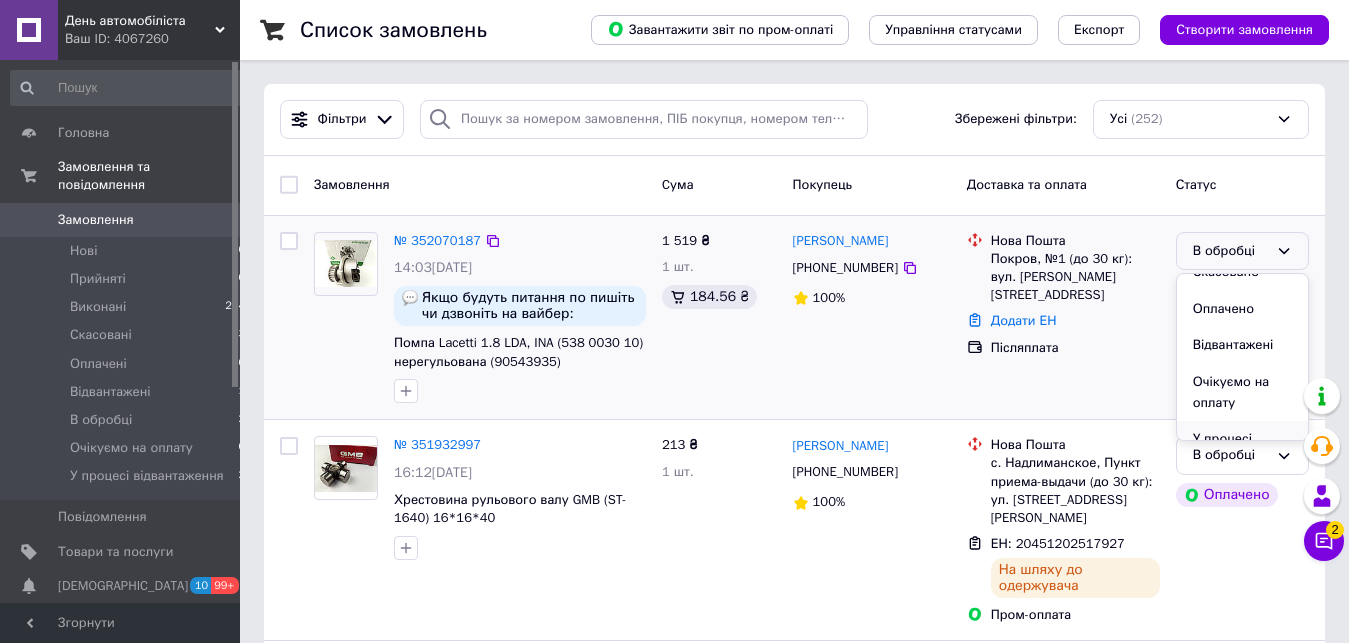 scroll, scrollTop: 152, scrollLeft: 0, axis: vertical 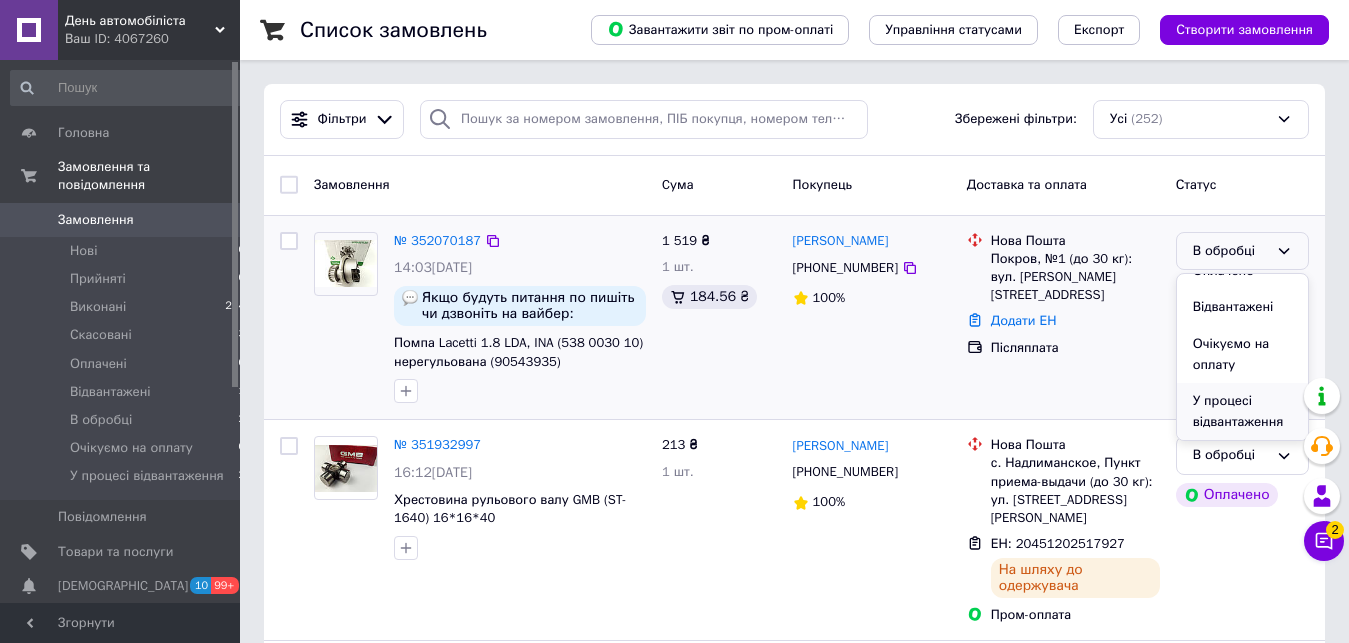 click on "У процесі відвантаження" at bounding box center [1242, 411] 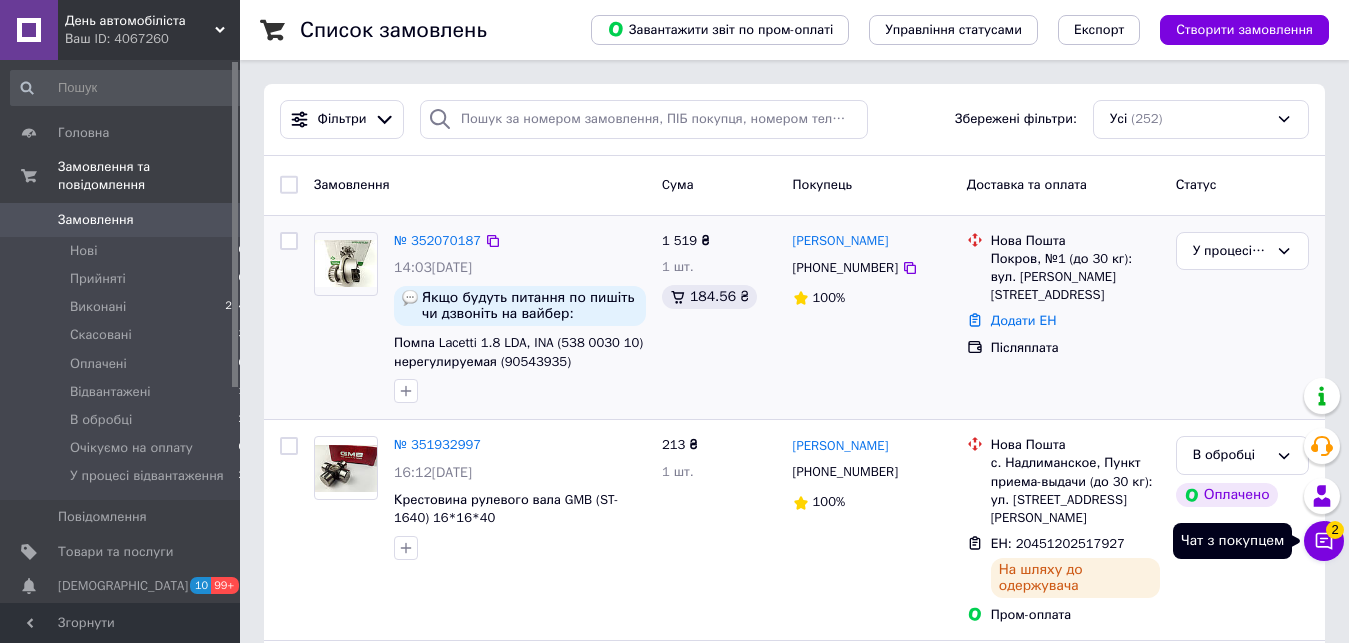 click 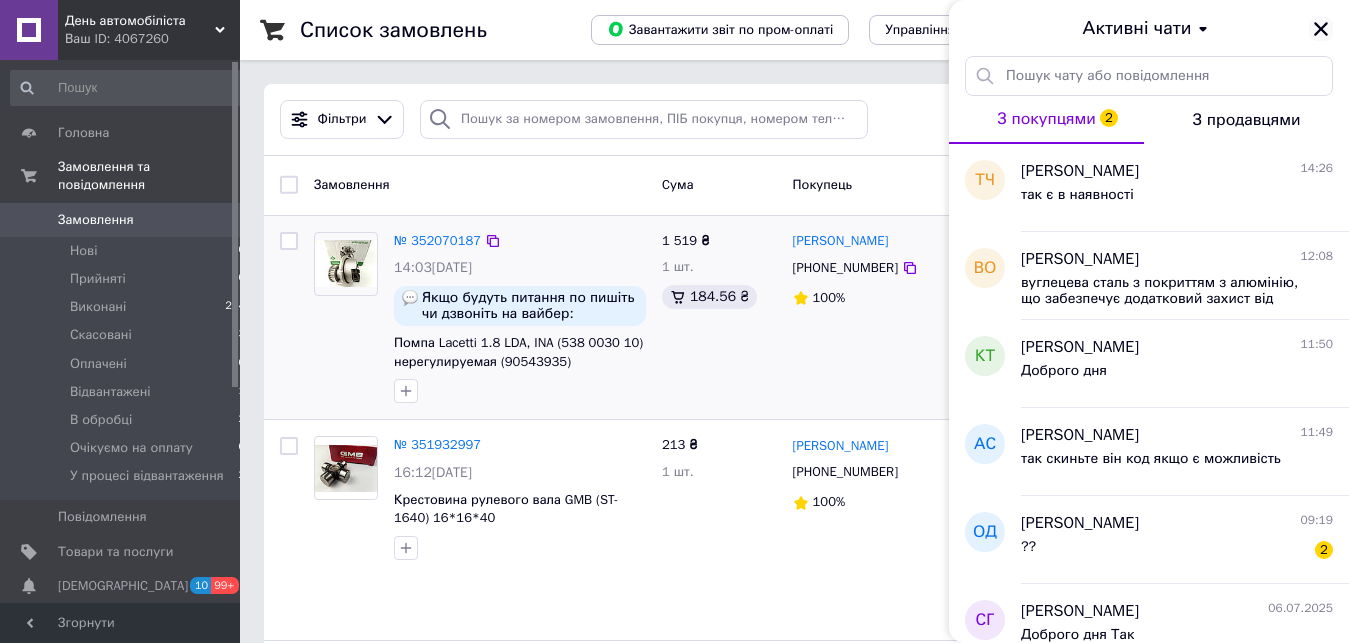 click 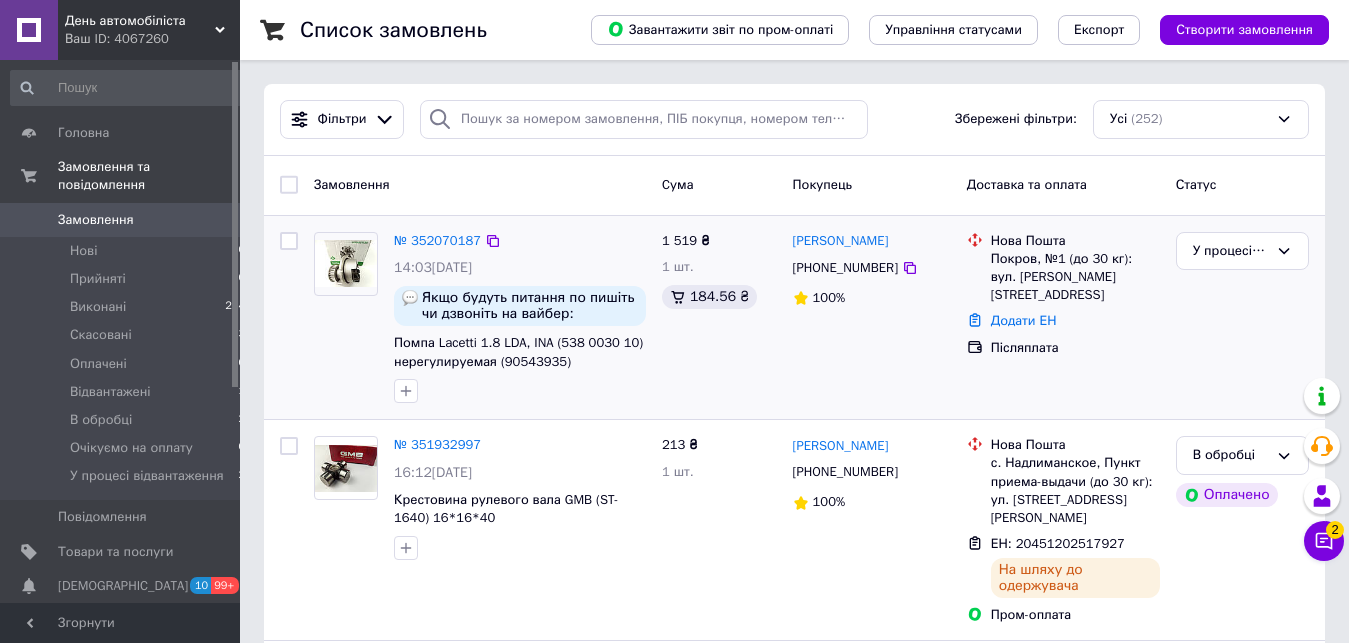 click on "Ваш ID: 4067260" at bounding box center (152, 39) 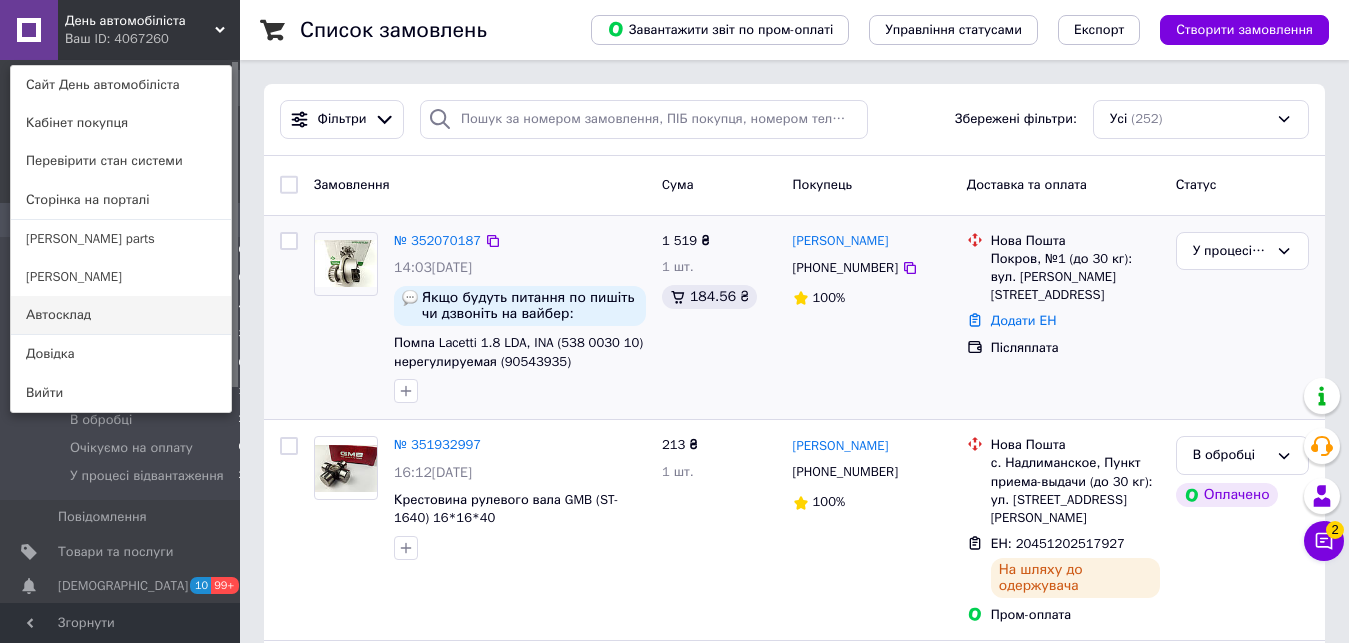 click on "Автосклад" at bounding box center [121, 315] 